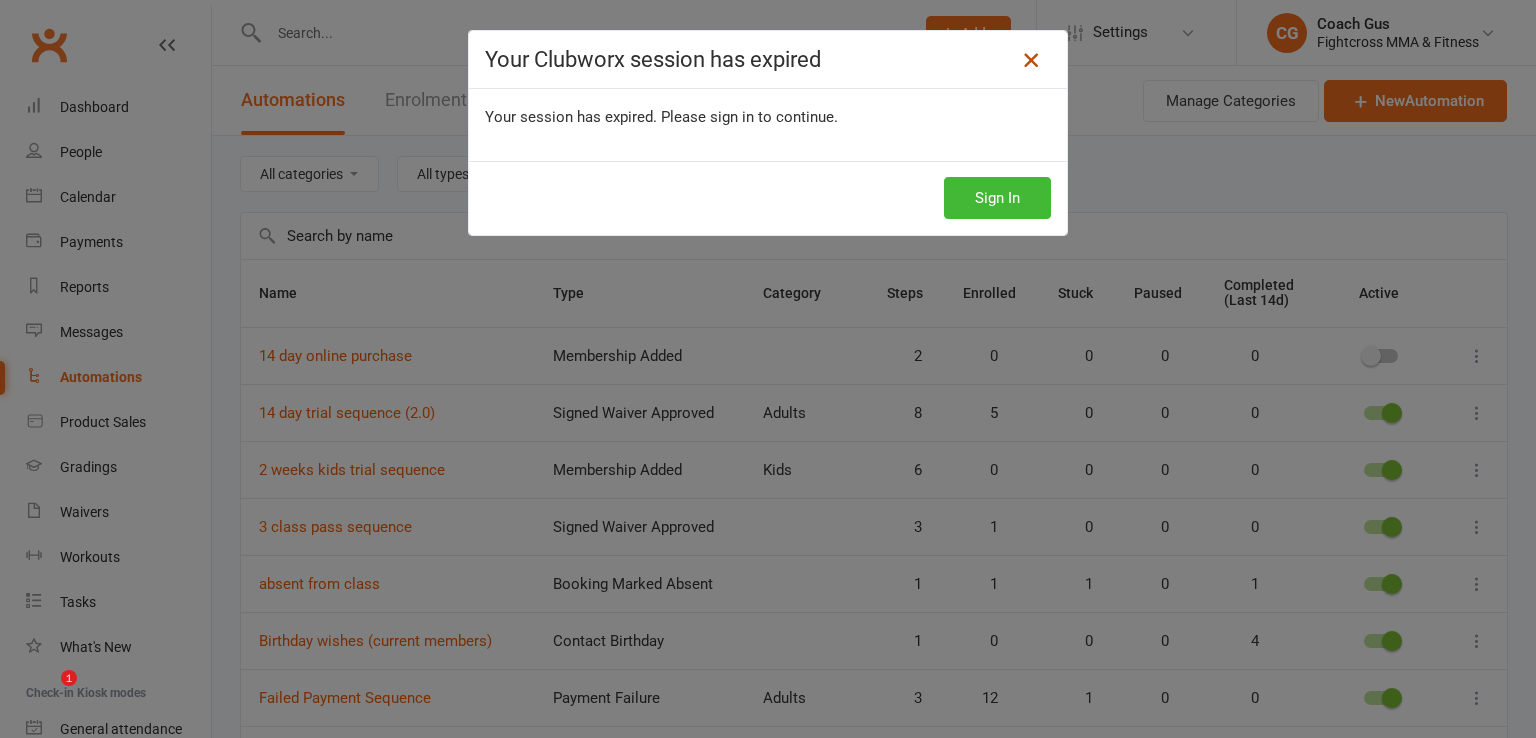 scroll, scrollTop: 0, scrollLeft: 0, axis: both 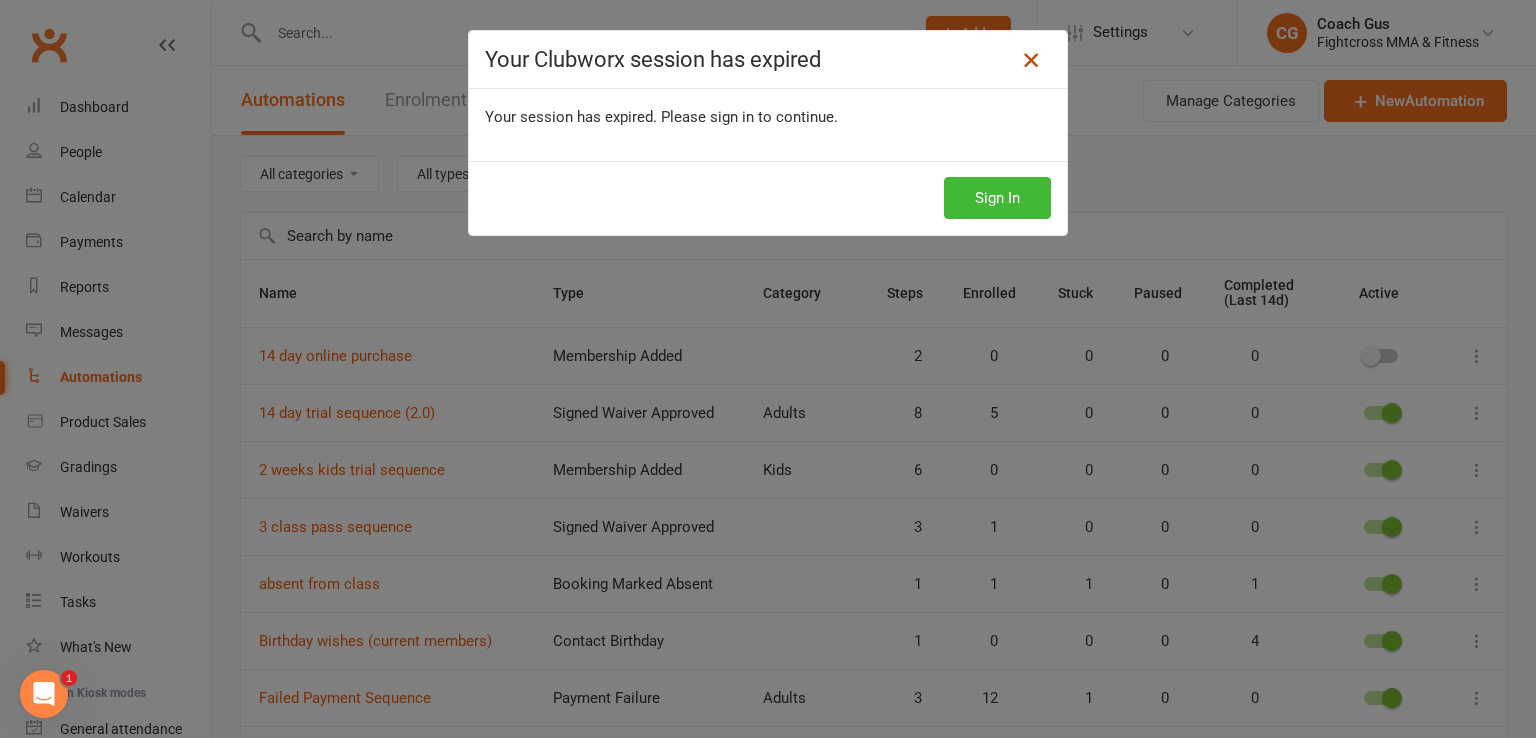 click at bounding box center (1031, 60) 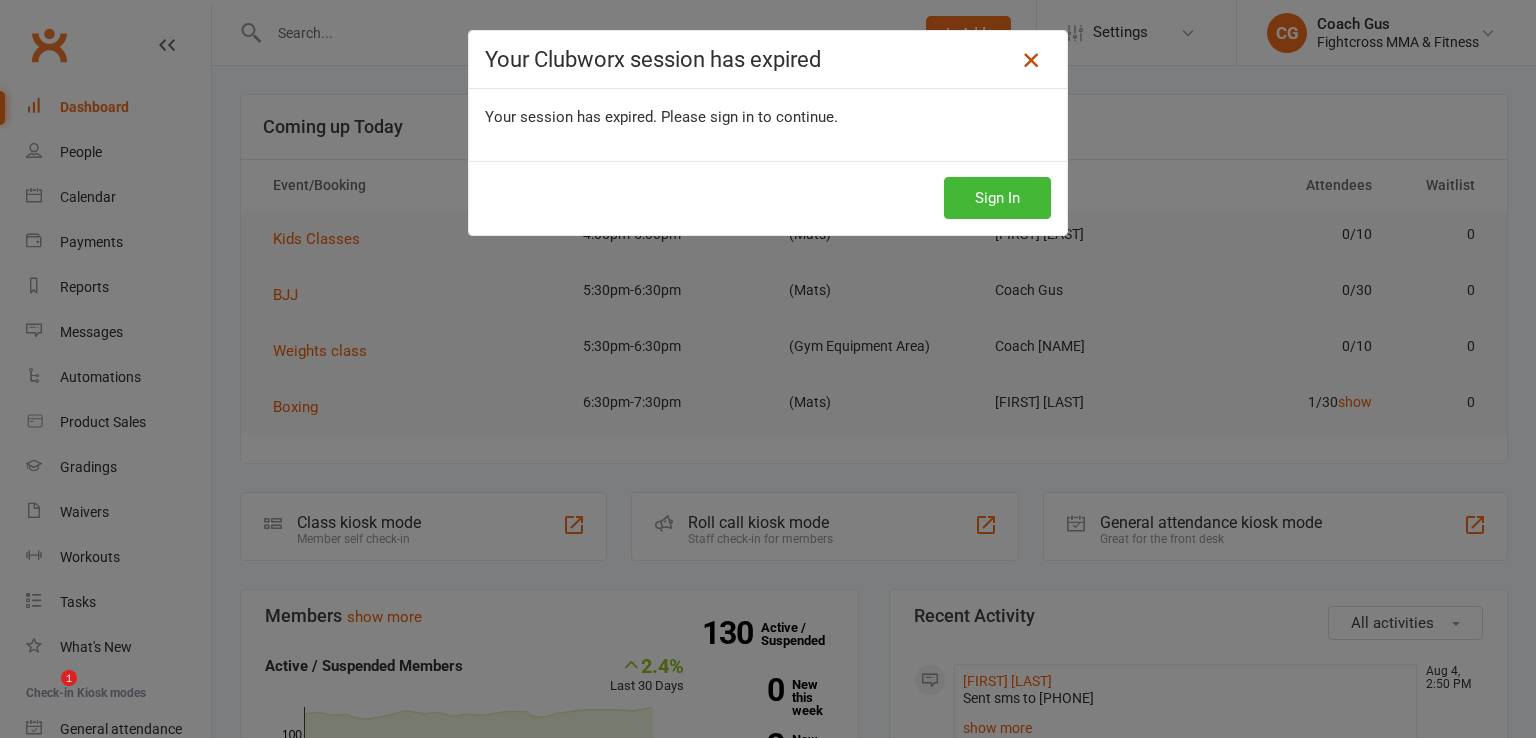 scroll, scrollTop: 0, scrollLeft: 0, axis: both 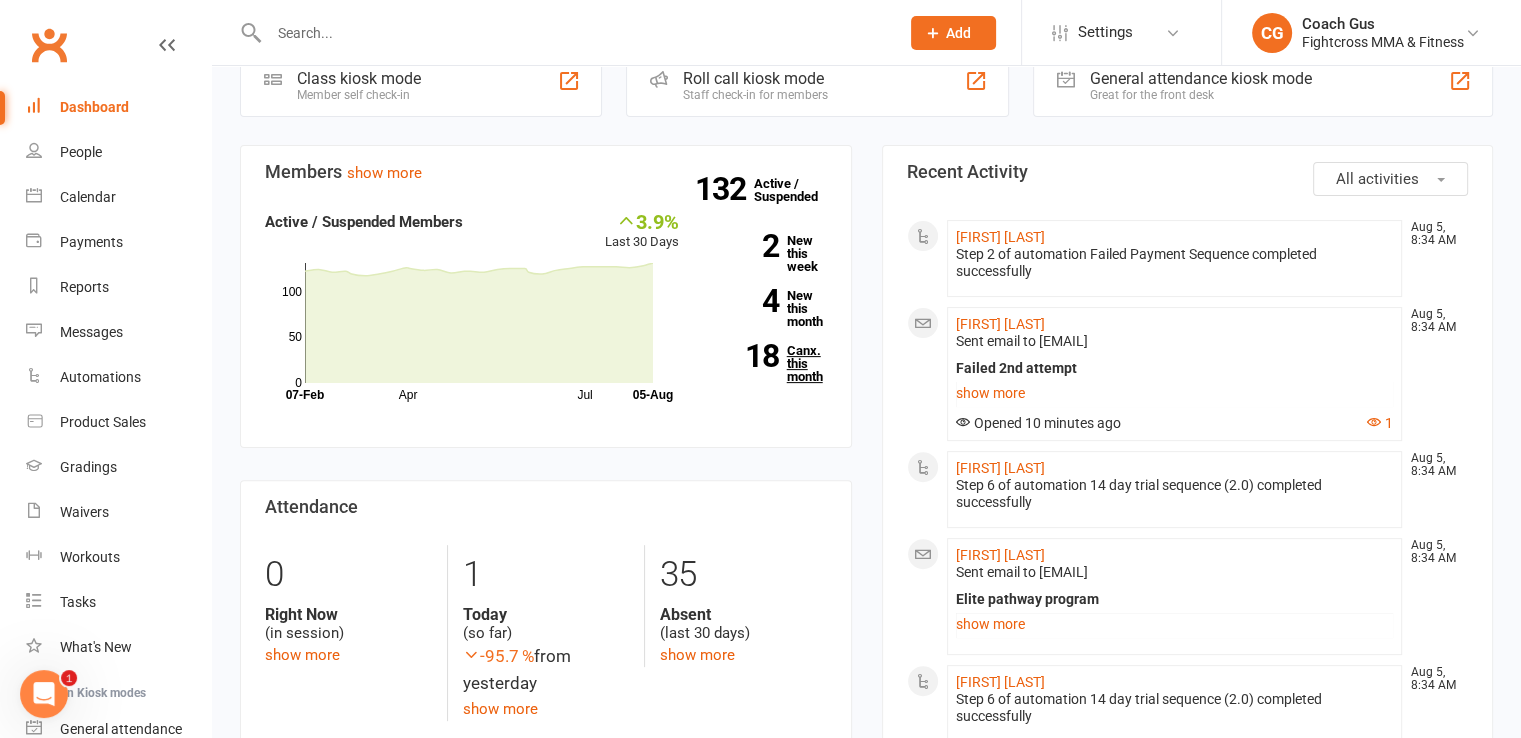 click on "18 Canx. this month" at bounding box center (768, 363) 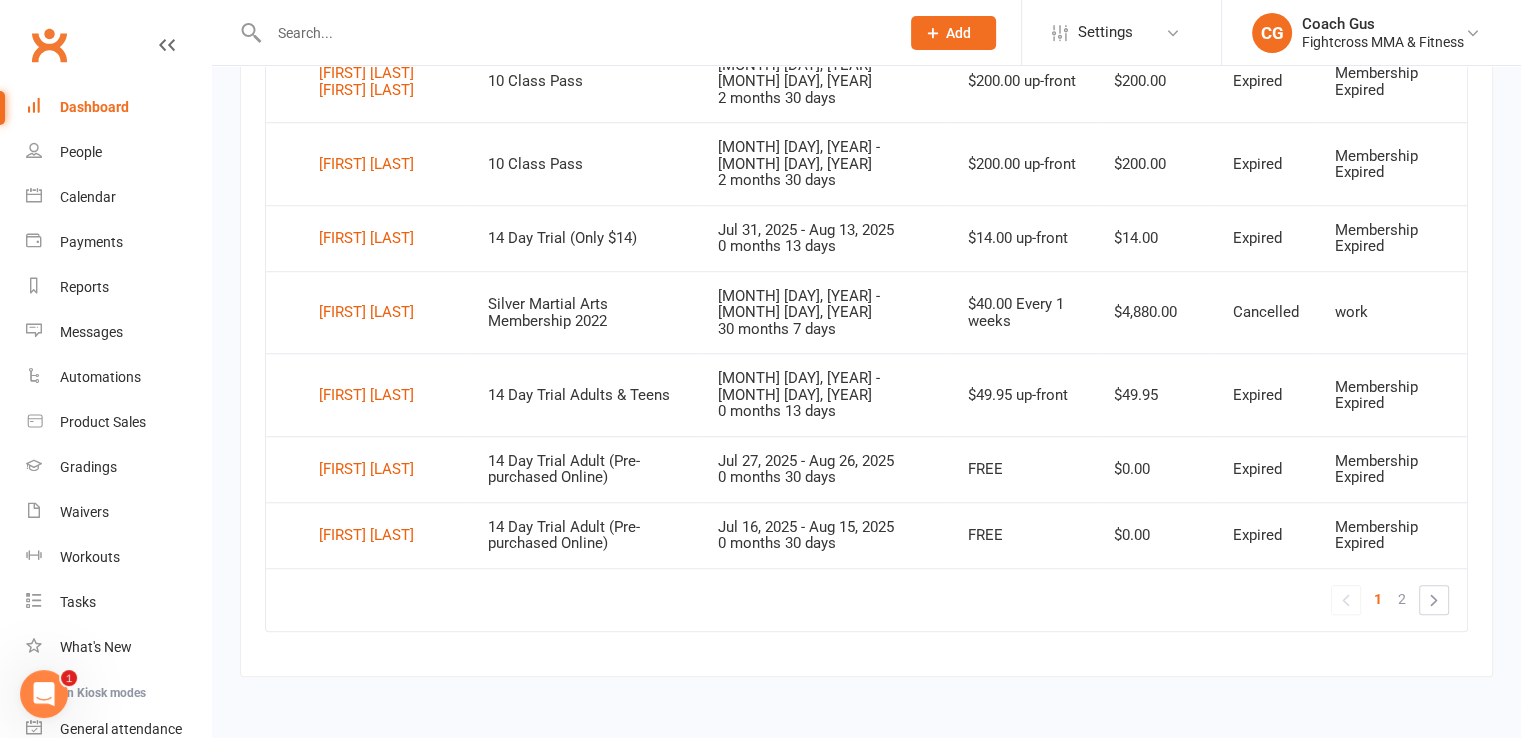 scroll, scrollTop: 1647, scrollLeft: 0, axis: vertical 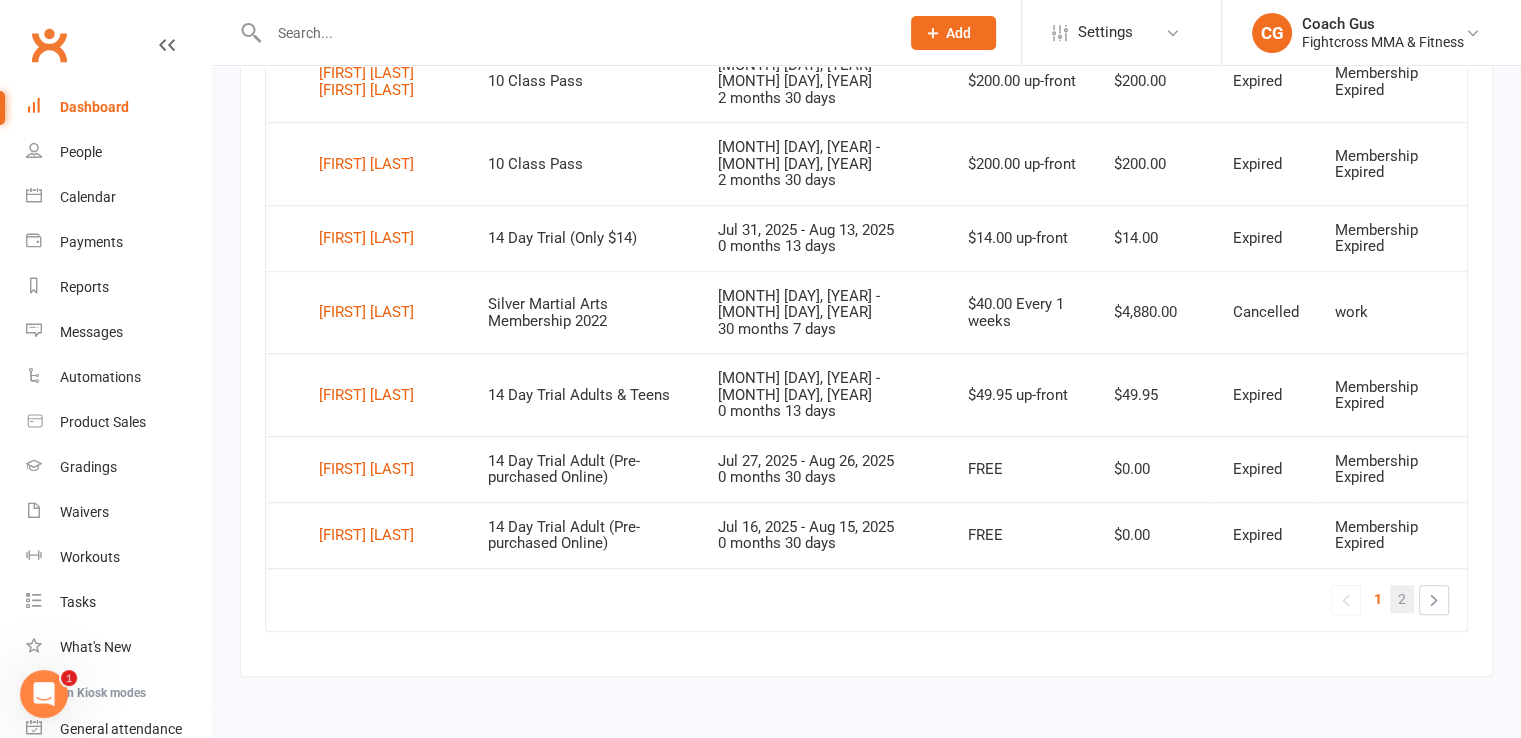 click on "2" at bounding box center [1402, 599] 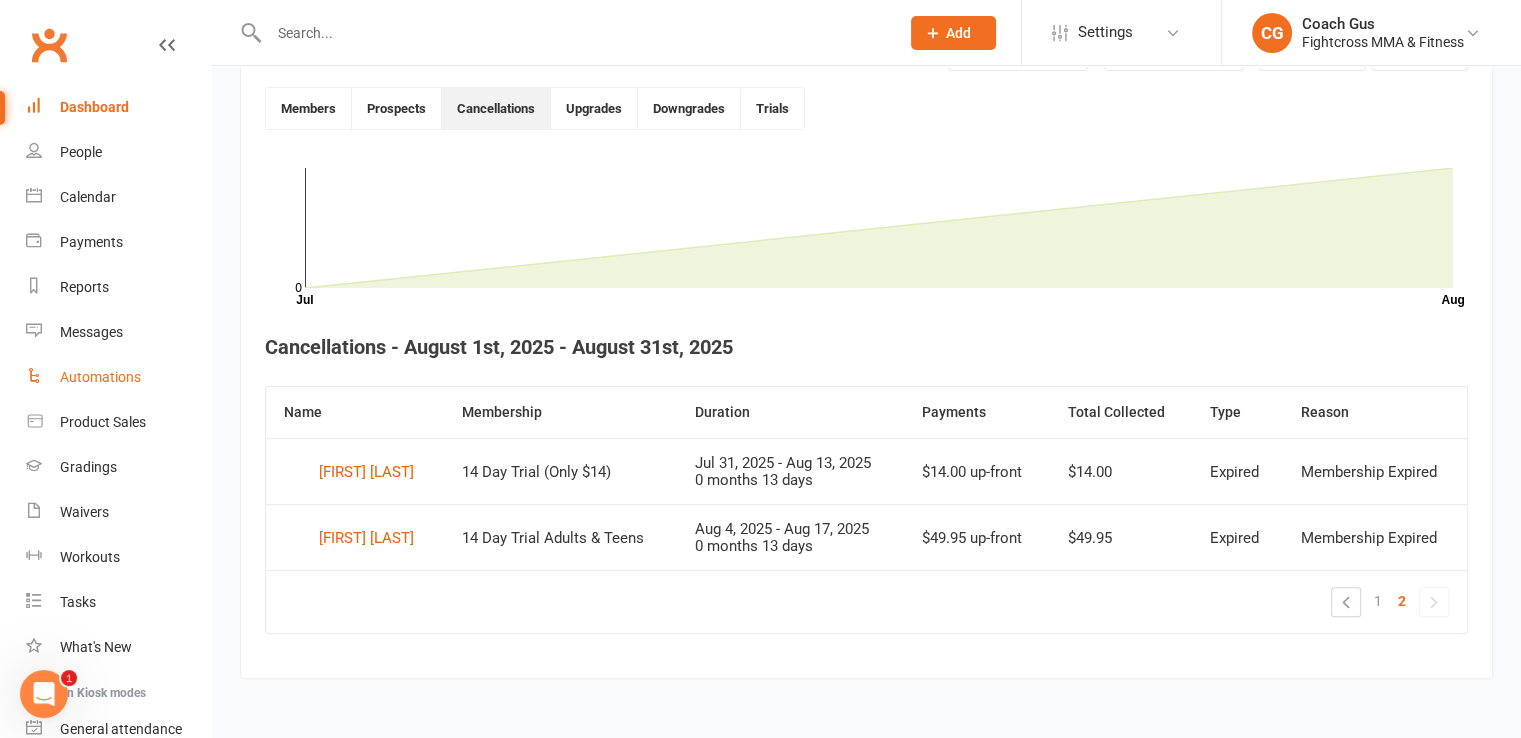 click on "Automations" at bounding box center (118, 377) 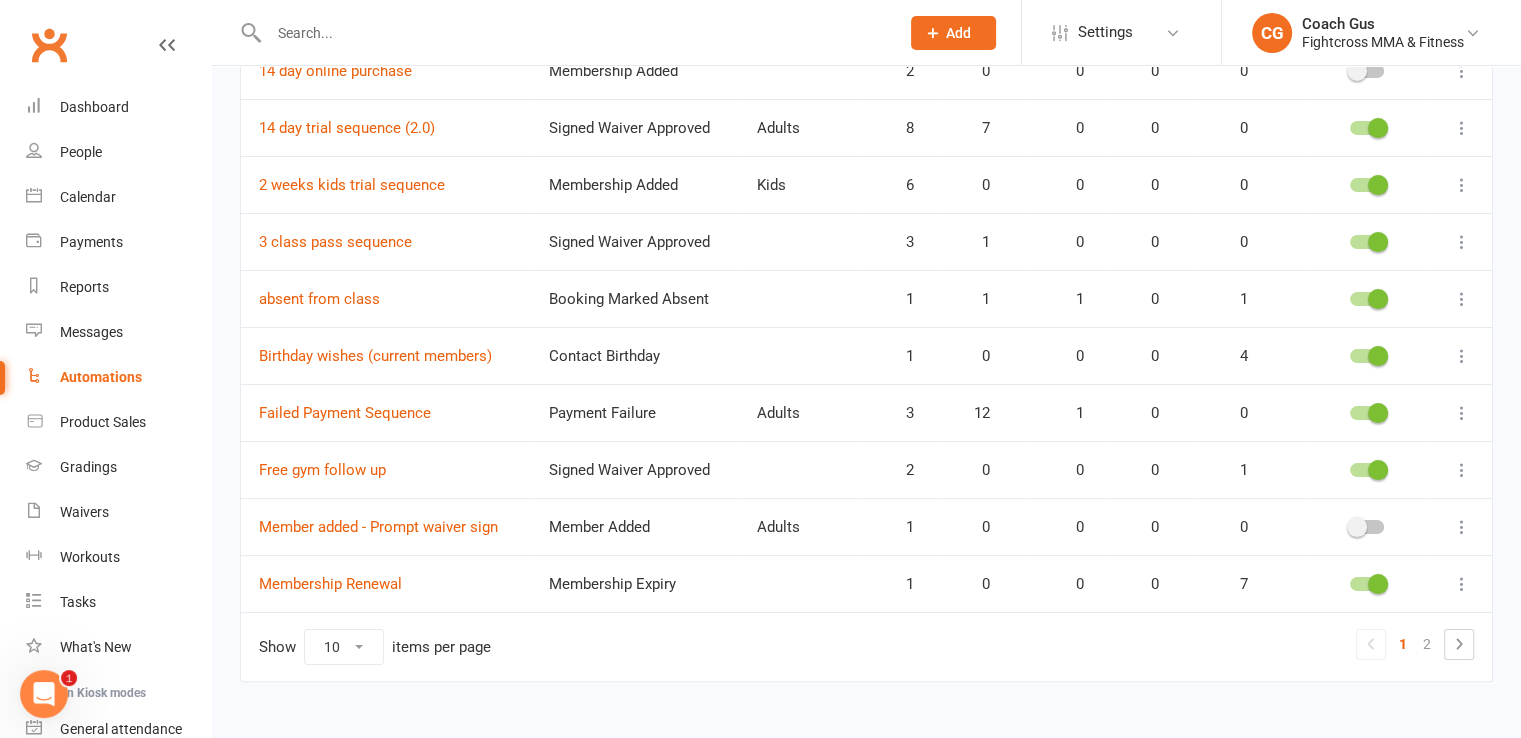 scroll, scrollTop: 310, scrollLeft: 0, axis: vertical 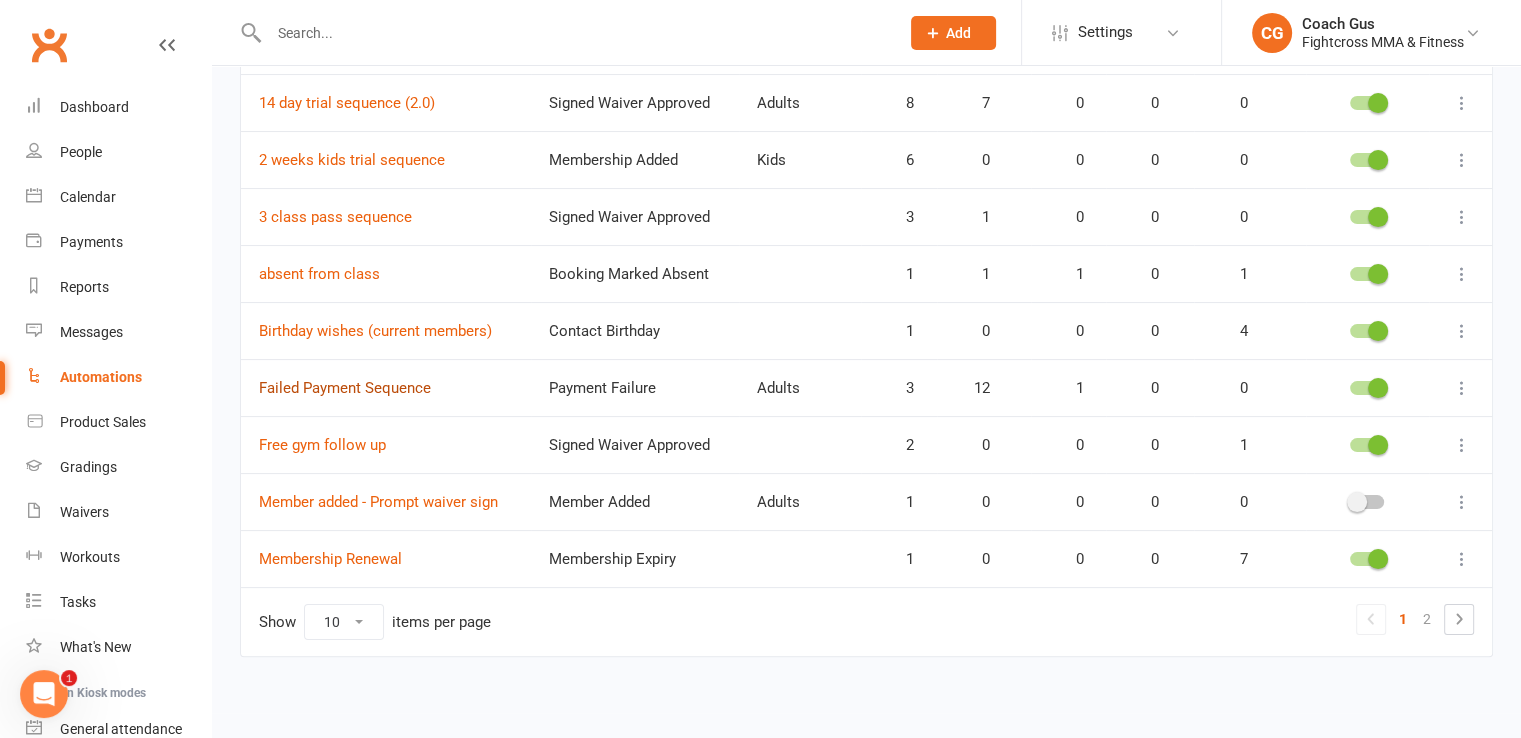 click on "Failed Payment Sequence" at bounding box center (345, 388) 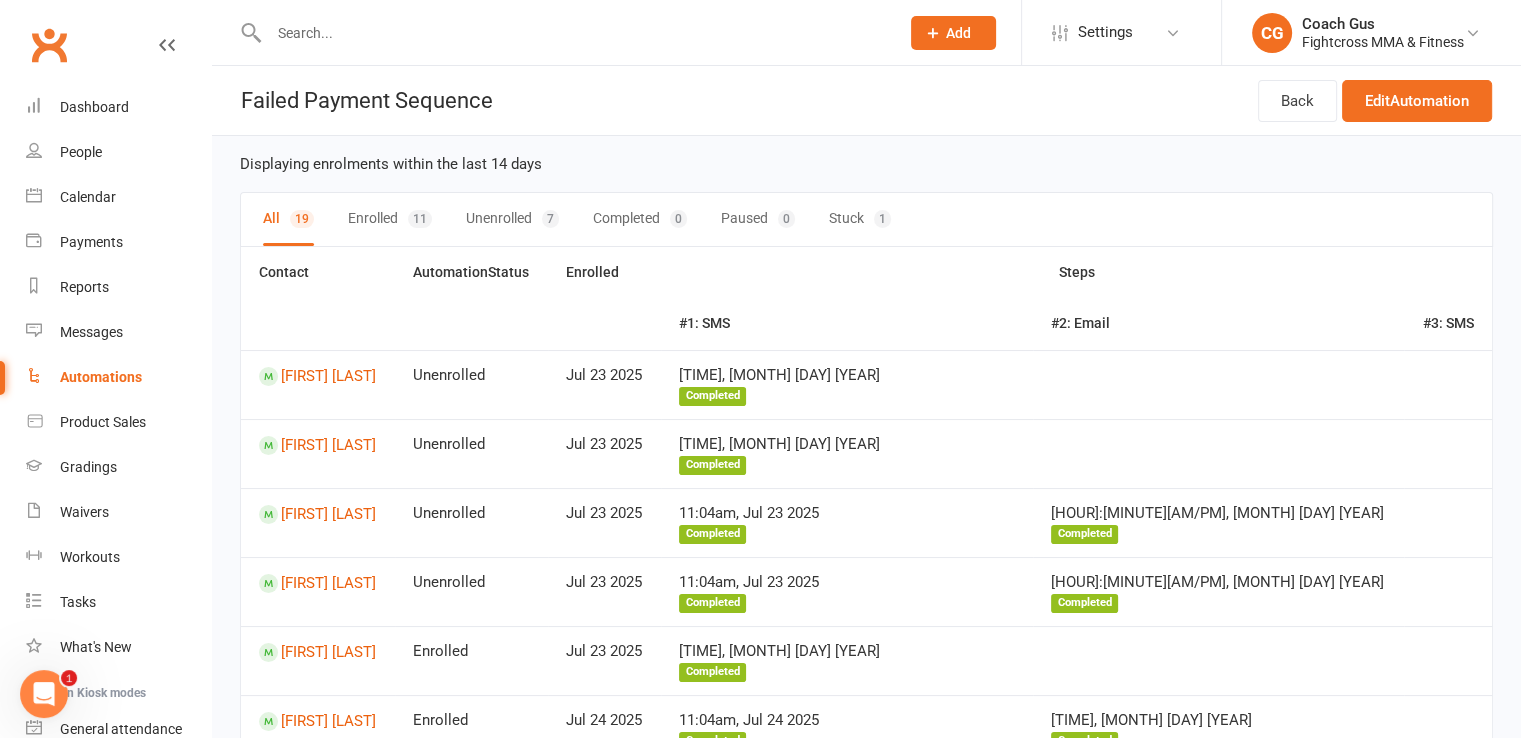 click on "Stuck 1" at bounding box center [860, 219] 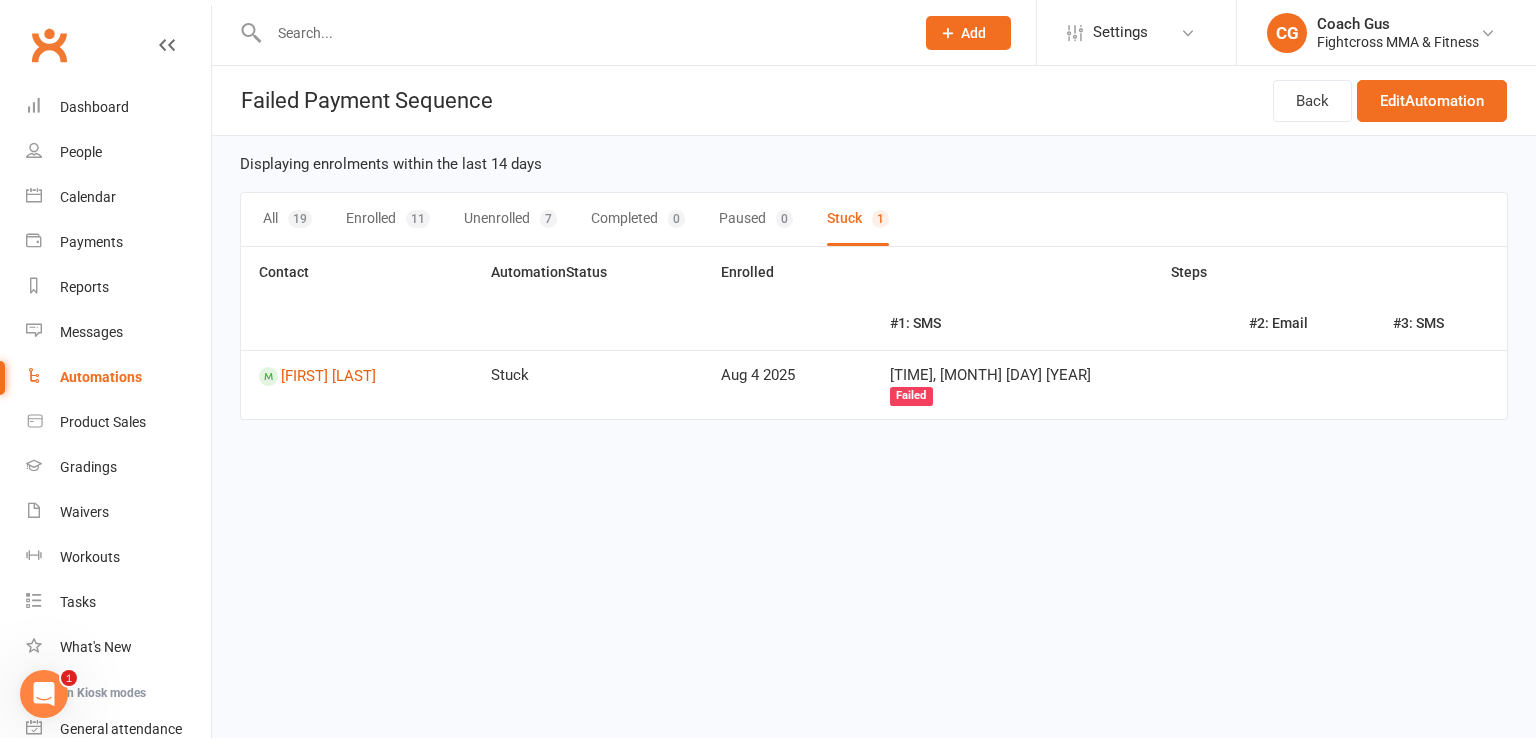 click on "All 19" at bounding box center (287, 219) 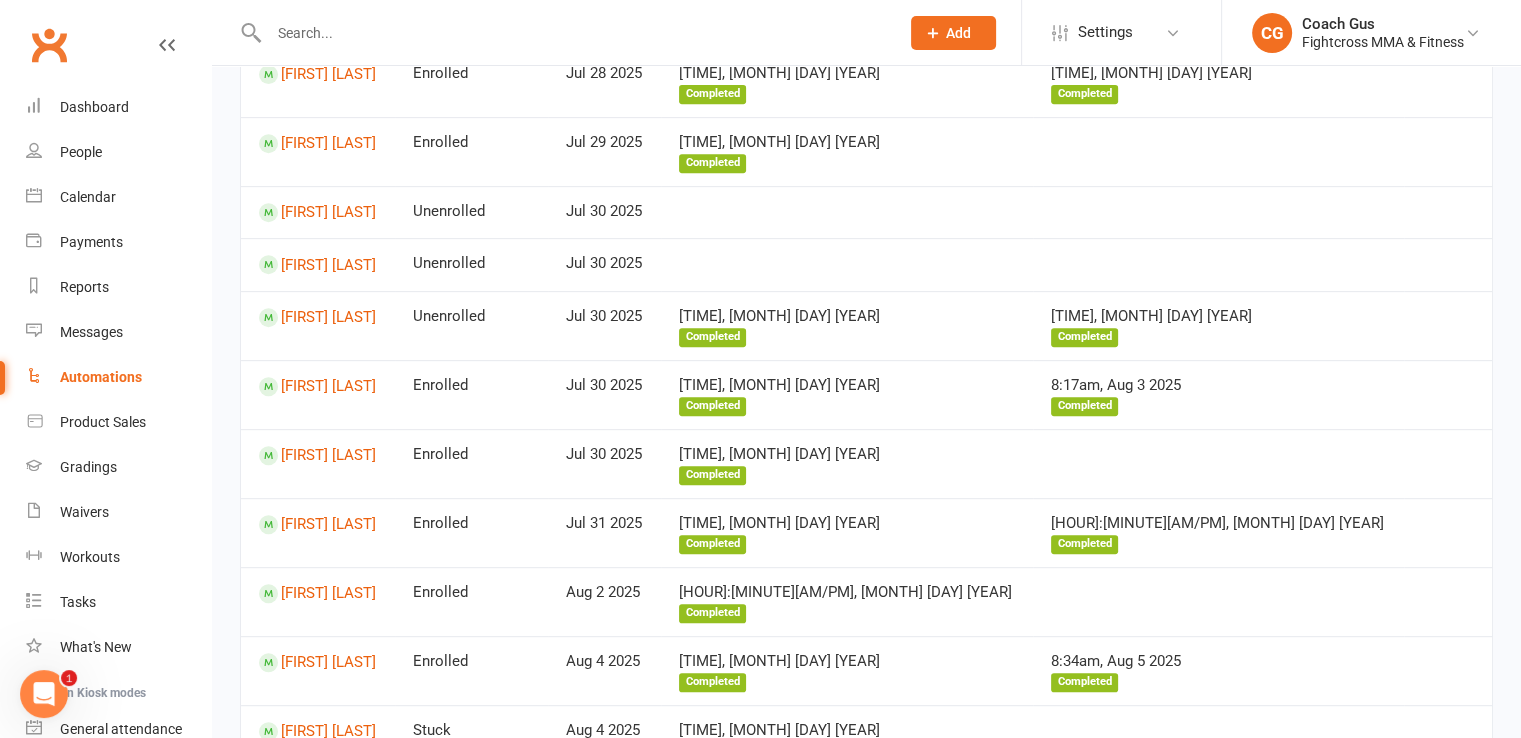 scroll, scrollTop: 972, scrollLeft: 0, axis: vertical 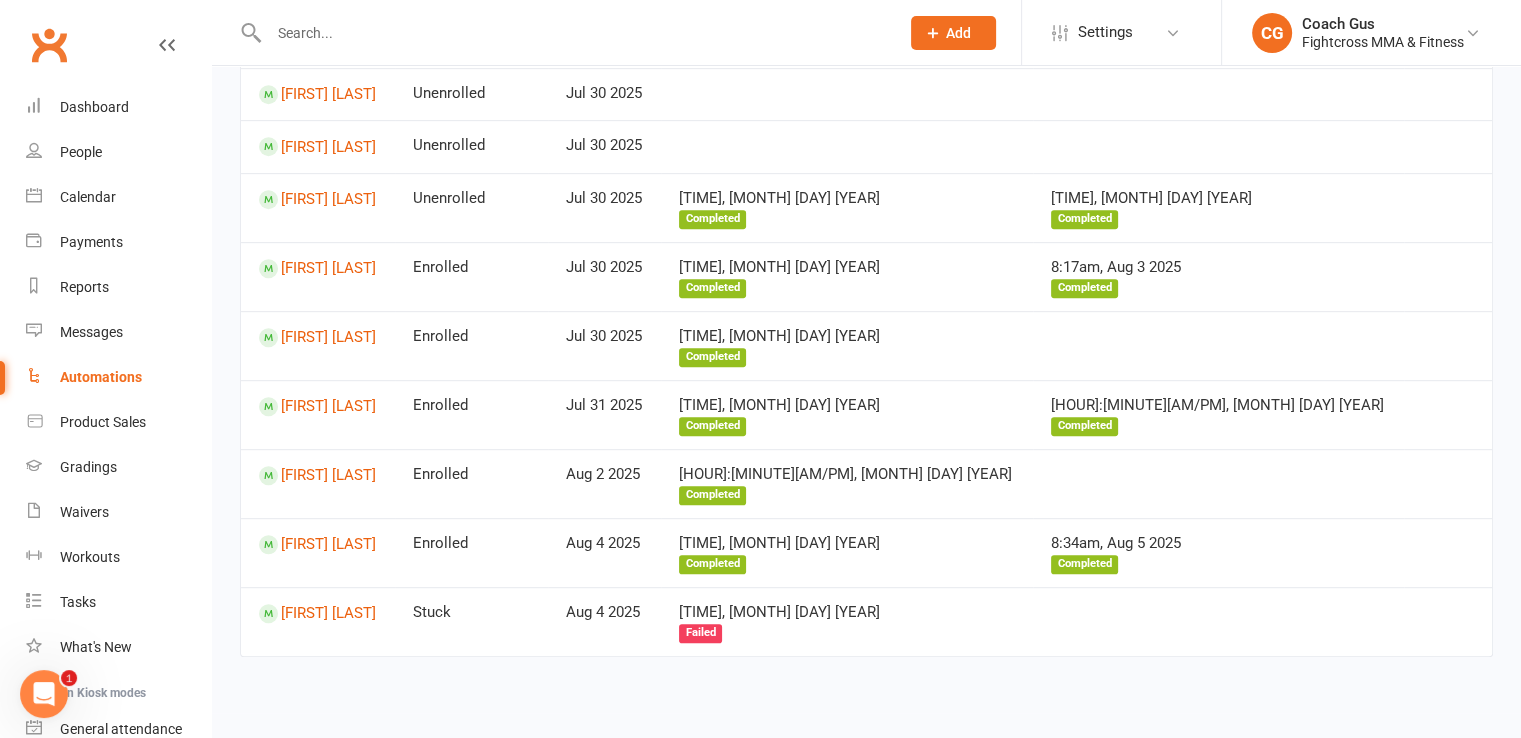 click at bounding box center (574, 33) 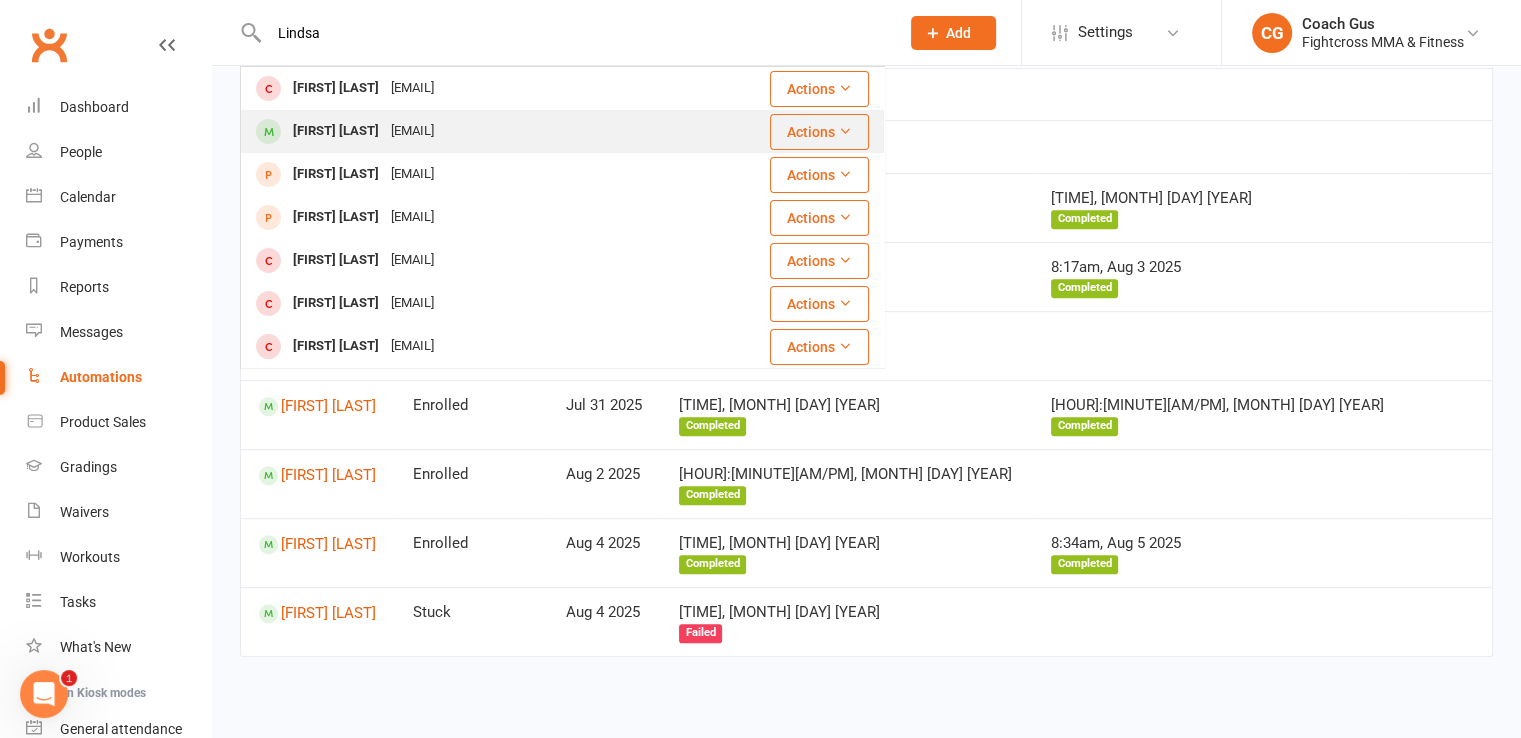 type on "Lindsa" 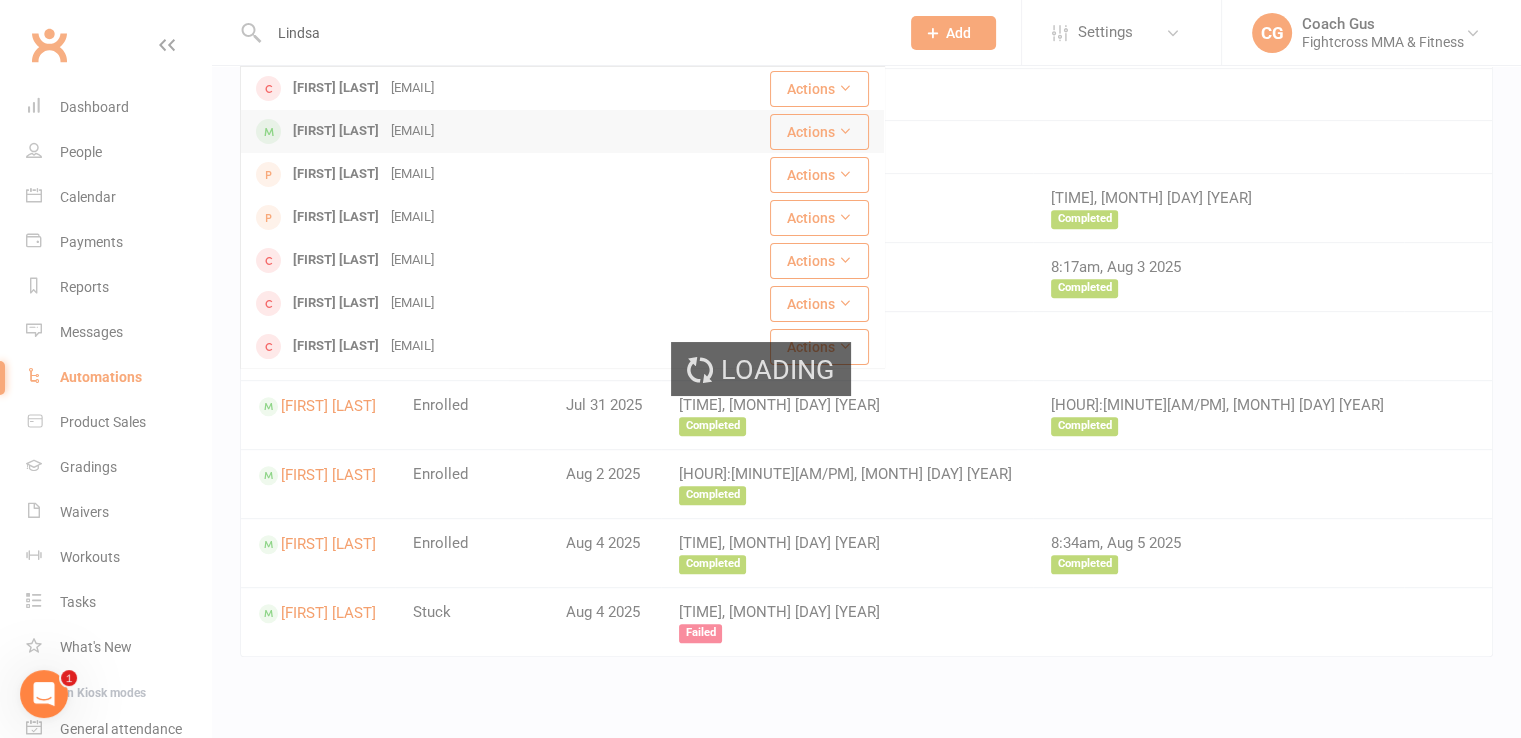 type 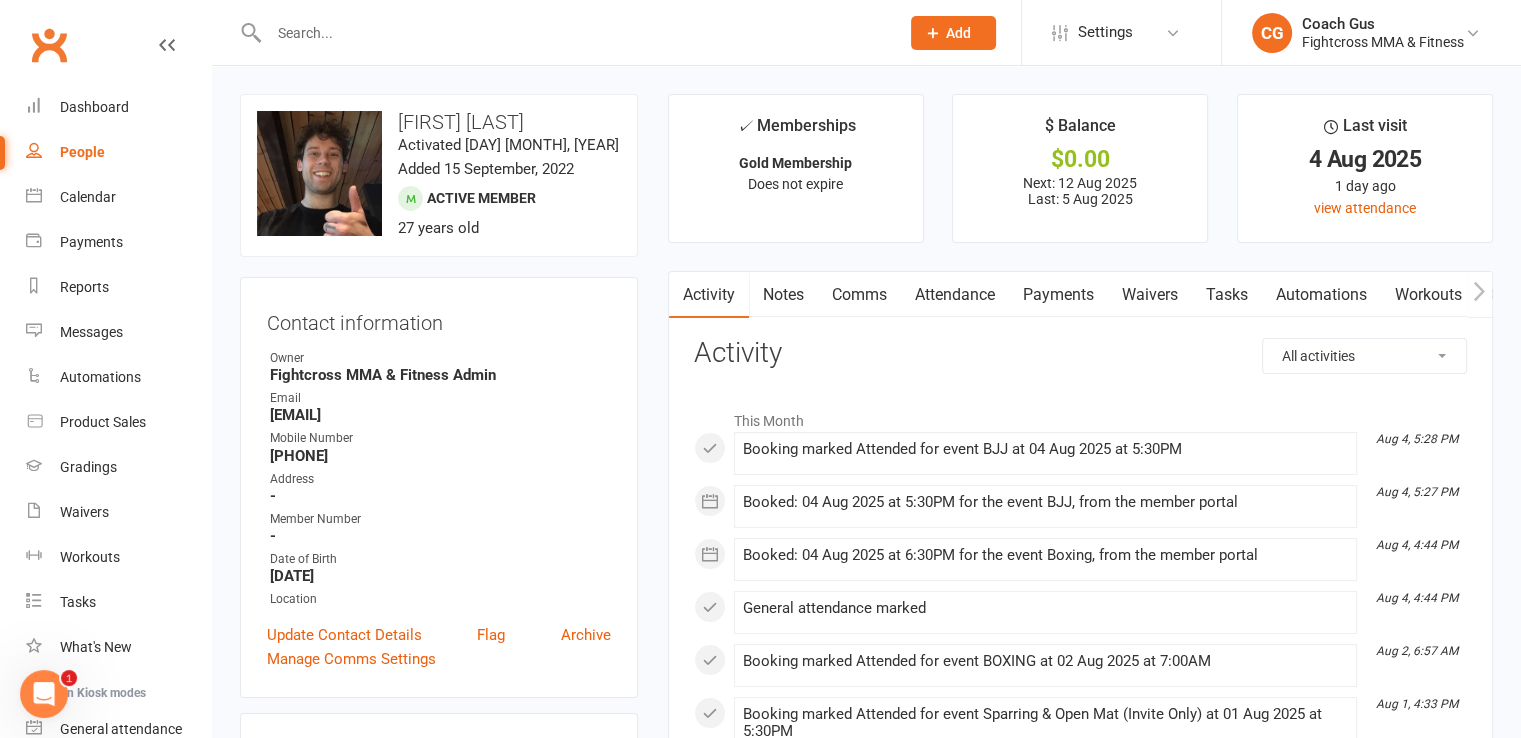 scroll, scrollTop: 500, scrollLeft: 0, axis: vertical 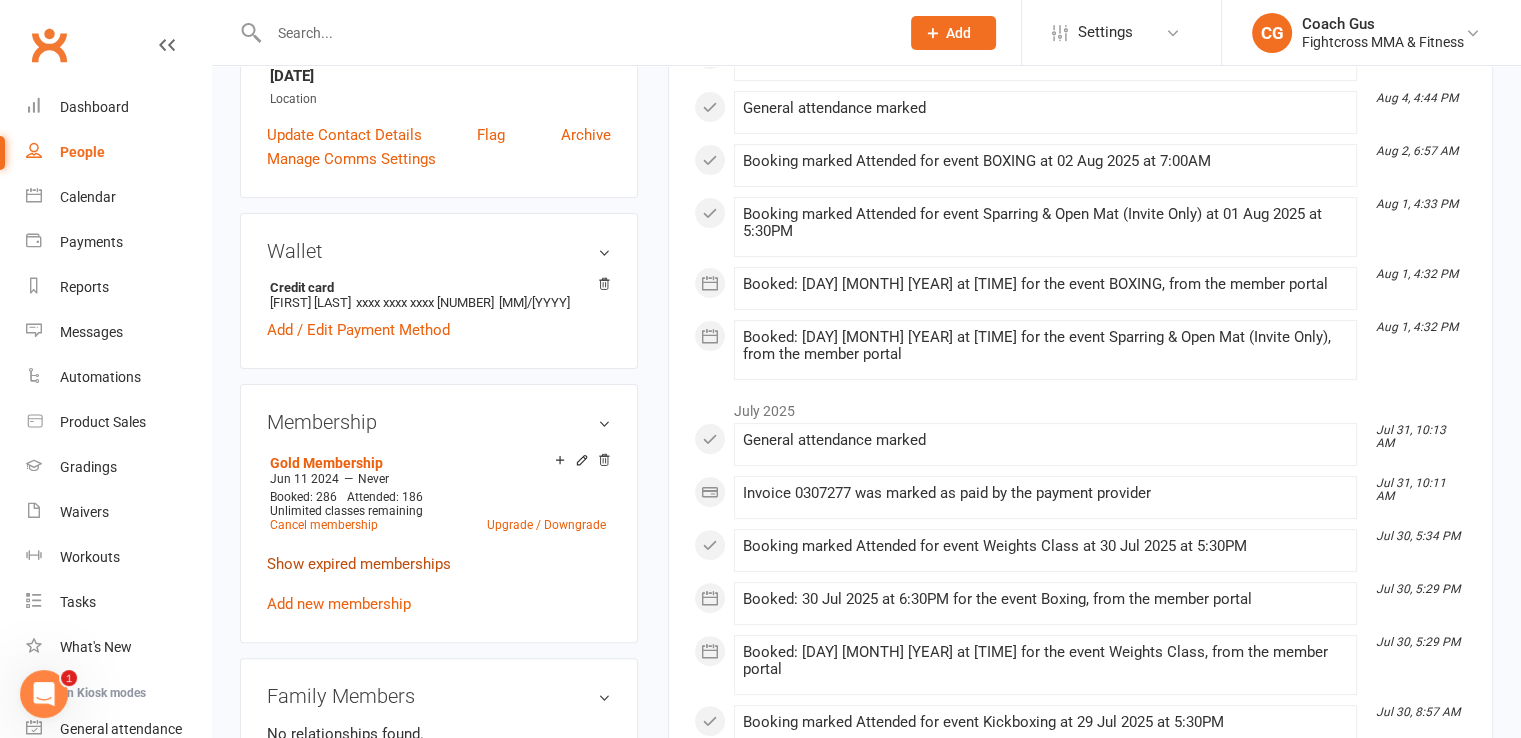 click on "Show expired memberships" at bounding box center (359, 564) 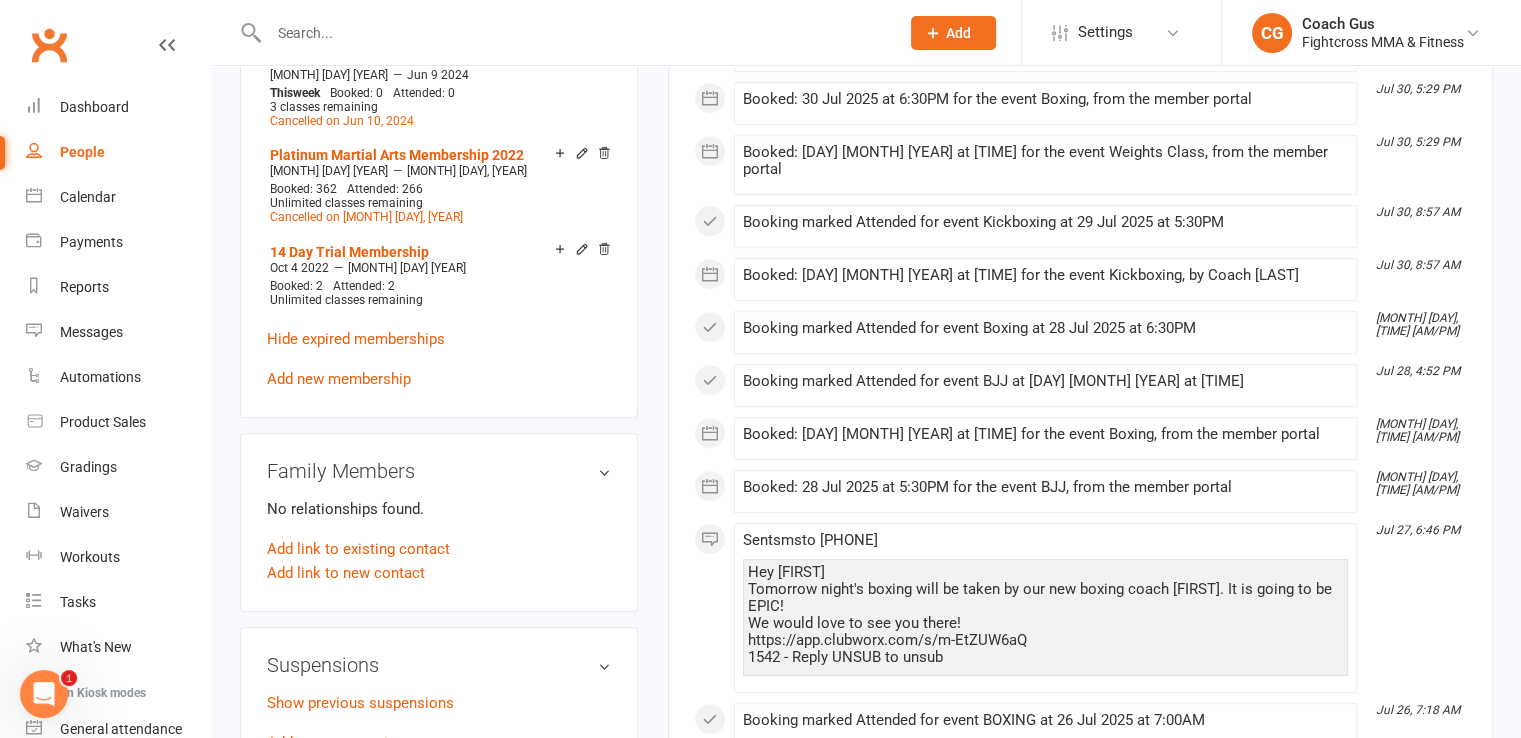 scroll, scrollTop: 0, scrollLeft: 0, axis: both 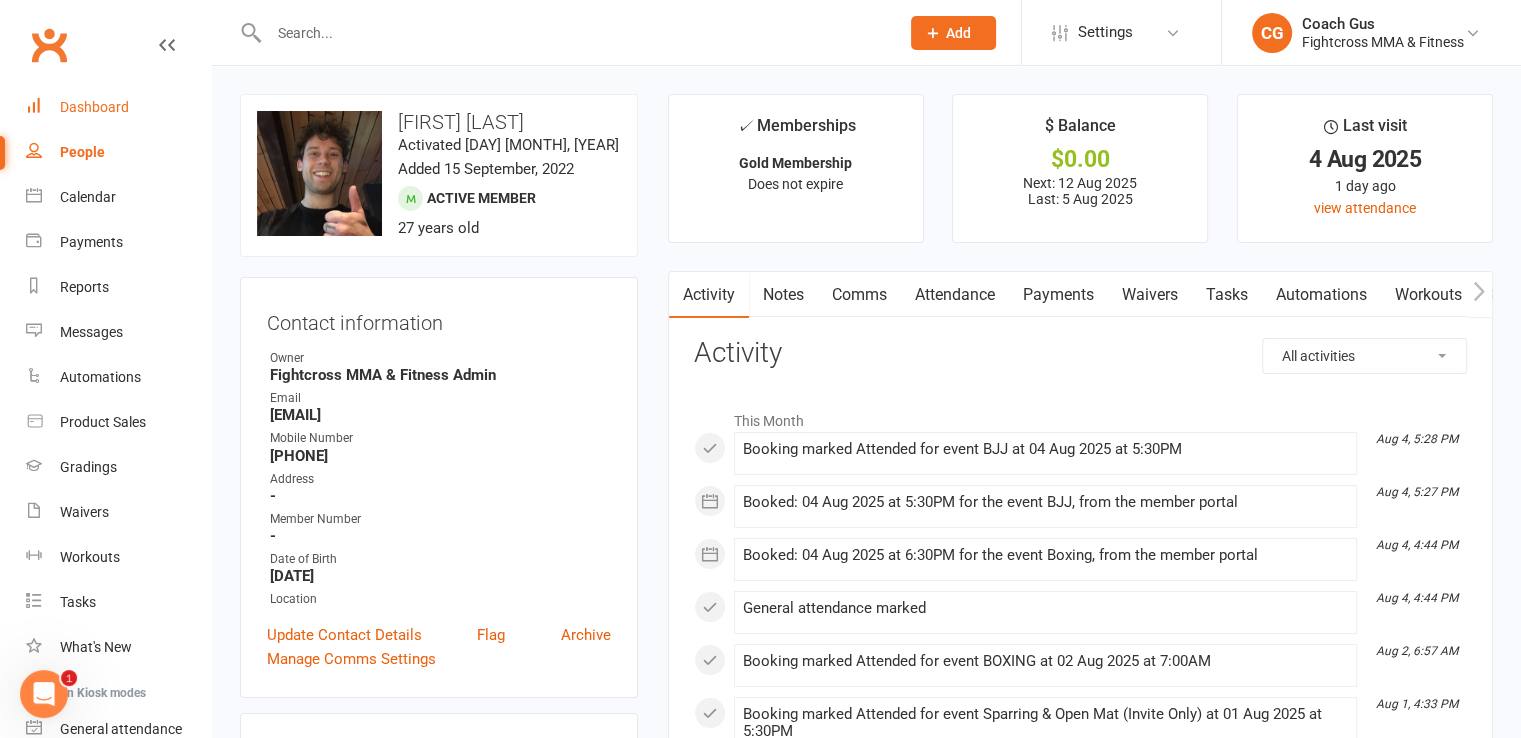 click on "Dashboard" at bounding box center (94, 107) 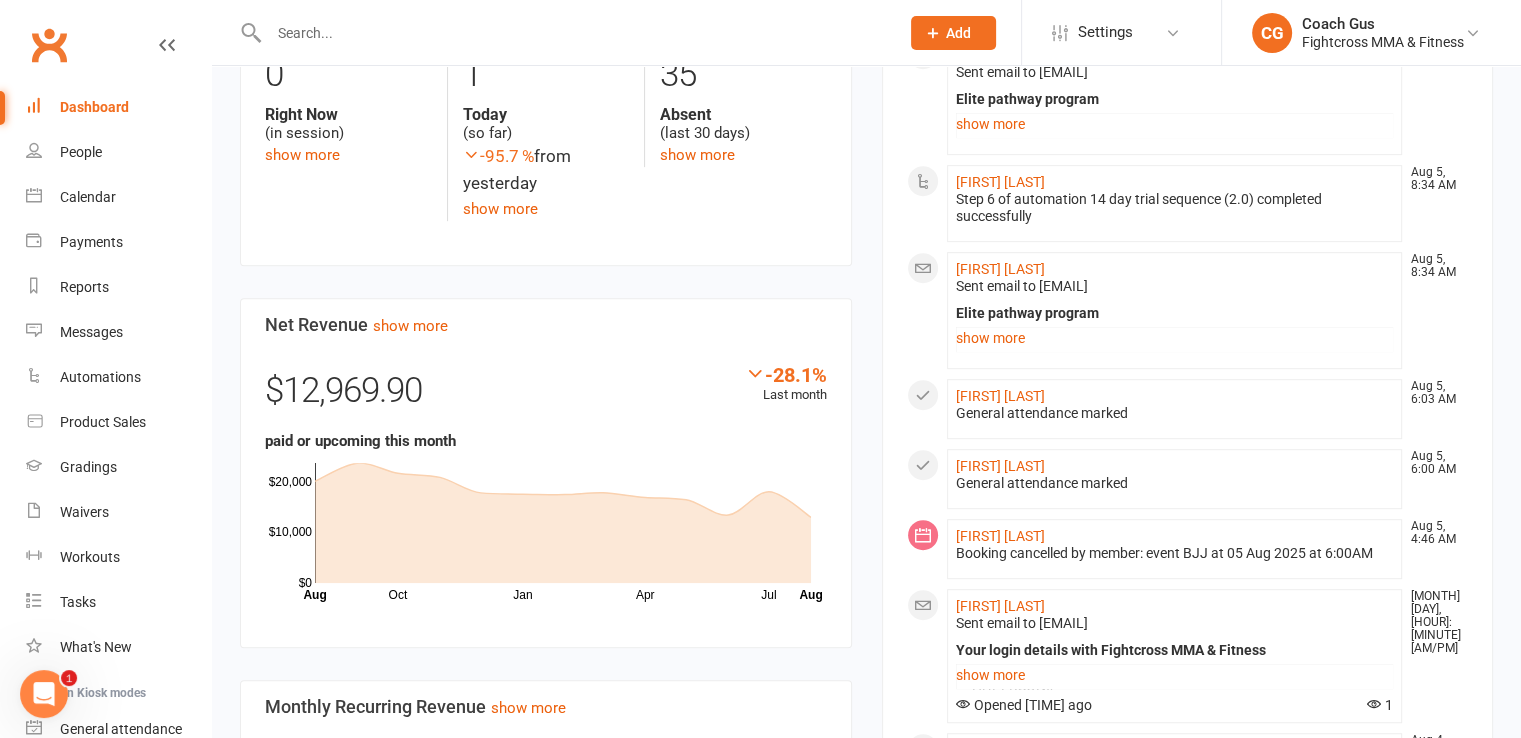 scroll, scrollTop: 500, scrollLeft: 0, axis: vertical 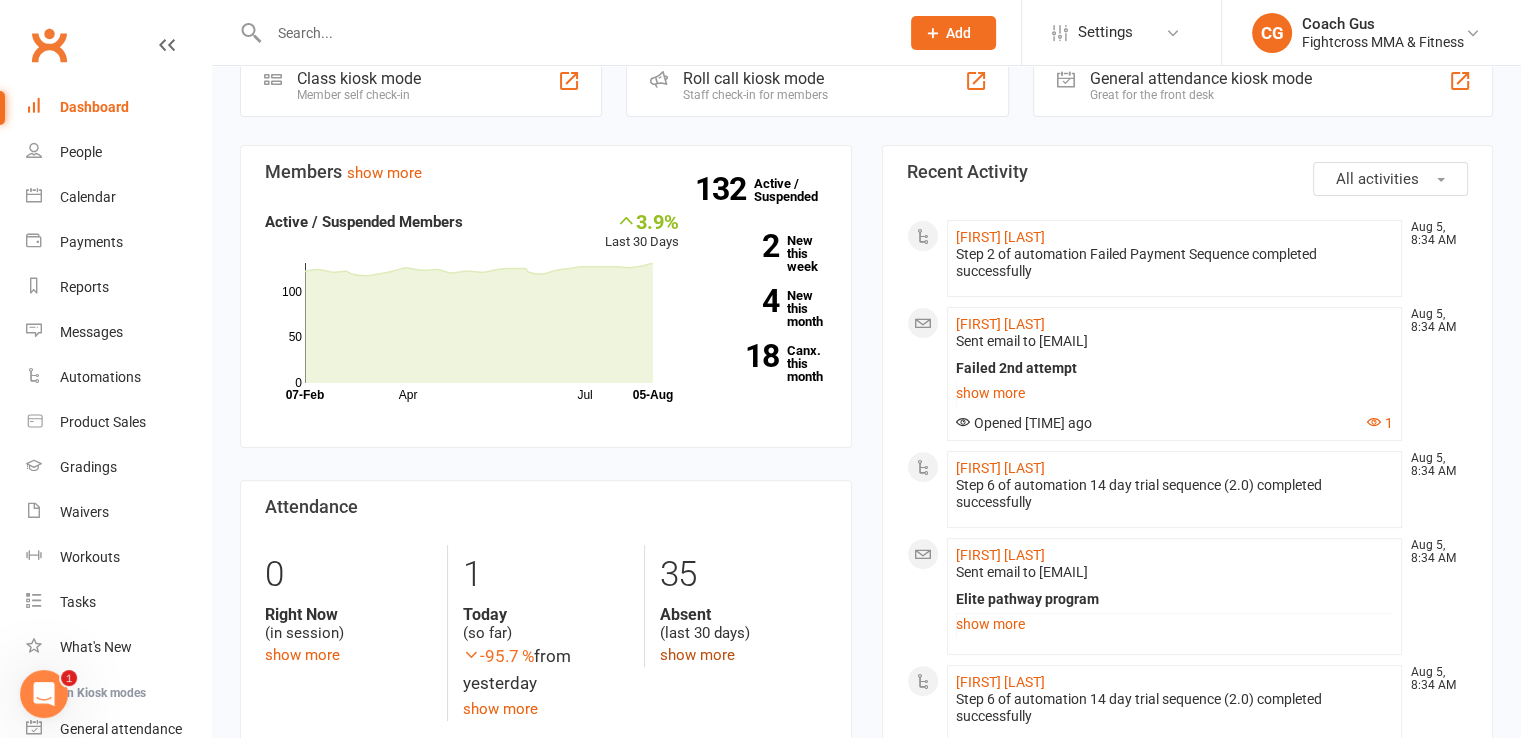 click on "show more" 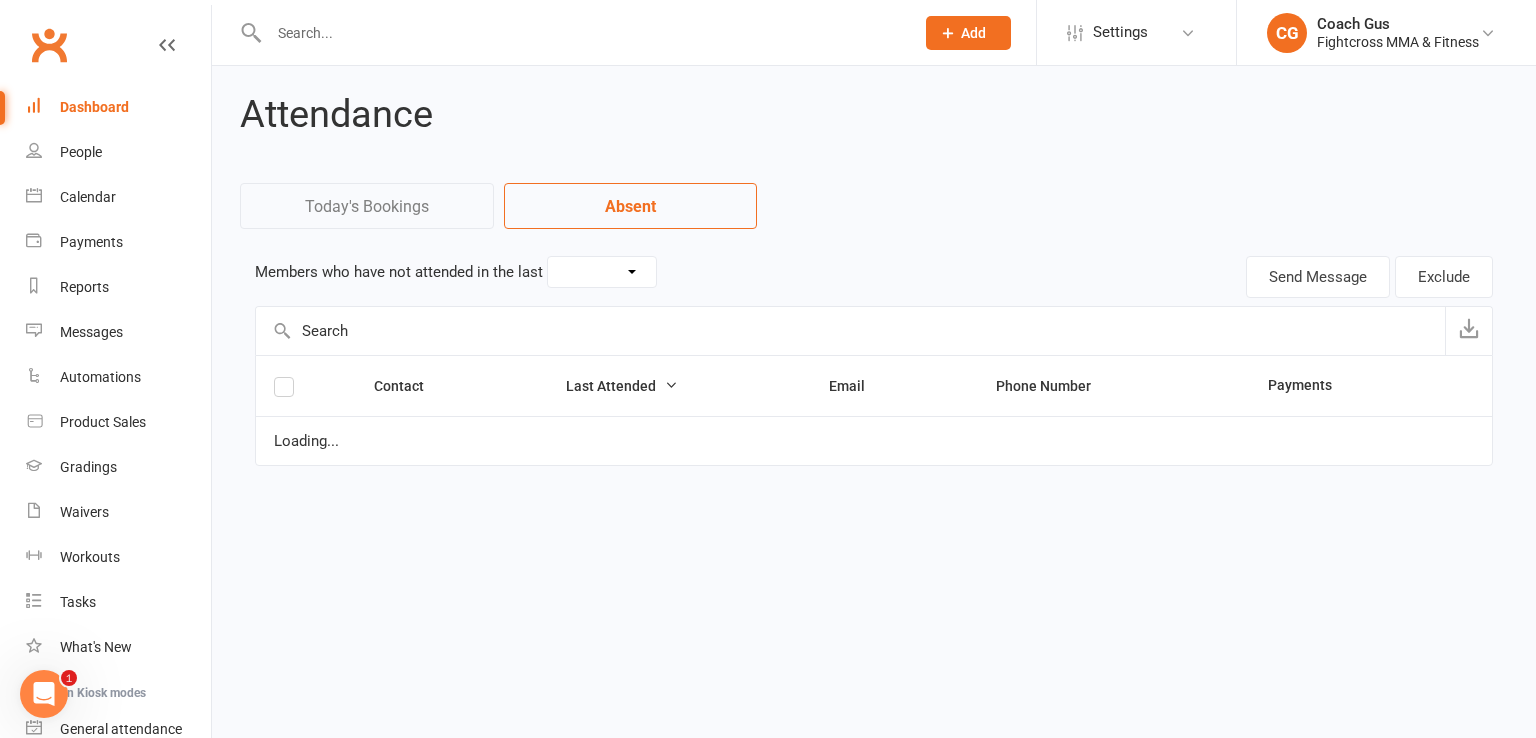 select on "30" 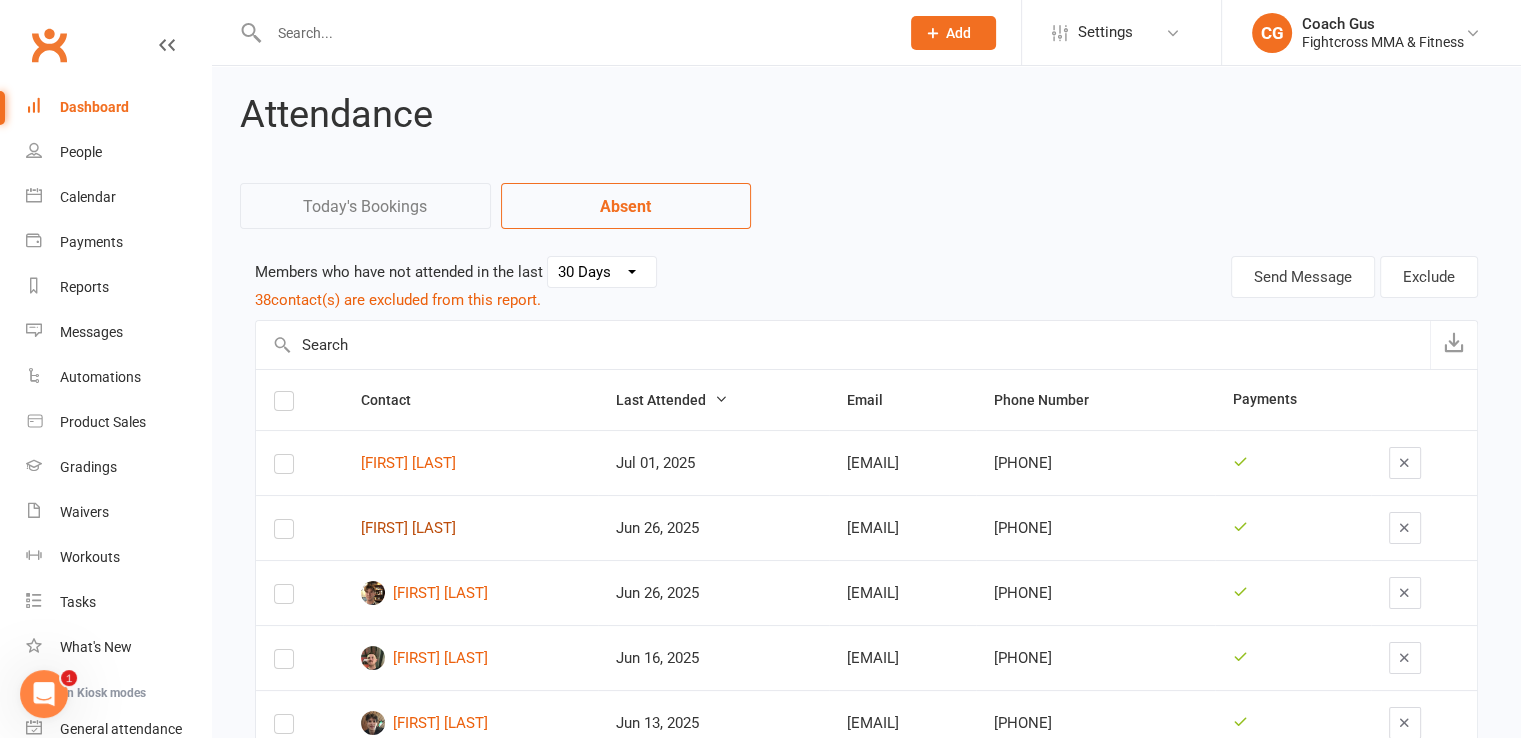 click on "[FIRST] [LAST]" at bounding box center (470, 528) 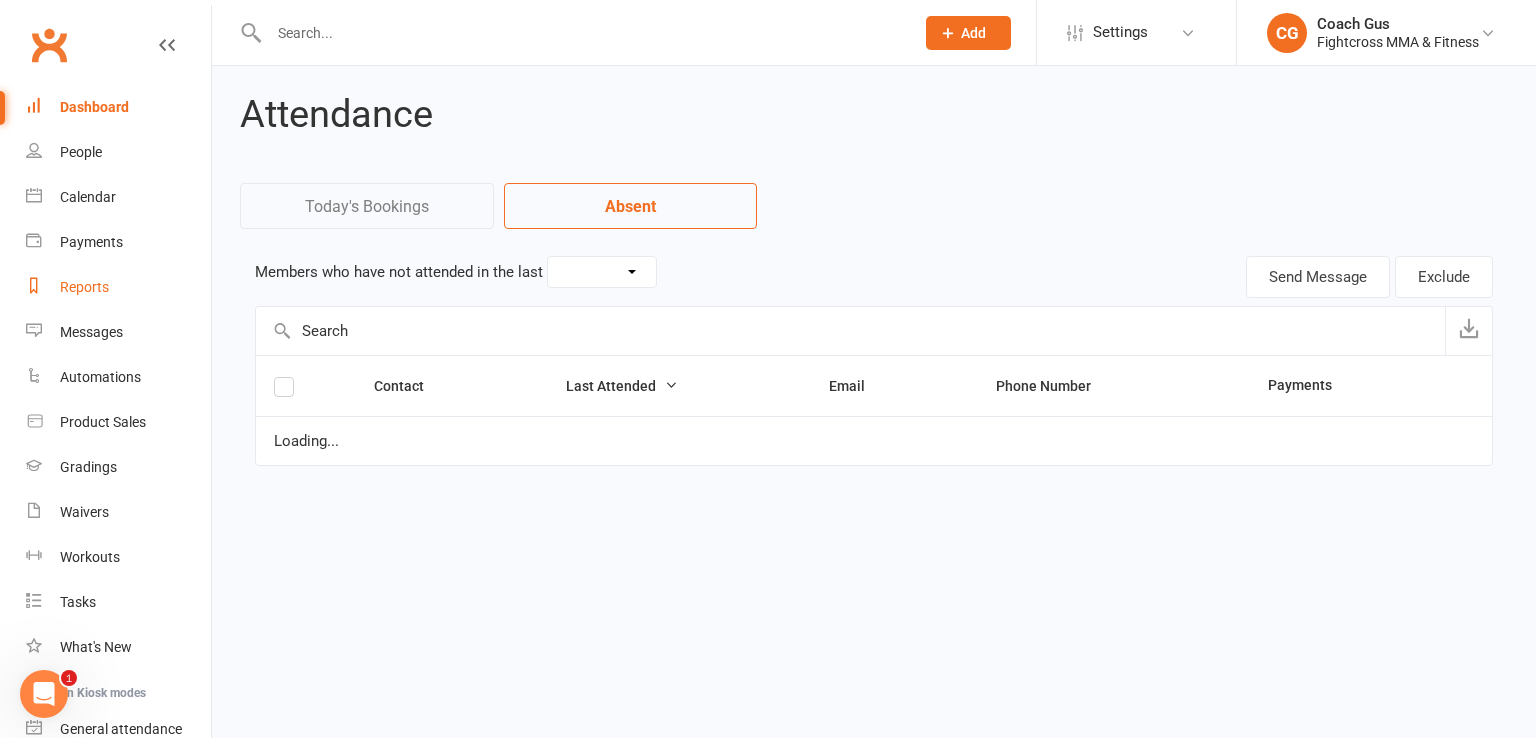 select on "30" 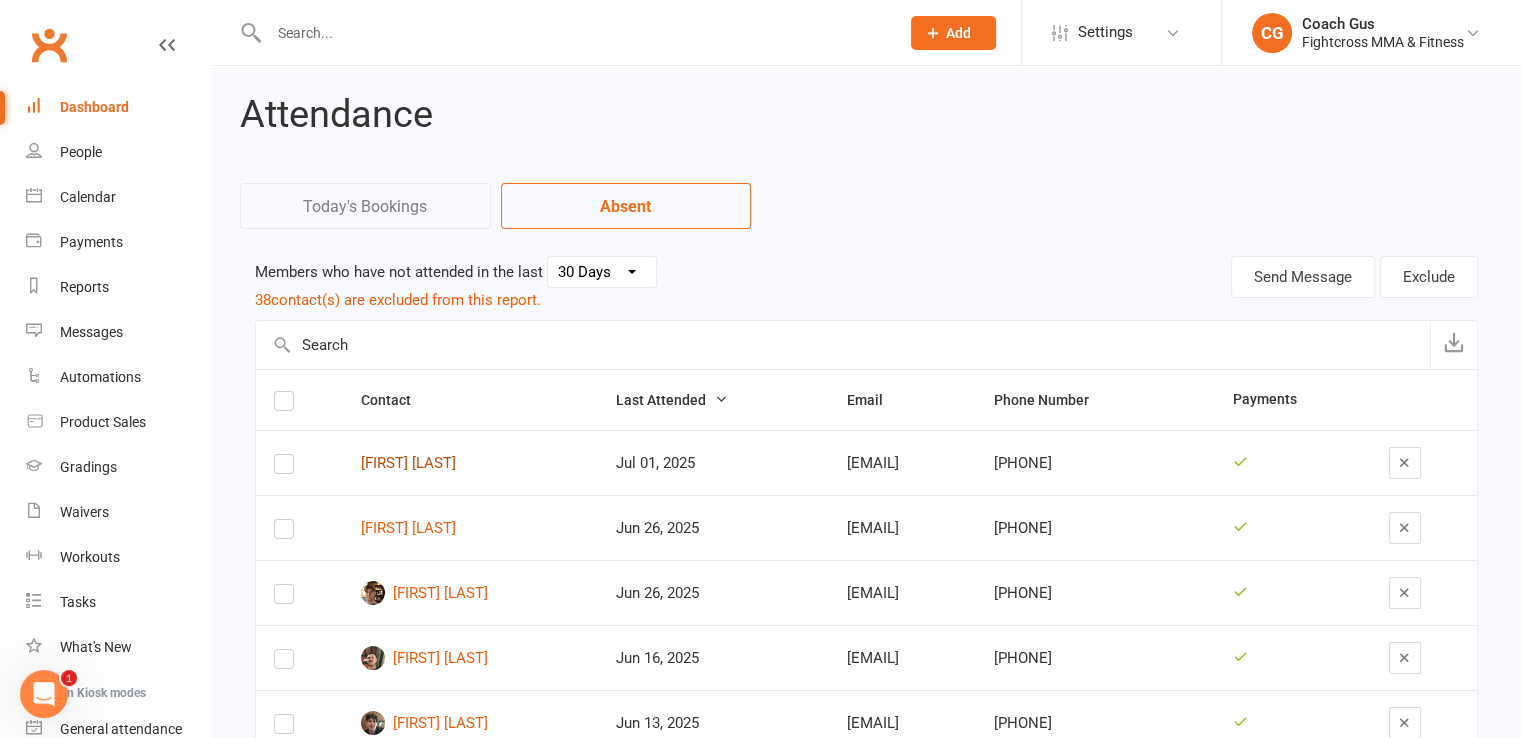 click on "[FIRST] [LAST]" at bounding box center [470, 463] 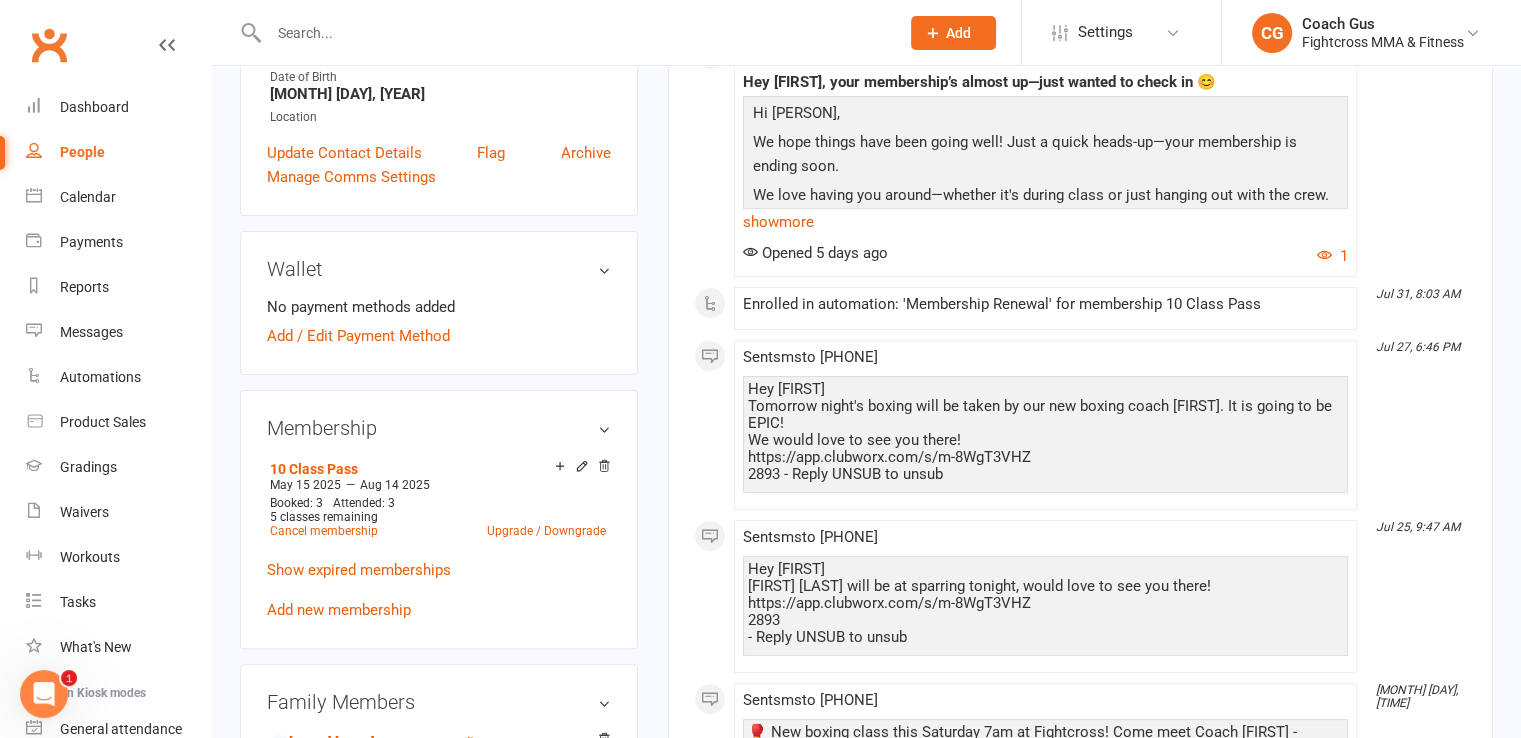 scroll, scrollTop: 0, scrollLeft: 0, axis: both 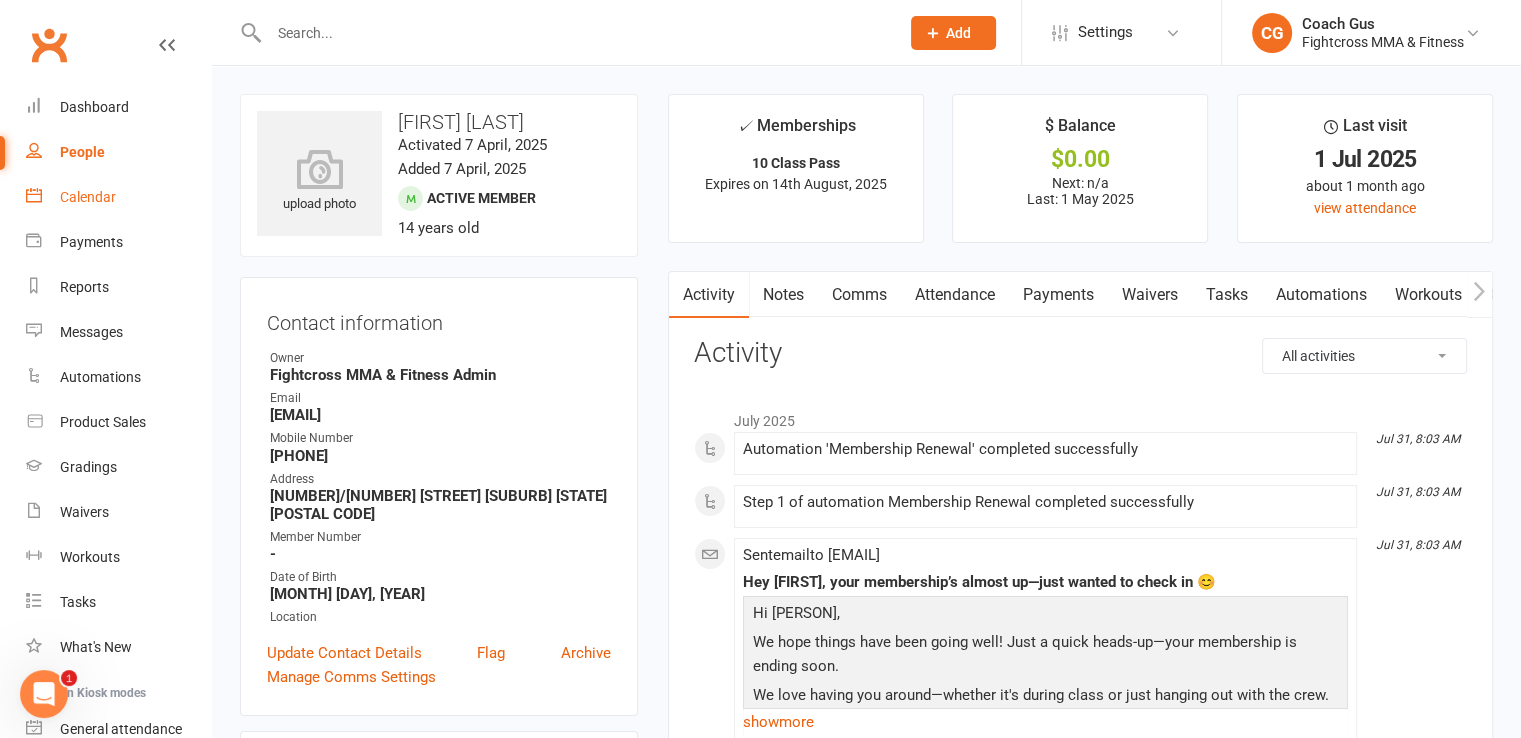 click on "Calendar" at bounding box center (88, 197) 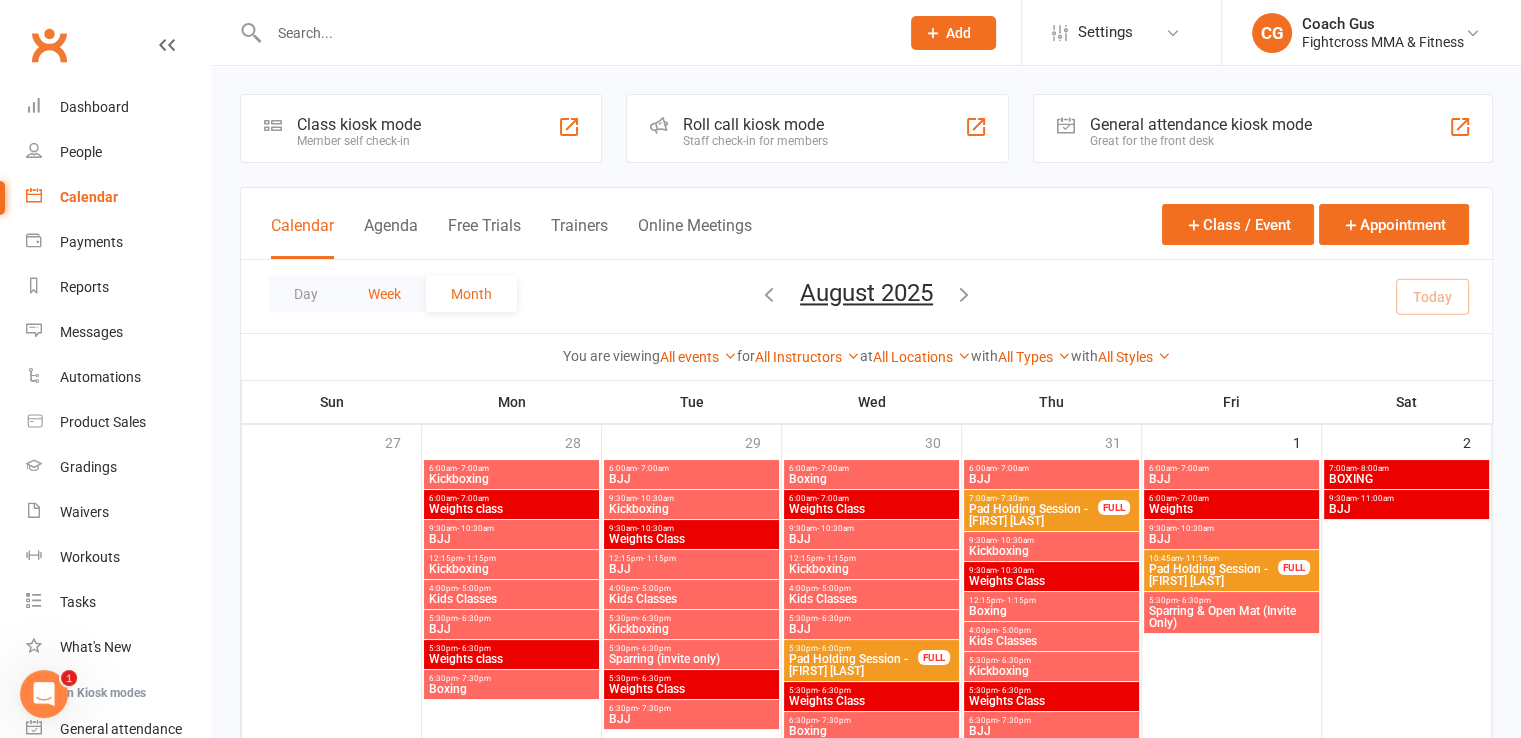 click on "Week" at bounding box center [384, 294] 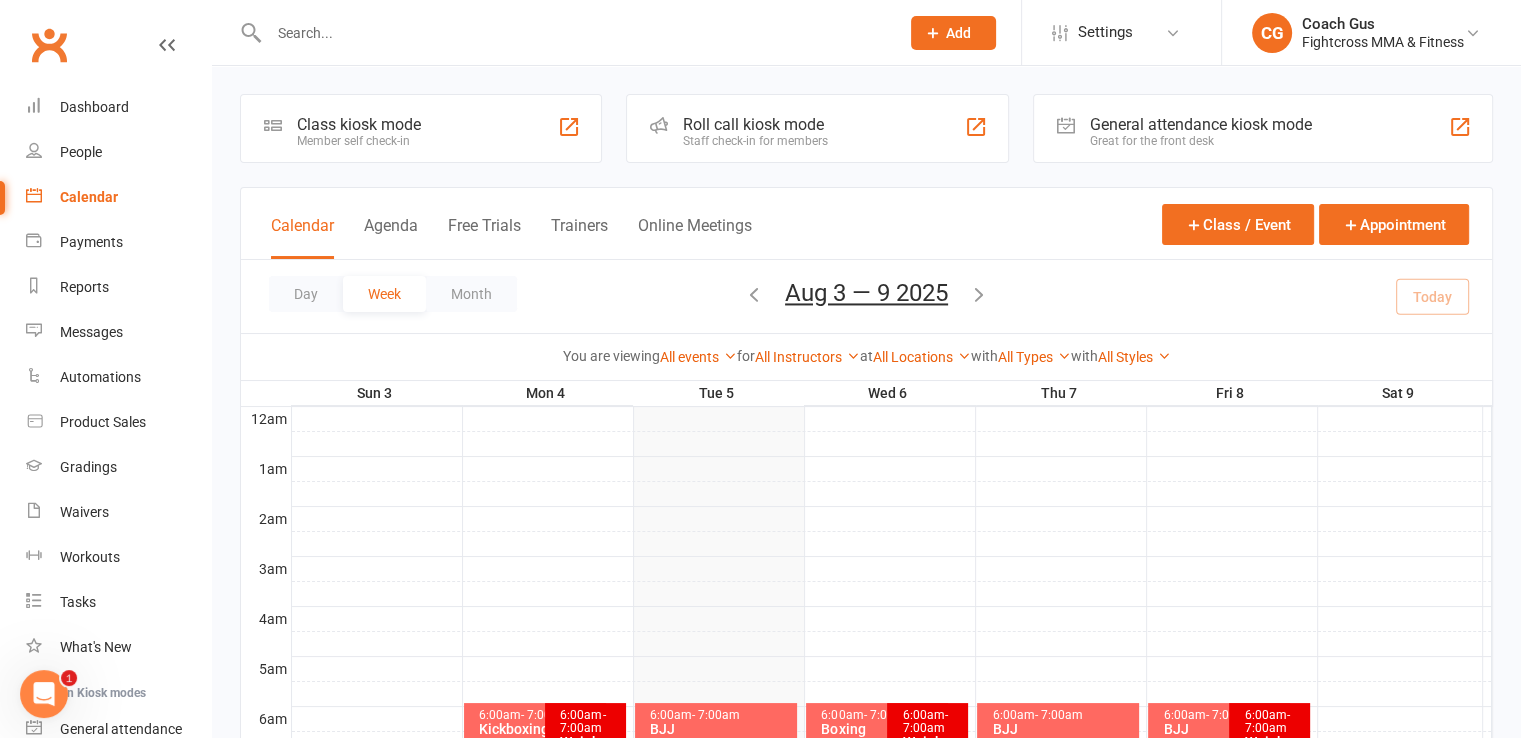 scroll, scrollTop: 0, scrollLeft: 0, axis: both 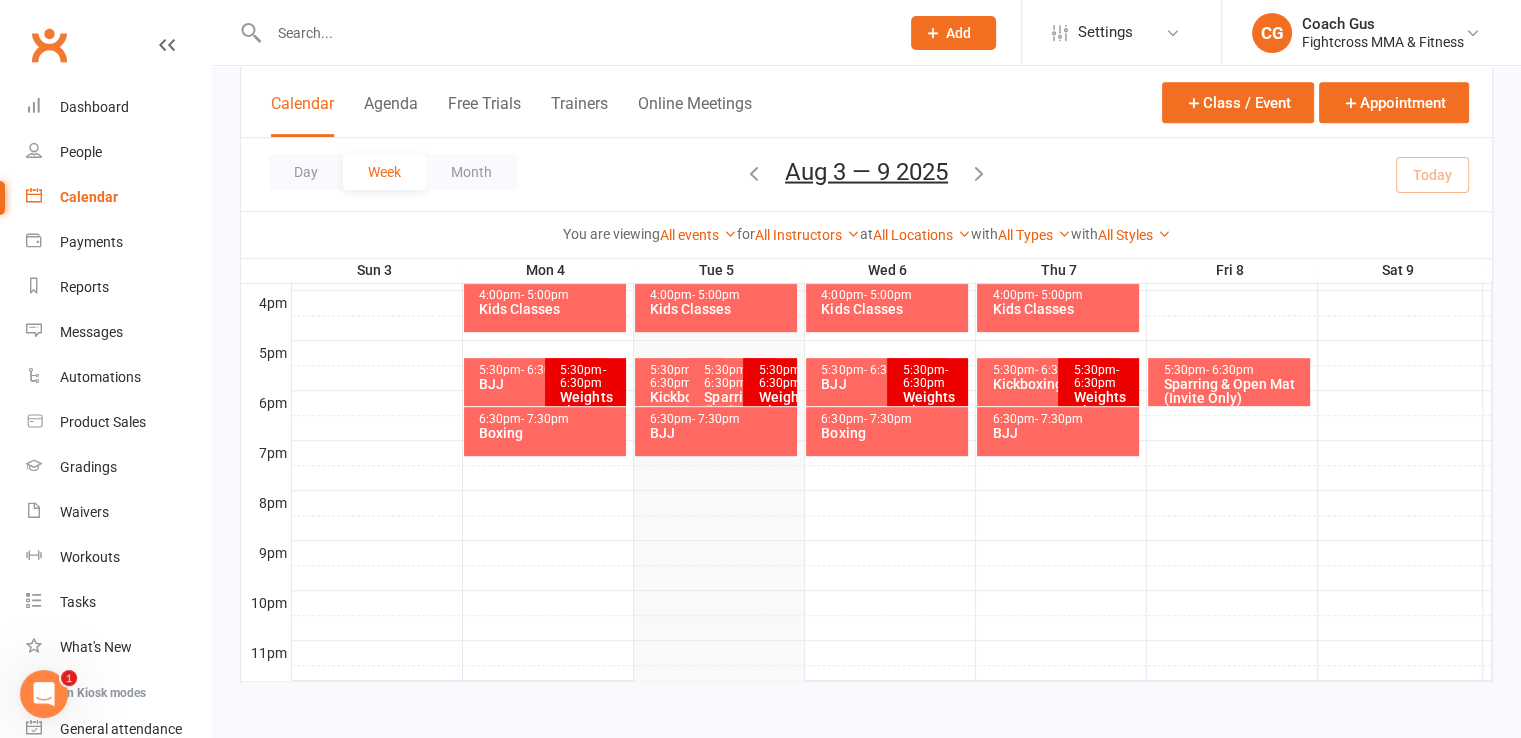 click on "[TIME] - [TIME] BJJ" at bounding box center (535, 382) 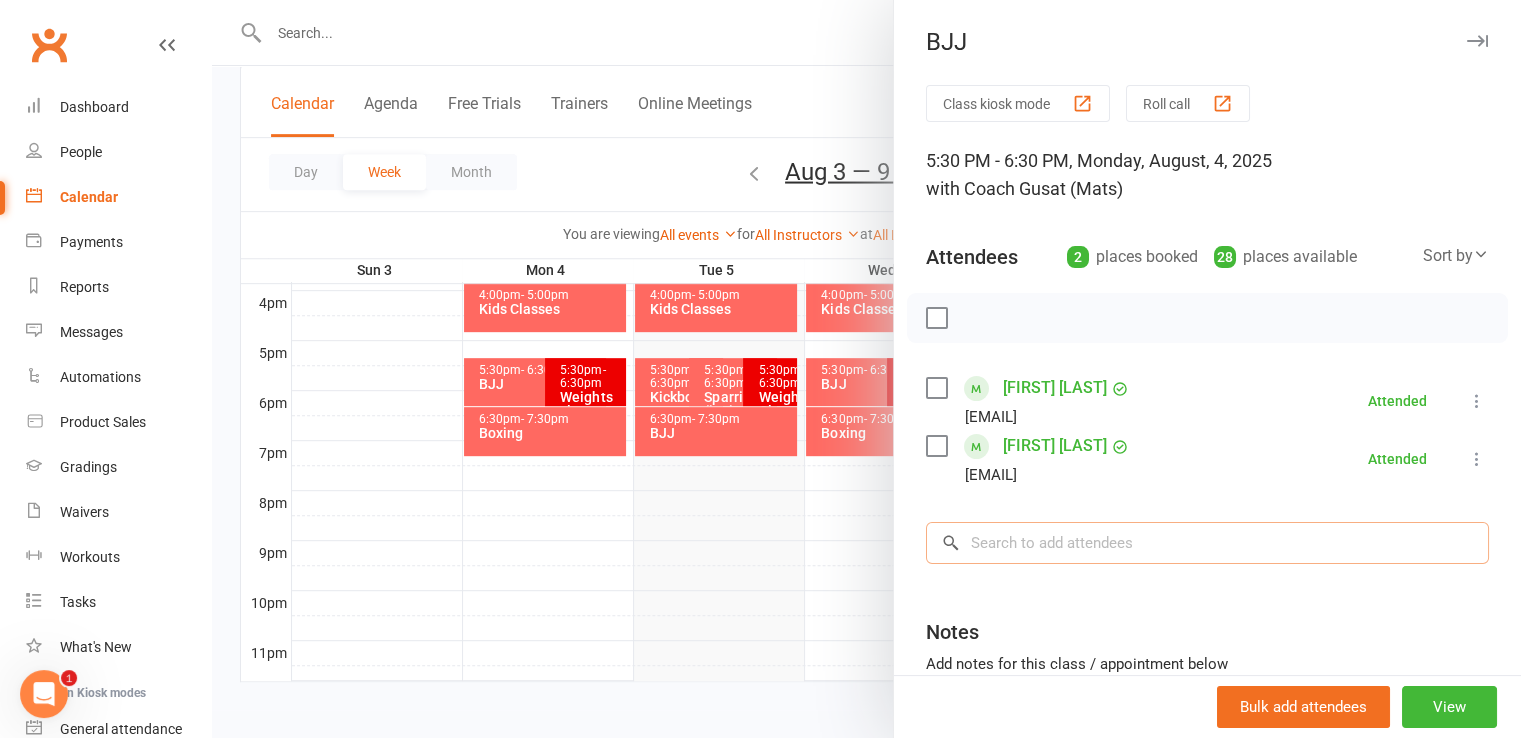 click at bounding box center (1207, 543) 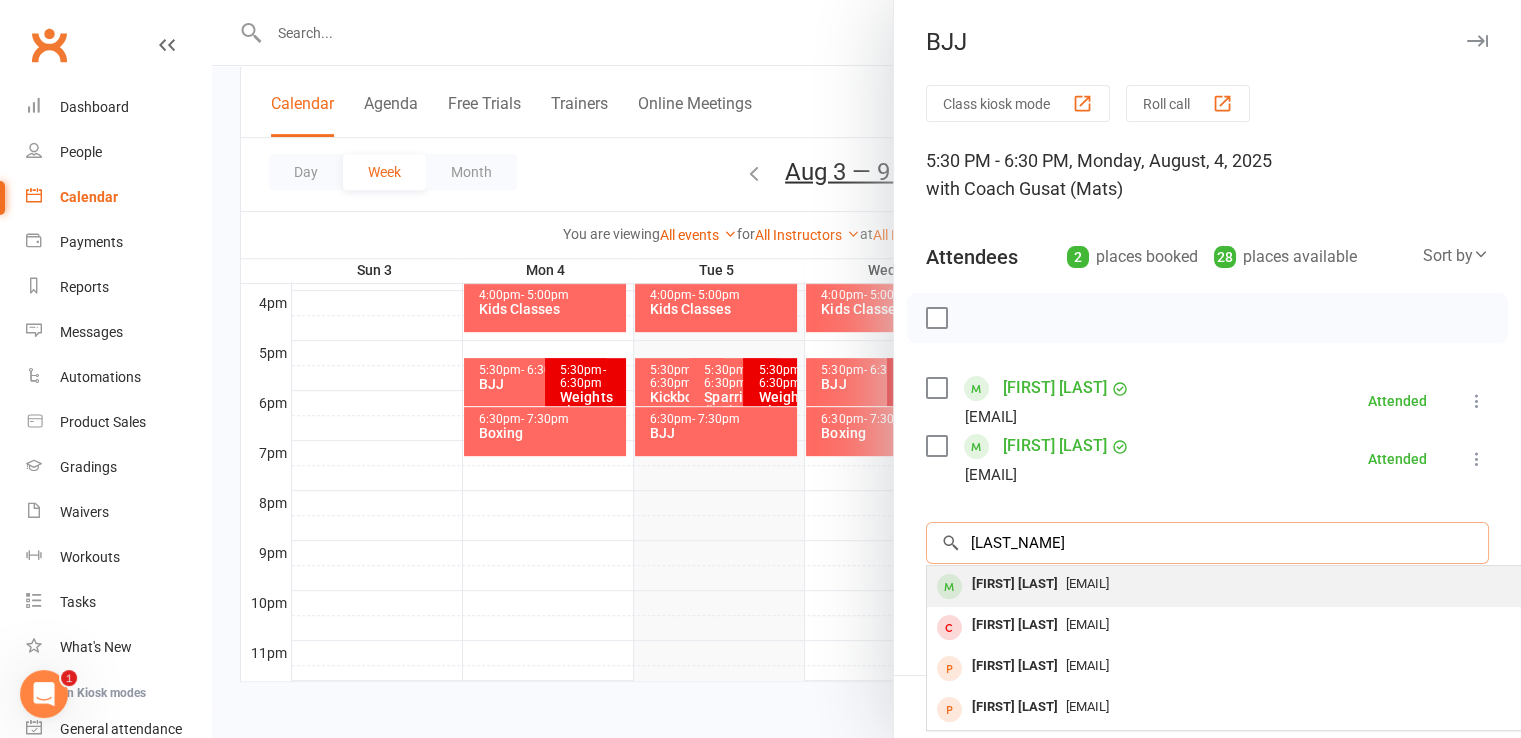 type on "[LAST_NAME]" 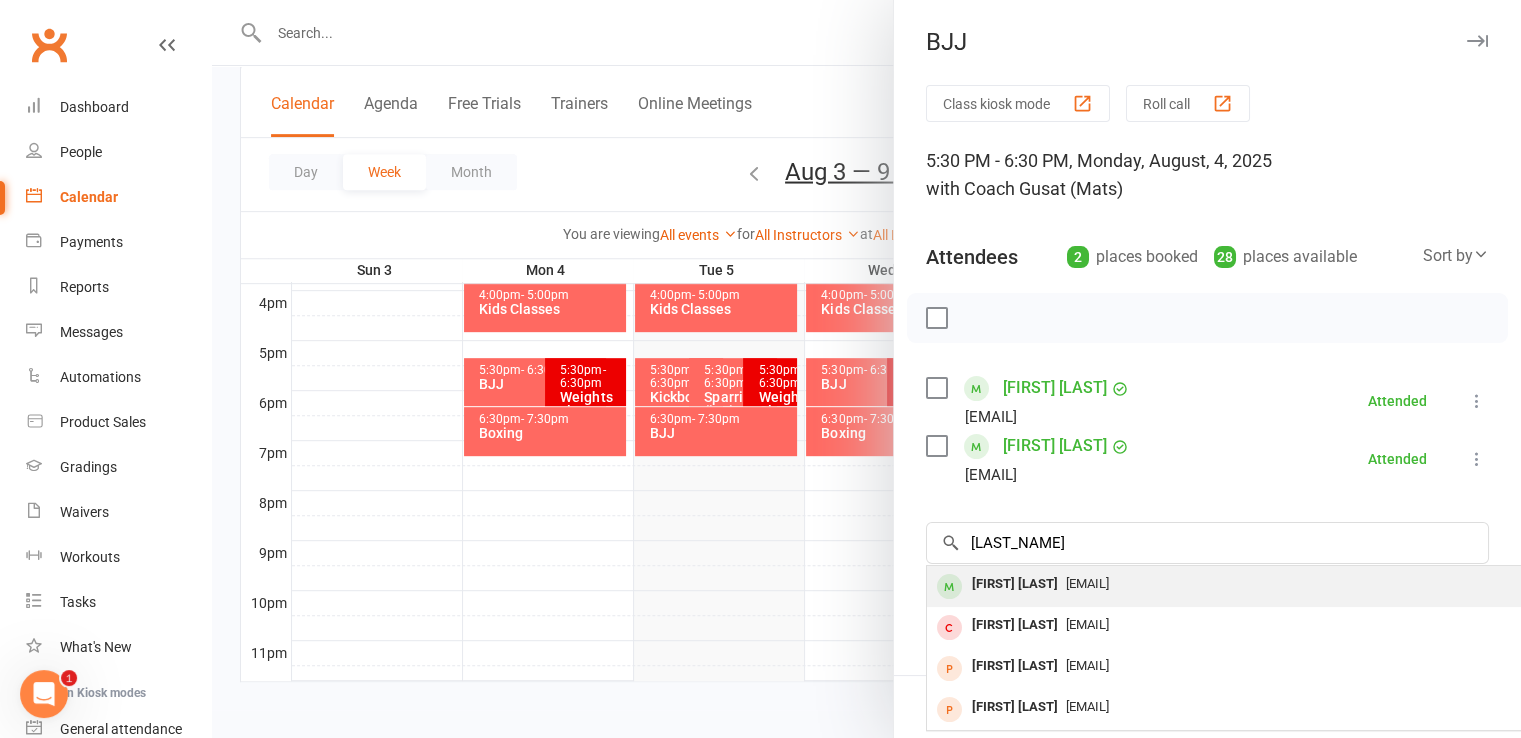 click on "[FIRST] [LAST] [EMAIL]" at bounding box center (1226, 586) 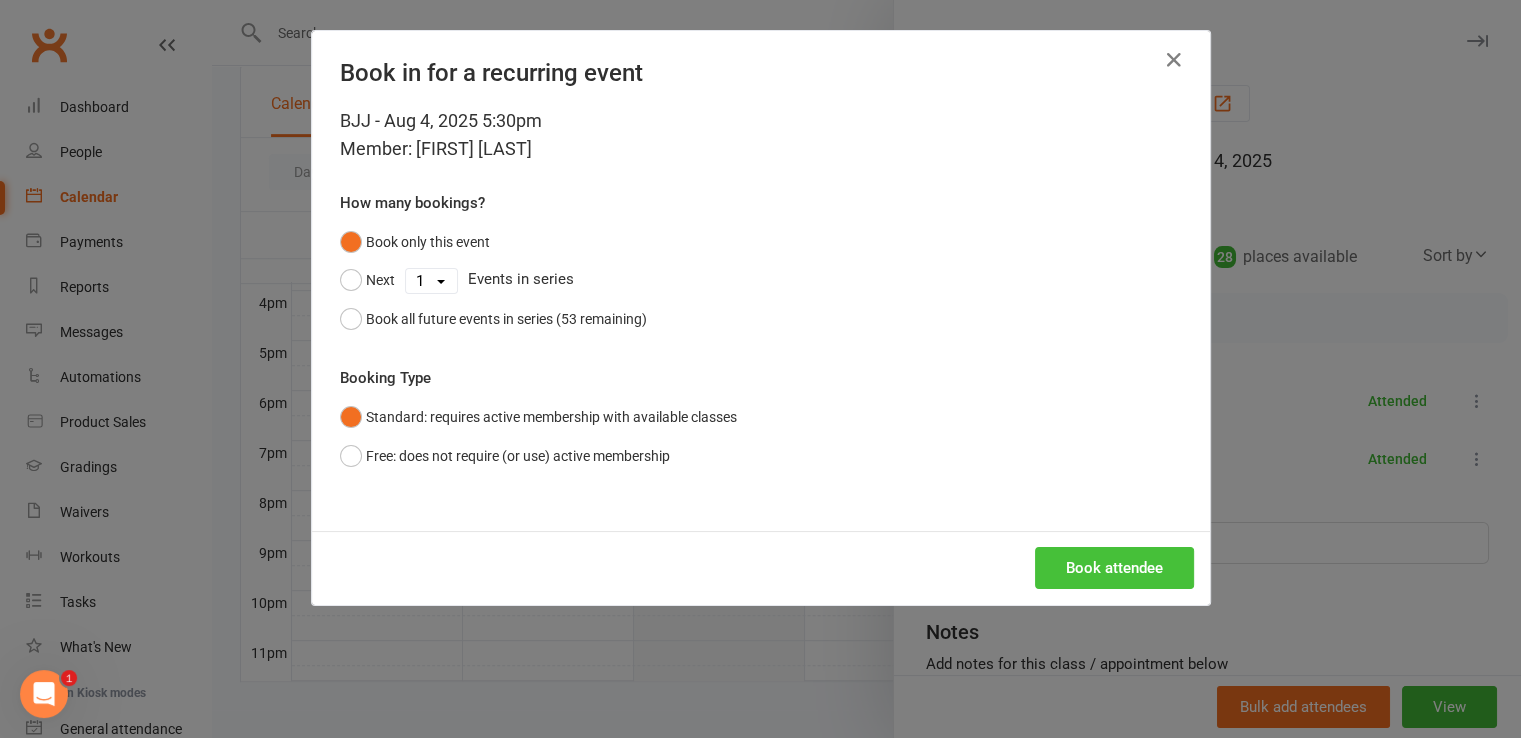 click on "Book attendee" at bounding box center (1114, 568) 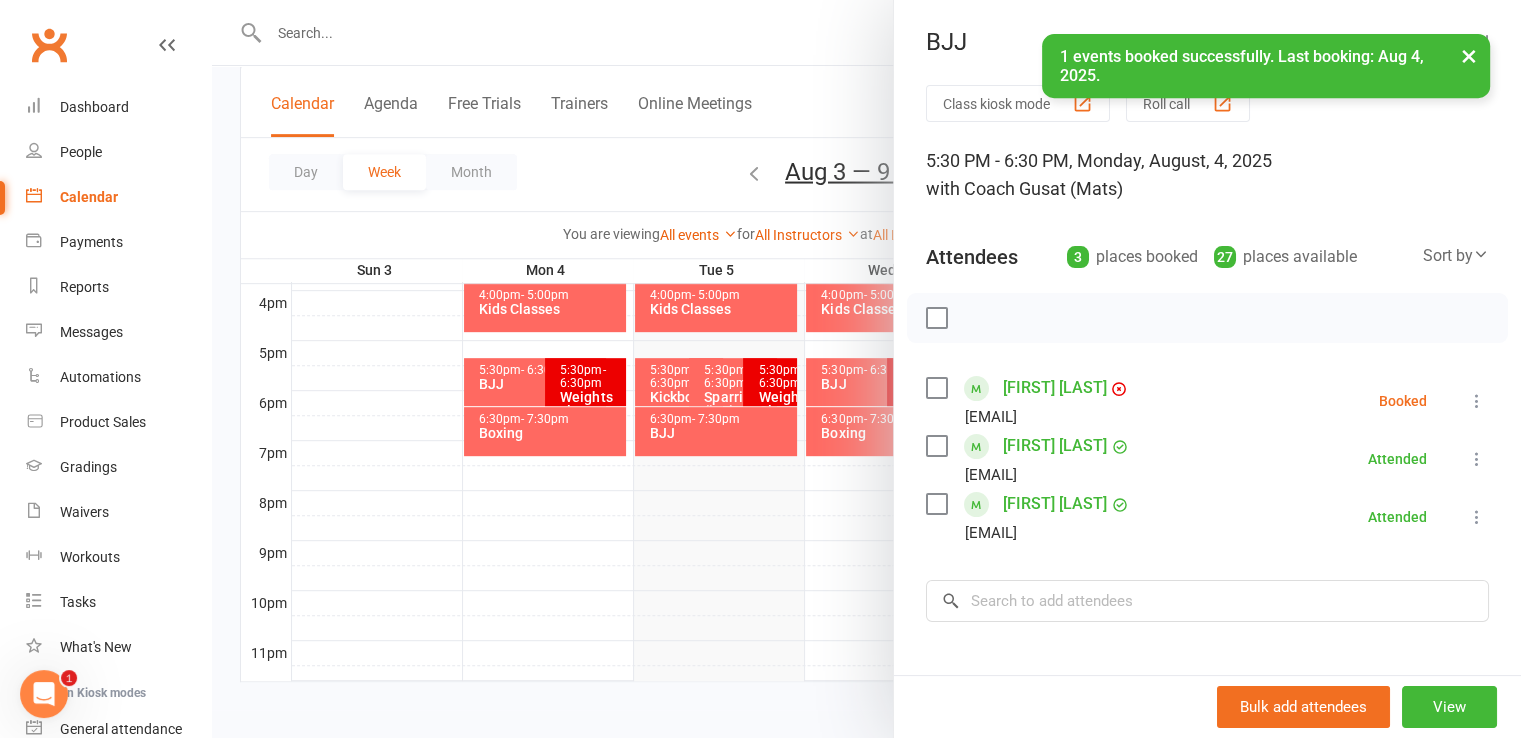 click on "Class kiosk mode Roll call [TIME] - [TIME], [DAY_OF_WEEK], [MONTH], [DAY], [YEAR] with Coach [NAME] at (Mats) Attendees [NUMBER] places booked [NUMBER] places available Sort by Last name First name Booking created Ashley Dyball [EMAIL] Booked More info Remove Check in Mark absent Send message All bookings for series Lindsay Harrison [EMAIL] Attended More info Remove Mark absent Undo check-in Send message All bookings for series Ashley Macqueen [EMAIL] Attended More info Remove Mark absent Undo check-in Send message All bookings for series × No results Ashley Dyball [EMAIL] Eloise Leonard [EMAIL] Dagmar Marshall [EMAIL] James Marshall [EMAIL] Notes Add notes for this class / appointment below Bulk add attendees View" at bounding box center [1207, 495] 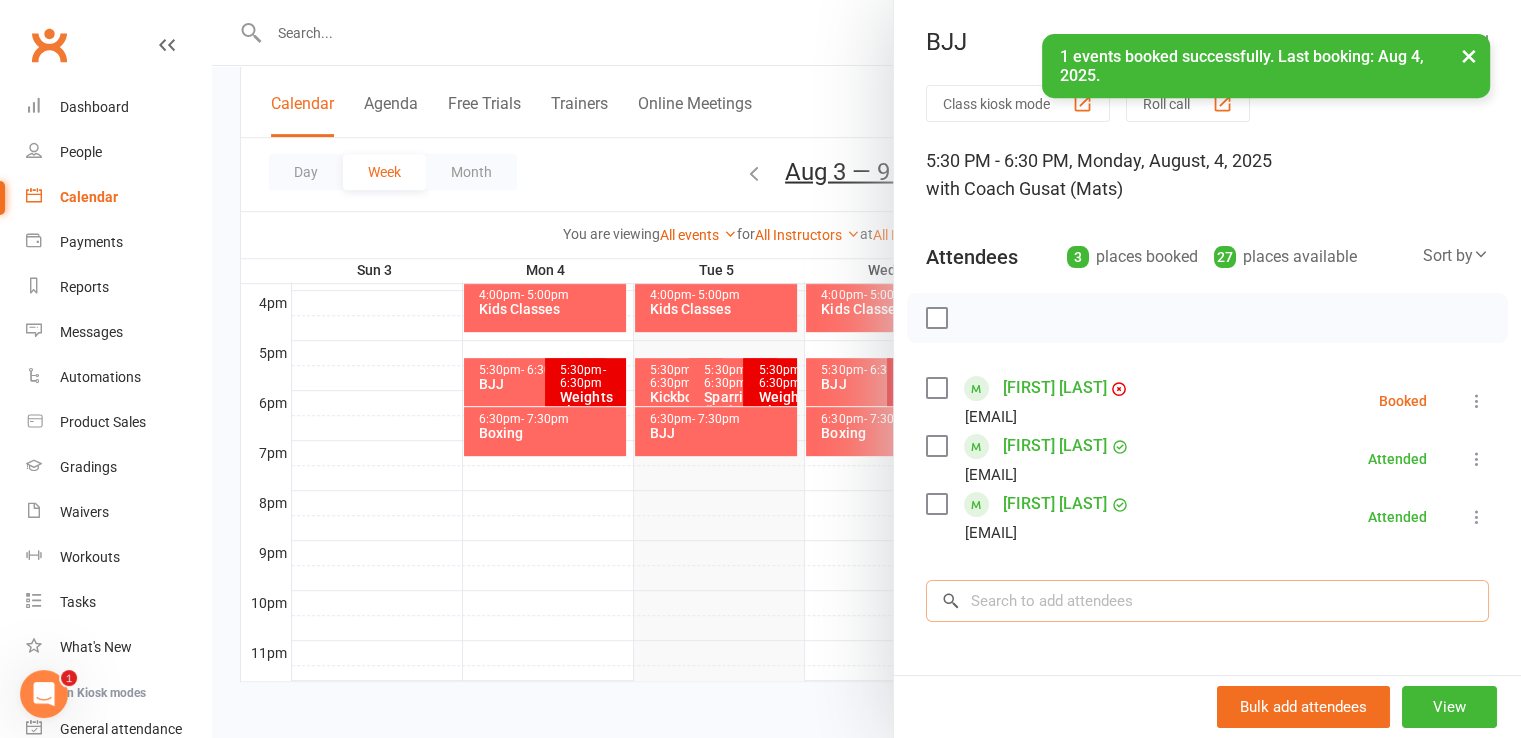 click at bounding box center (1207, 601) 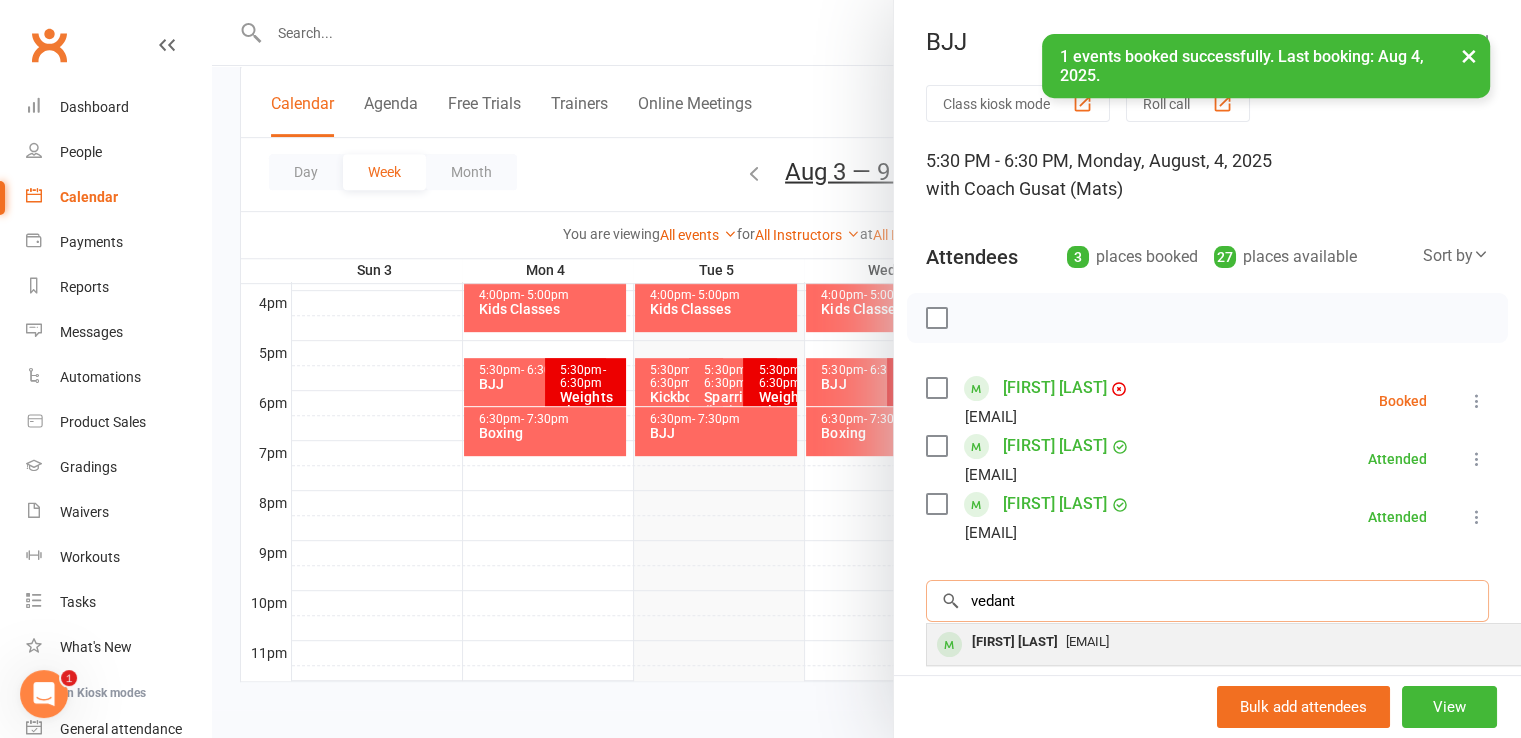 type on "vedant" 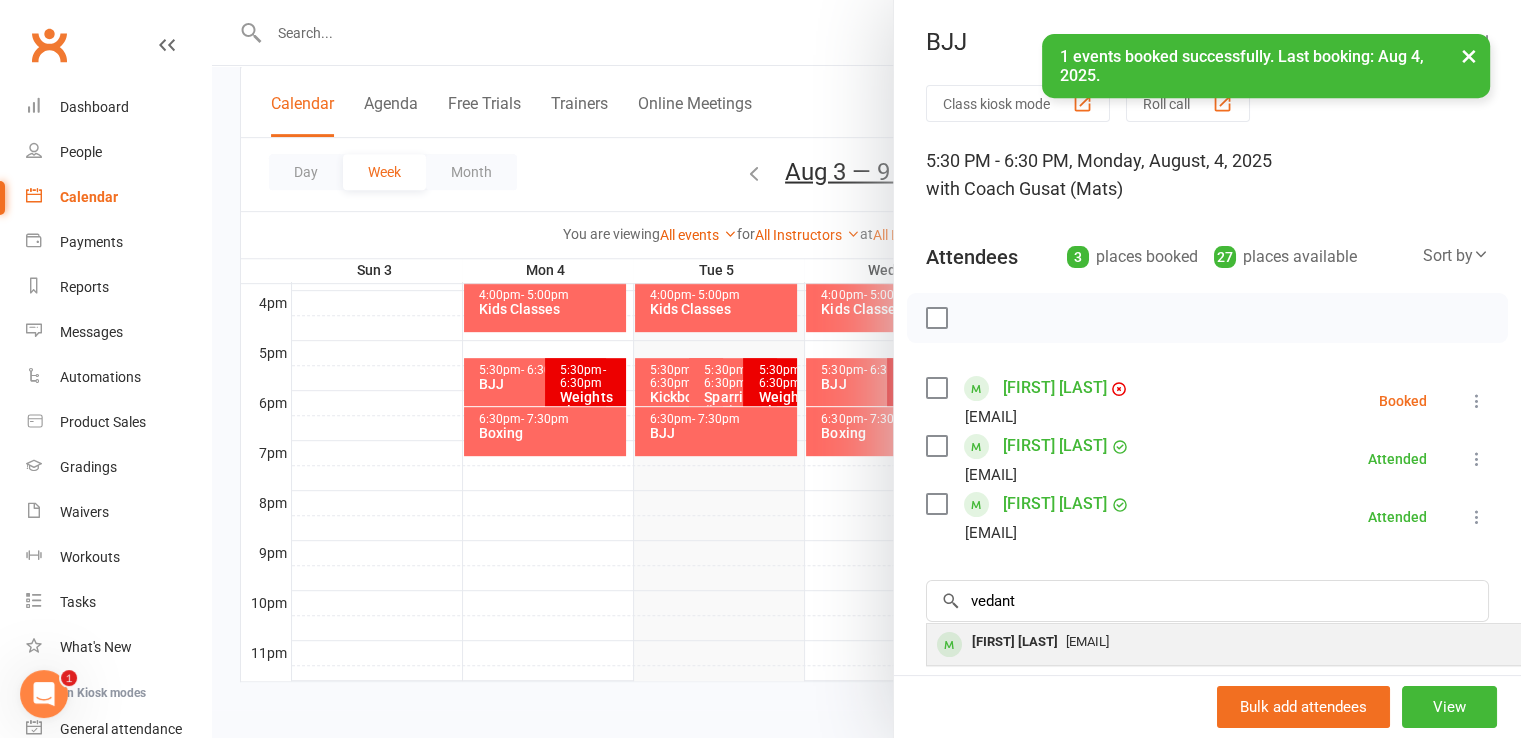 click on "[FIRST] [LAST]" at bounding box center [1015, 642] 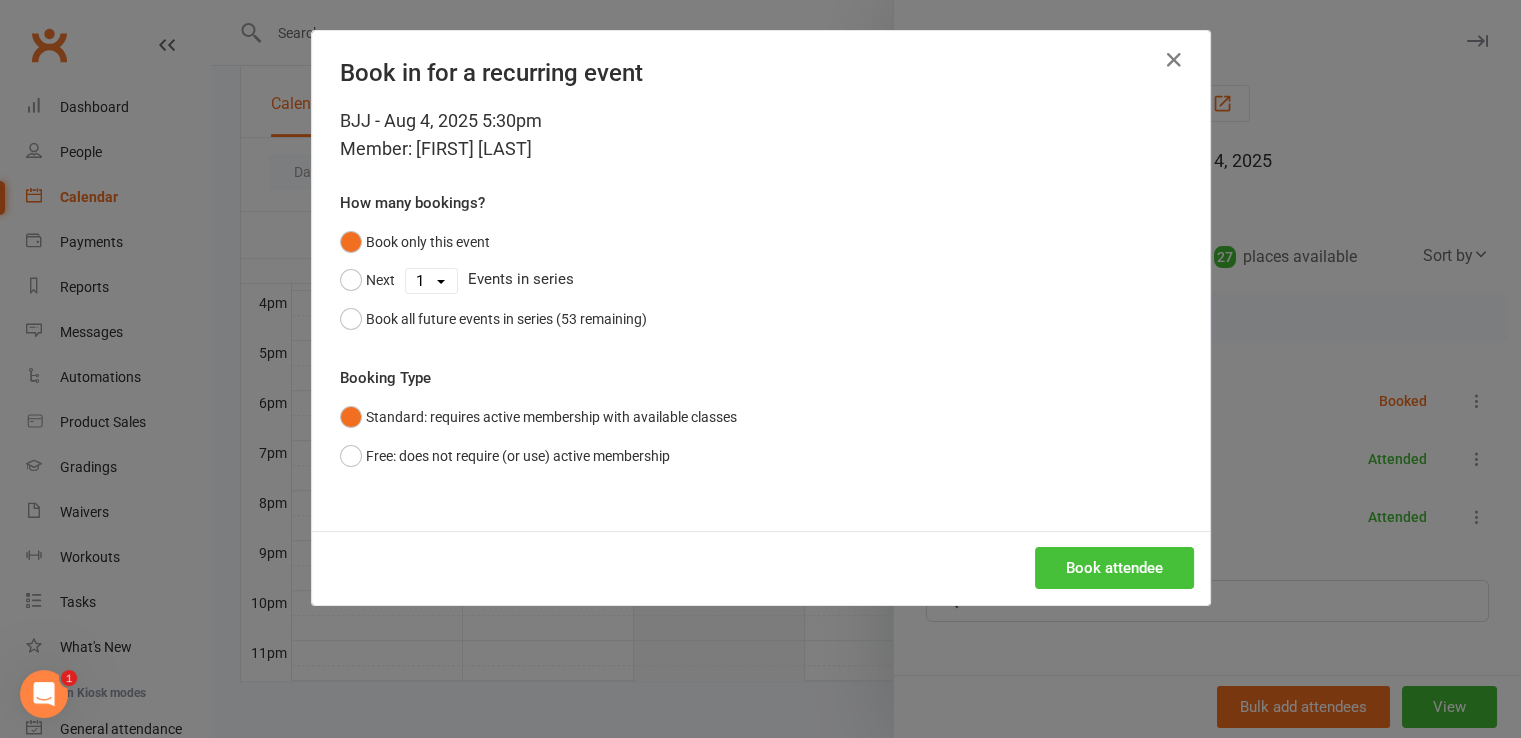 click on "Book attendee" at bounding box center (1114, 568) 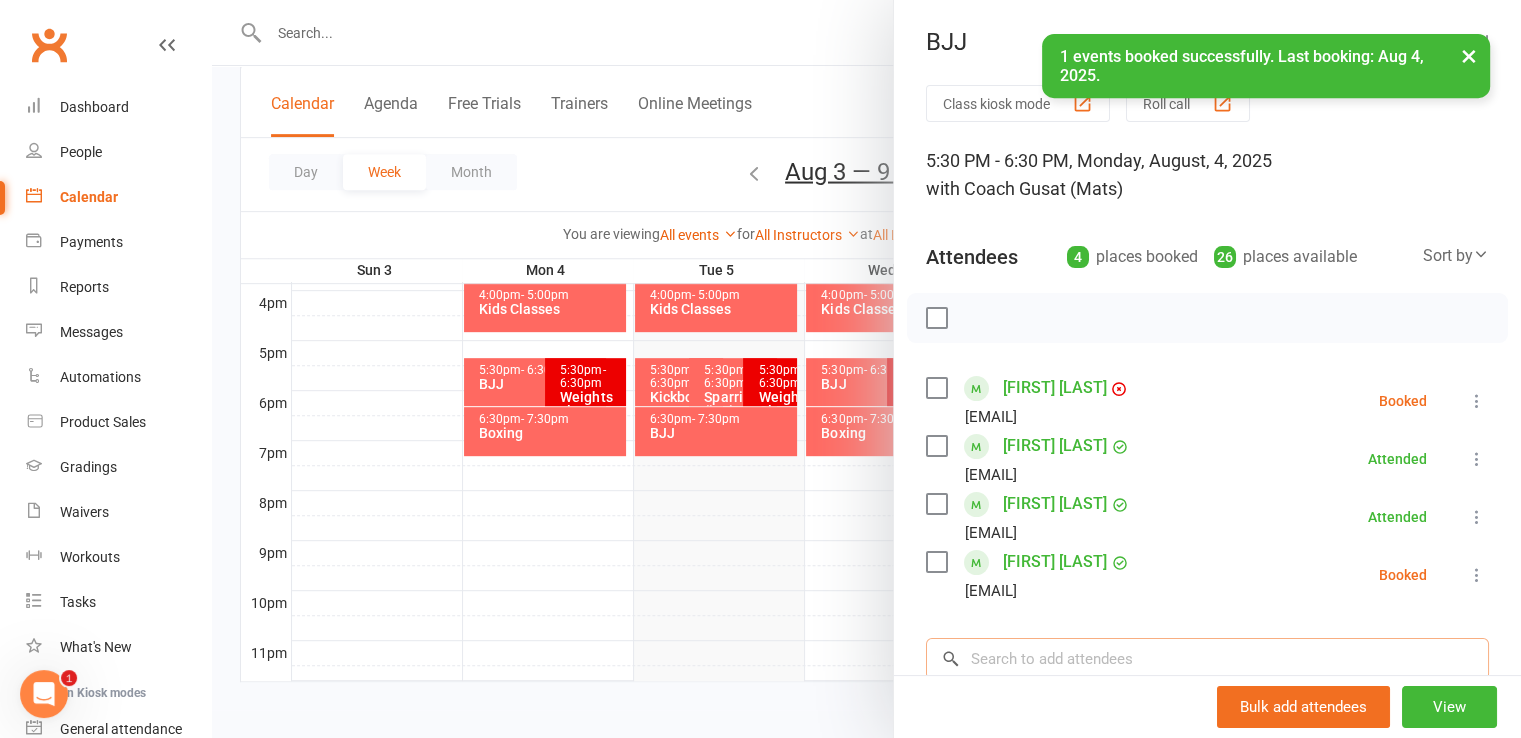 click at bounding box center (1207, 659) 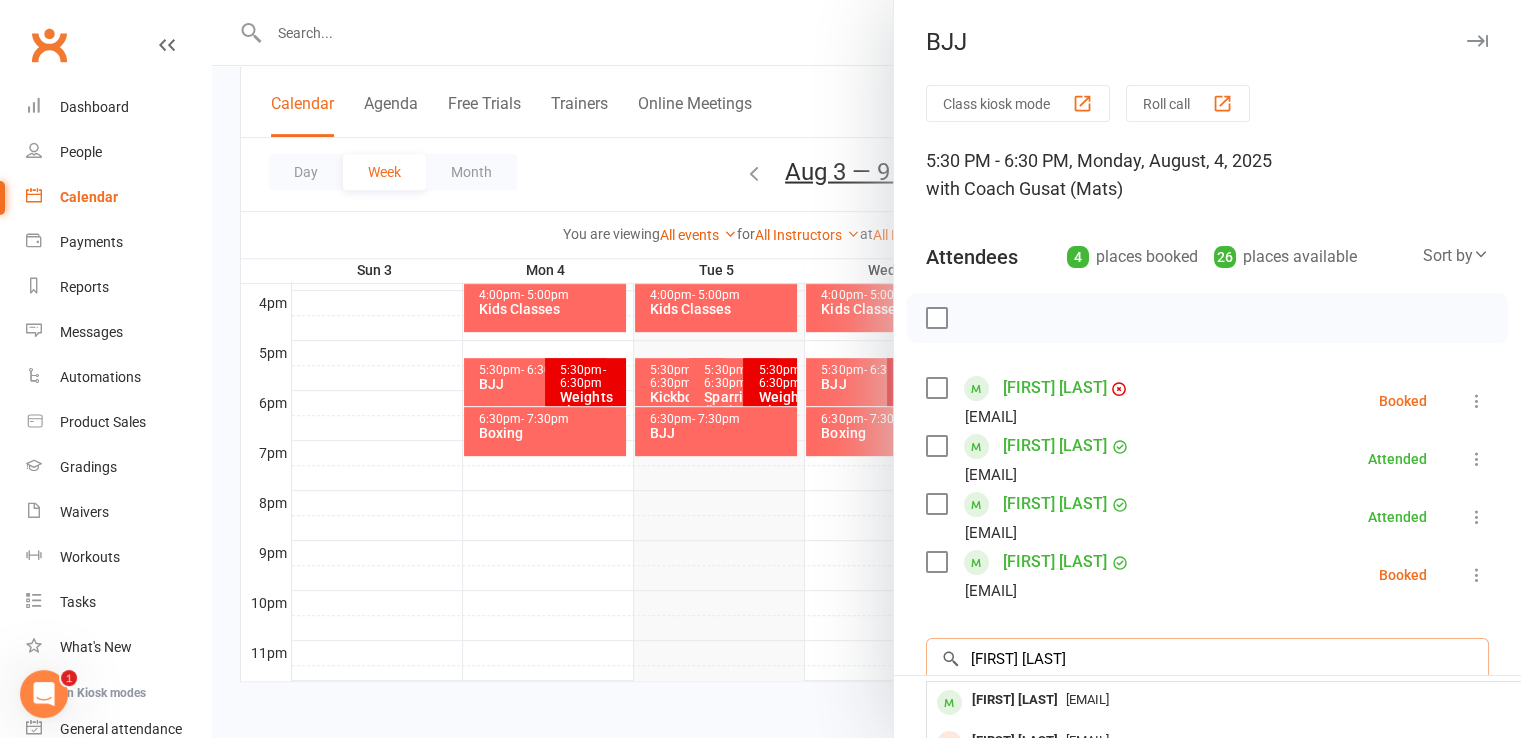 scroll, scrollTop: 301, scrollLeft: 0, axis: vertical 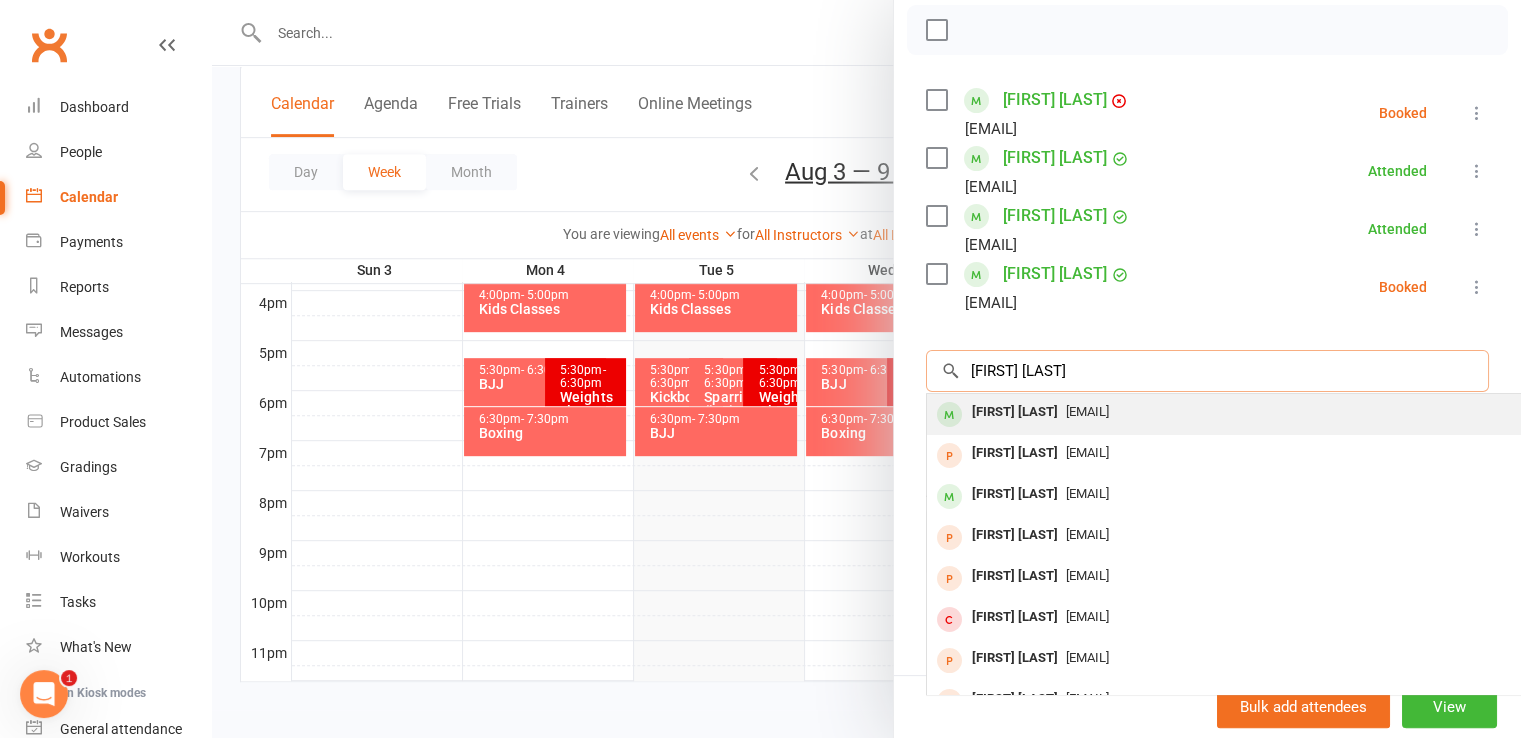 type on "[FIRST] [LAST]" 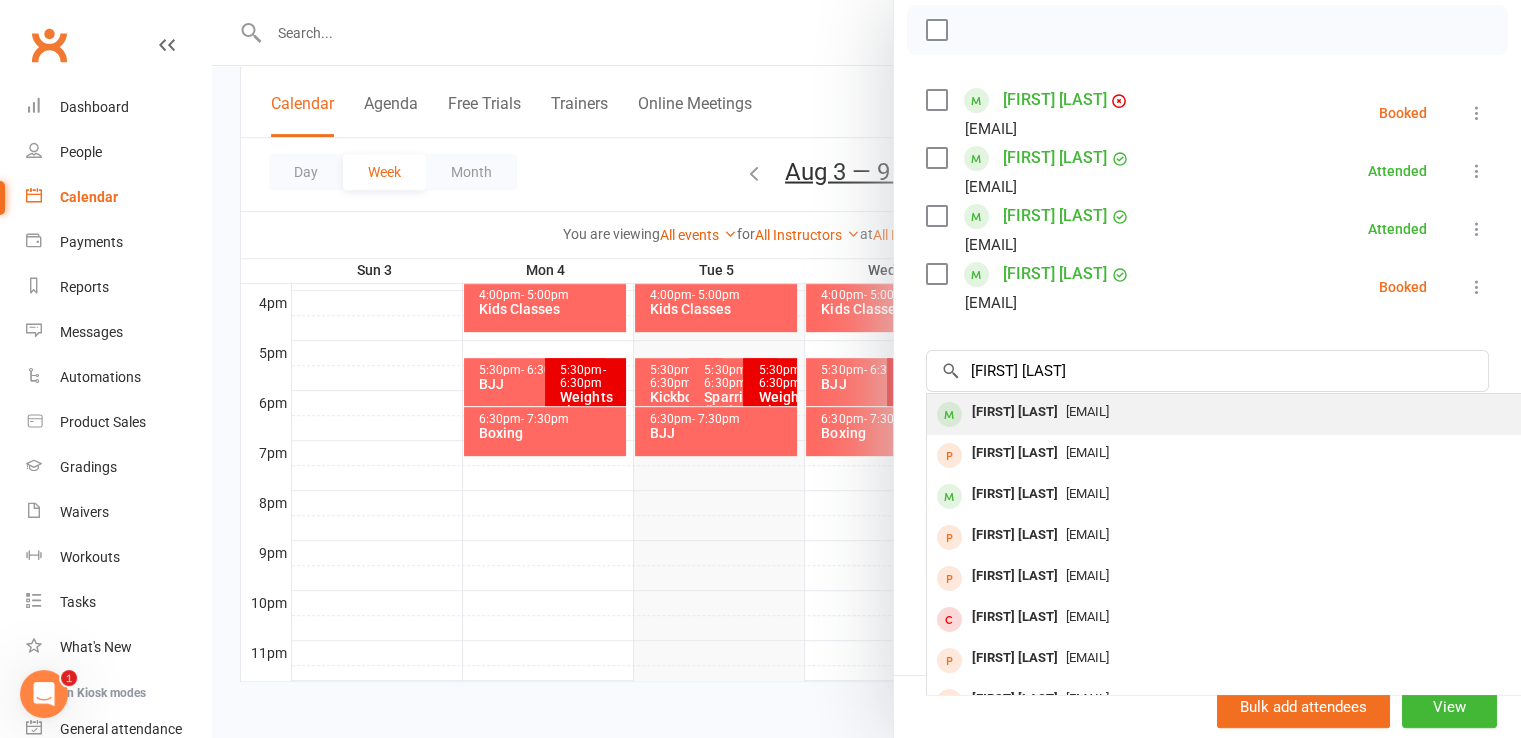 click on "[EMAIL]" at bounding box center (1226, 412) 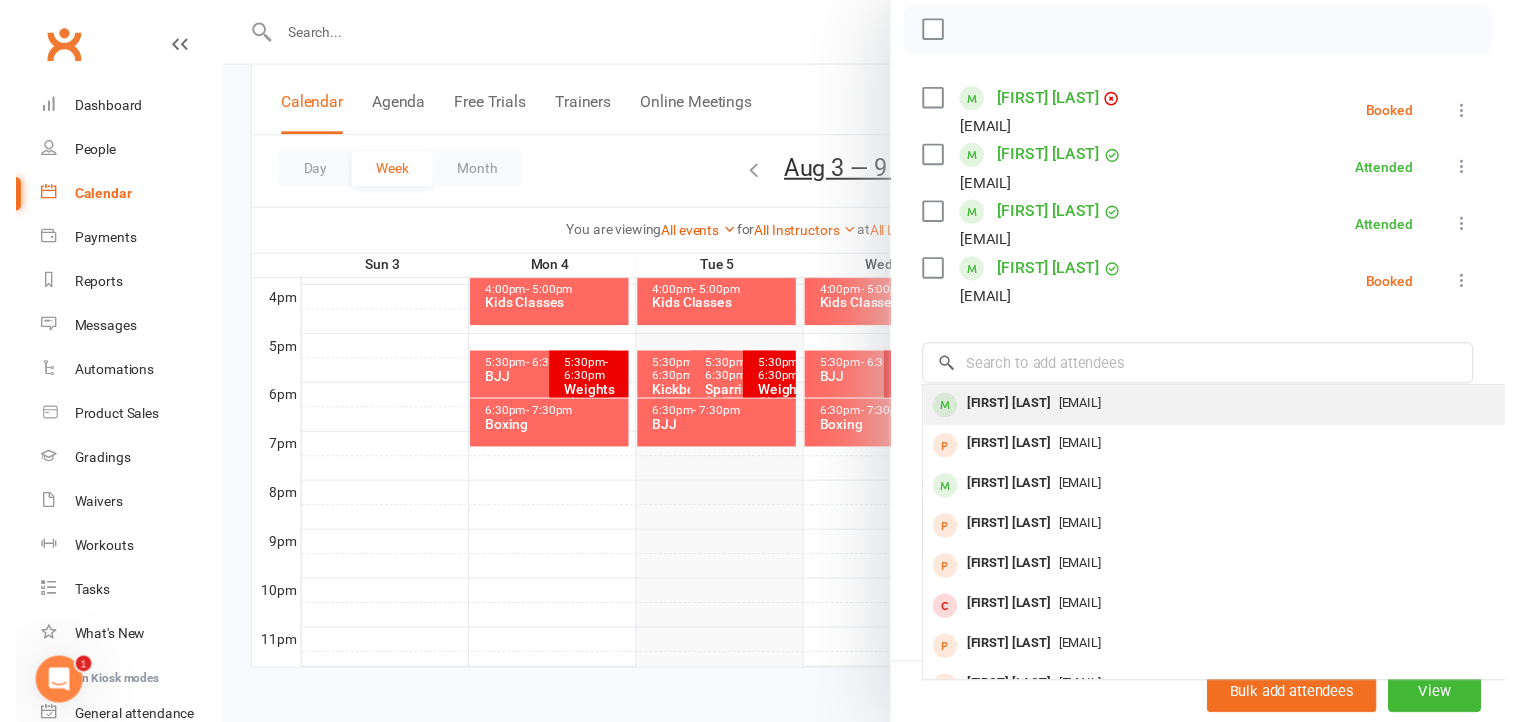 scroll, scrollTop: 286, scrollLeft: 0, axis: vertical 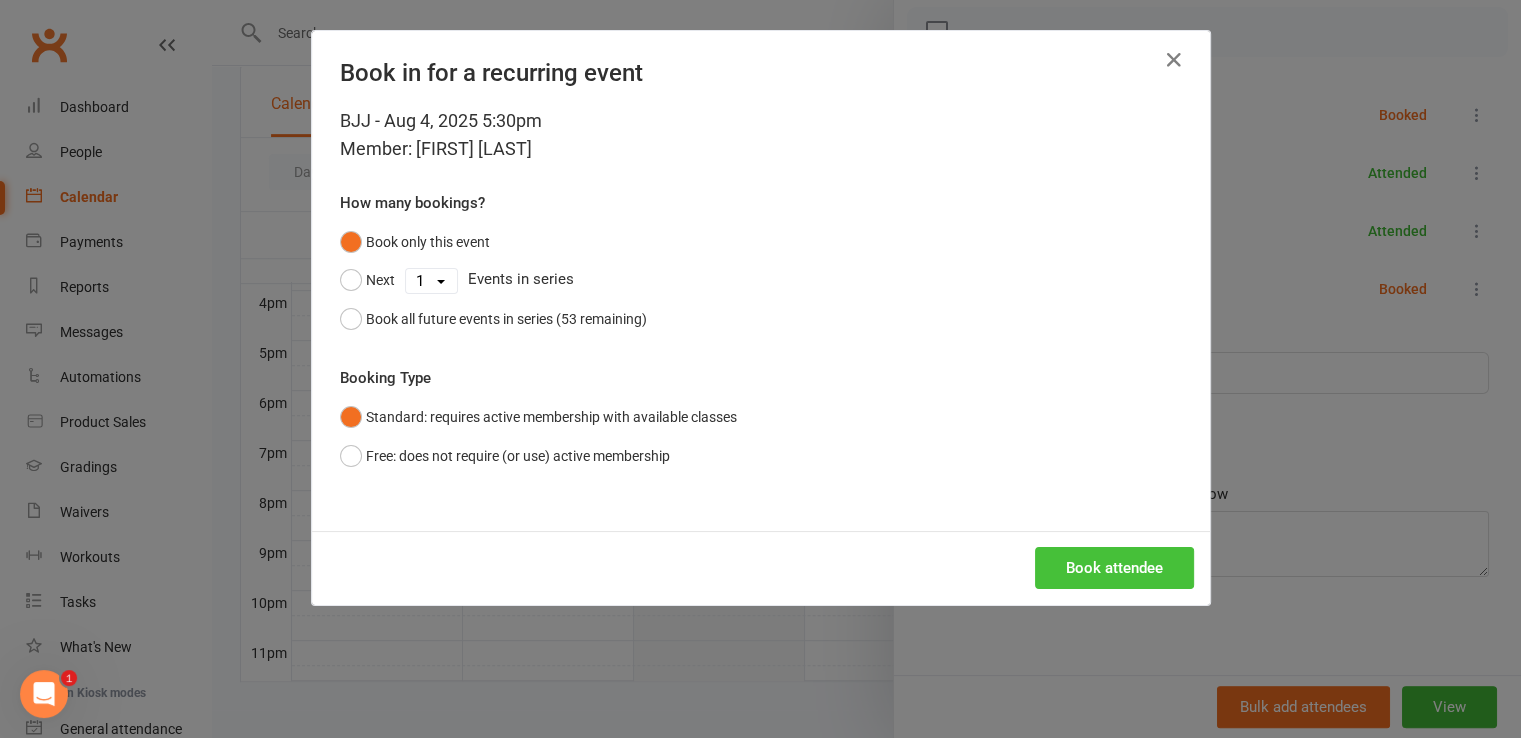 click on "Book attendee" at bounding box center (1114, 568) 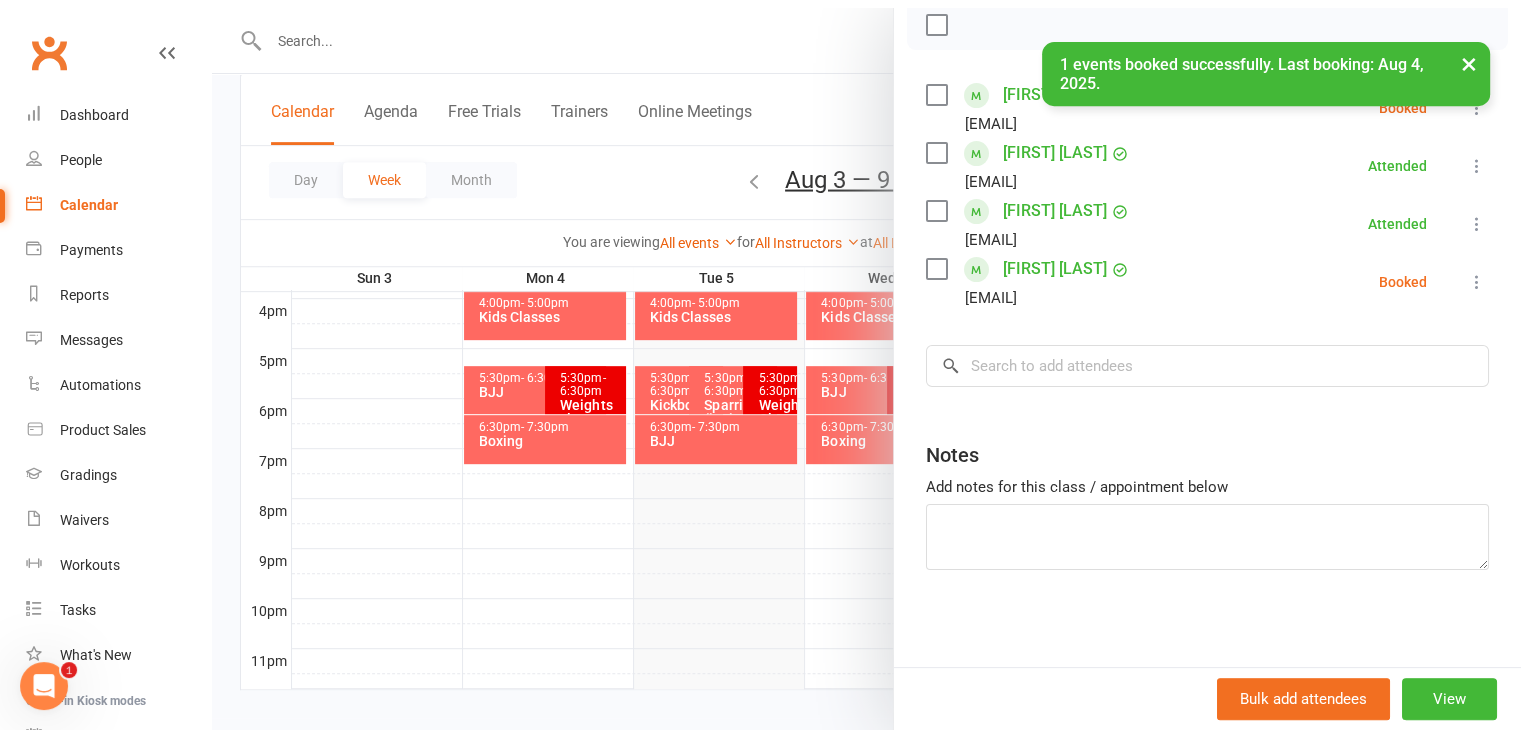 scroll, scrollTop: 301, scrollLeft: 0, axis: vertical 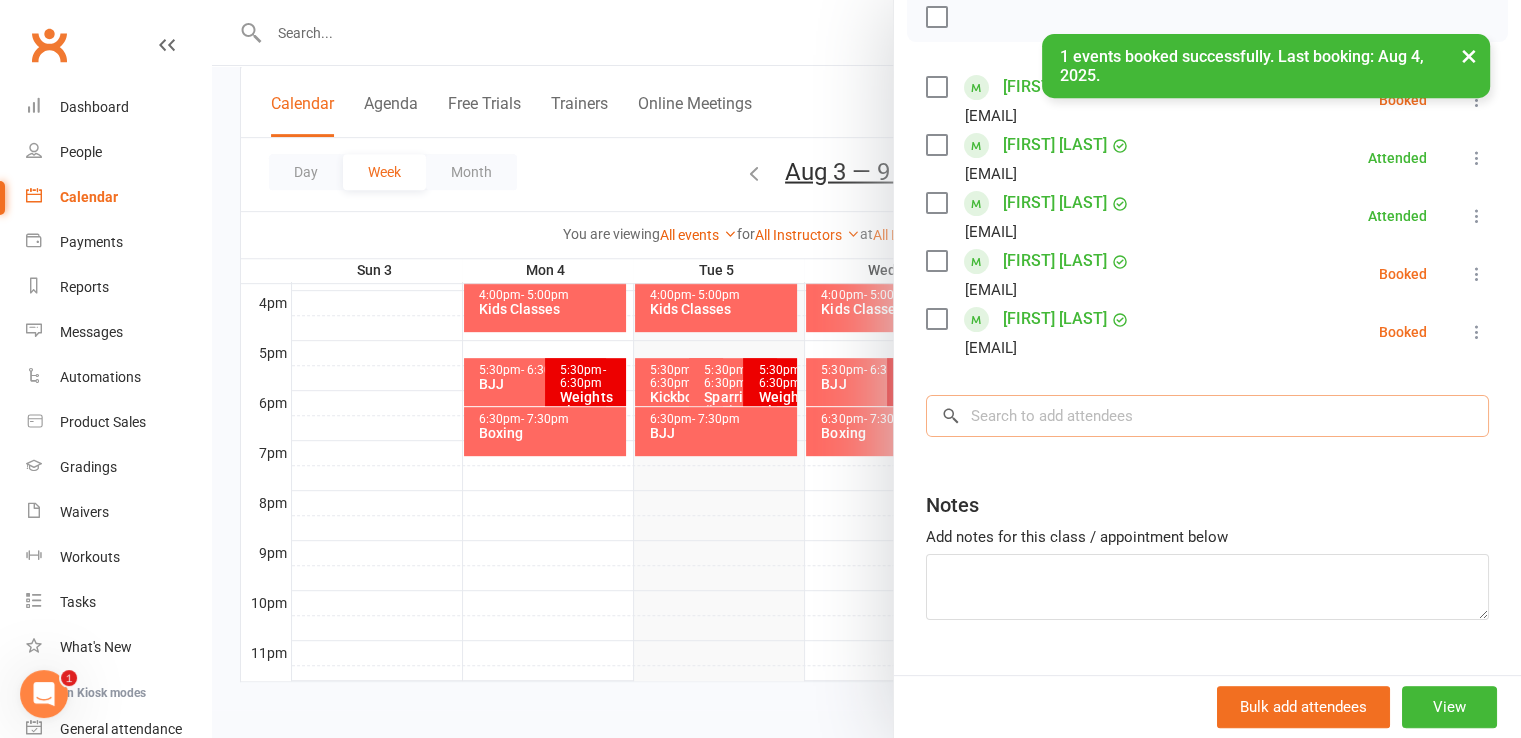 click at bounding box center (1207, 416) 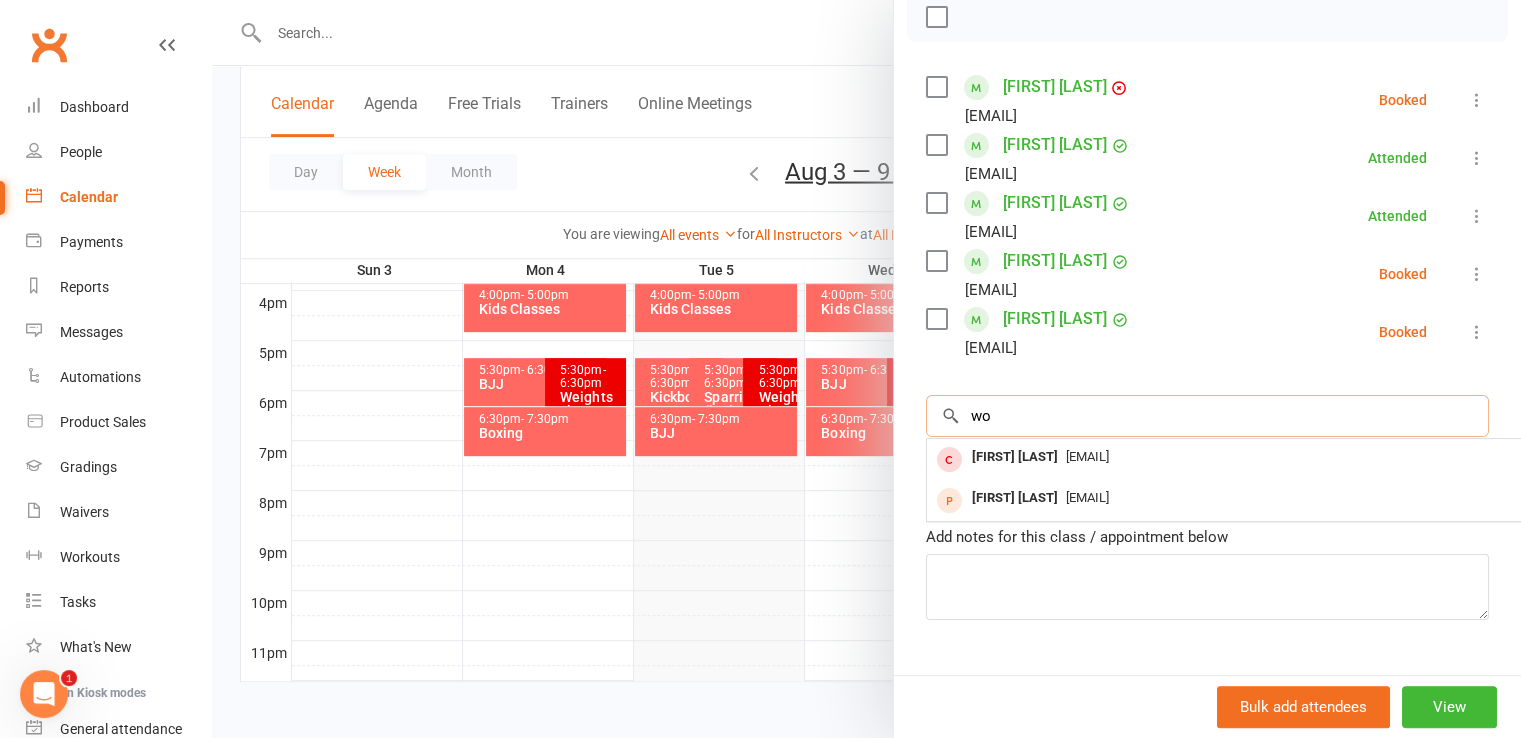 type on "w" 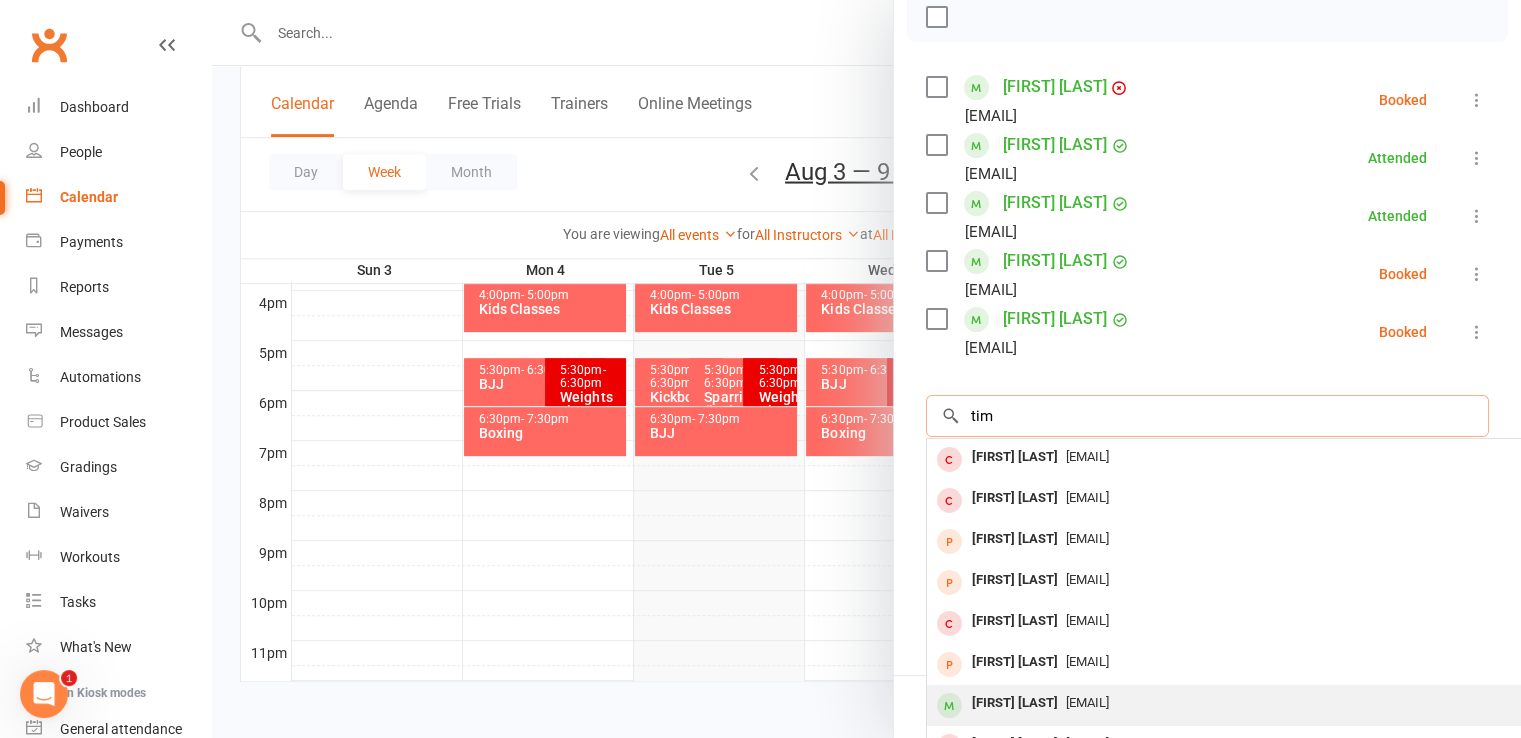 type on "tim" 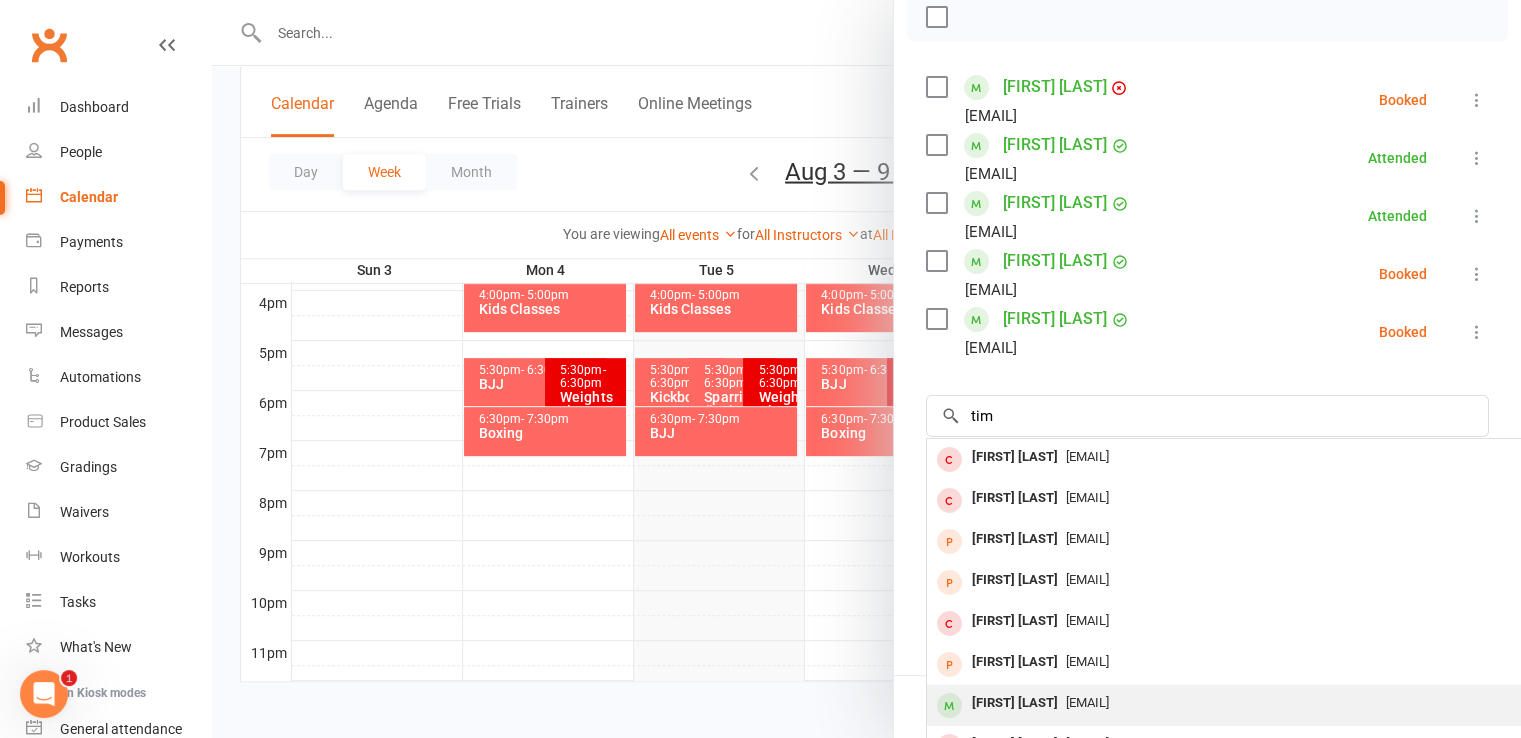 click on "[EMAIL]" at bounding box center [1087, 702] 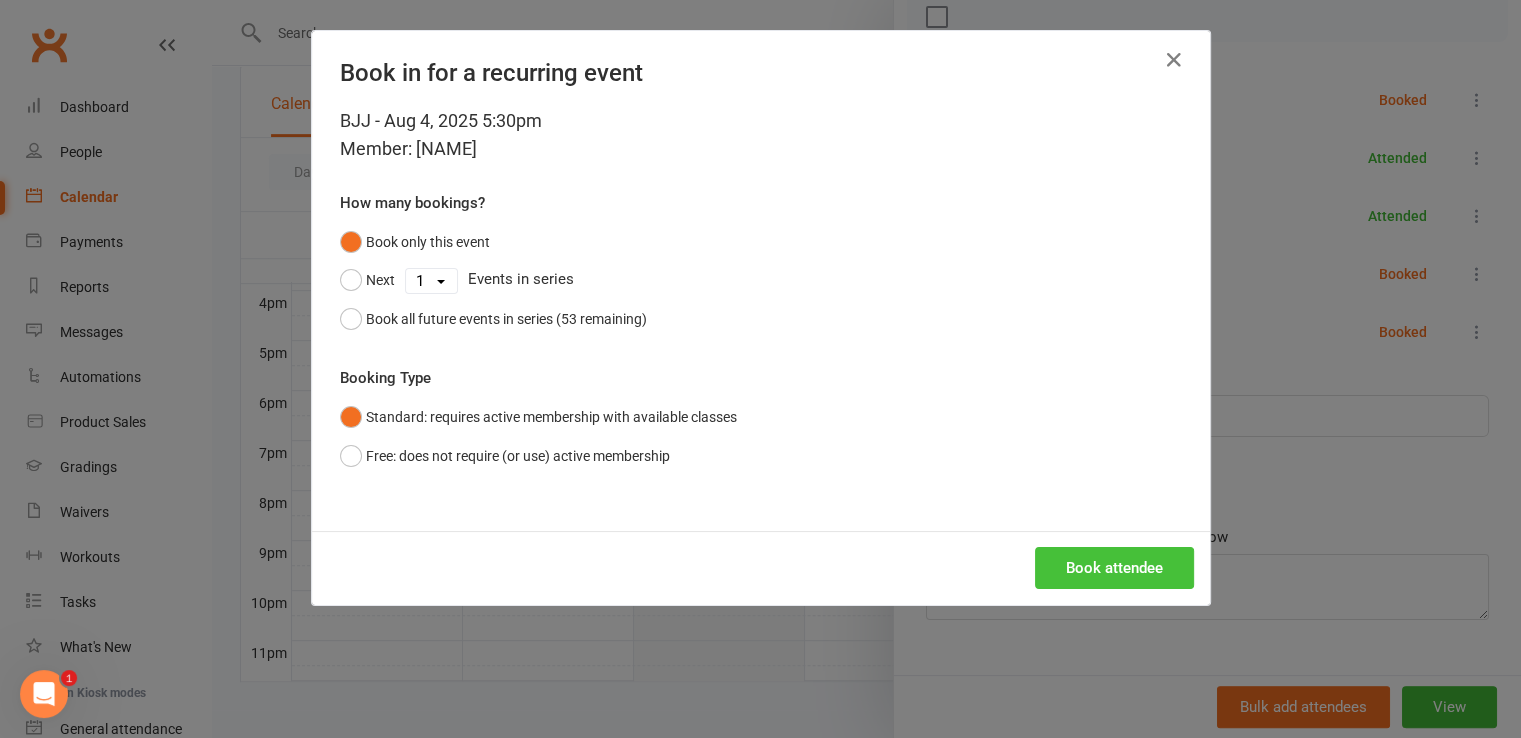 click on "Book attendee" at bounding box center (1114, 568) 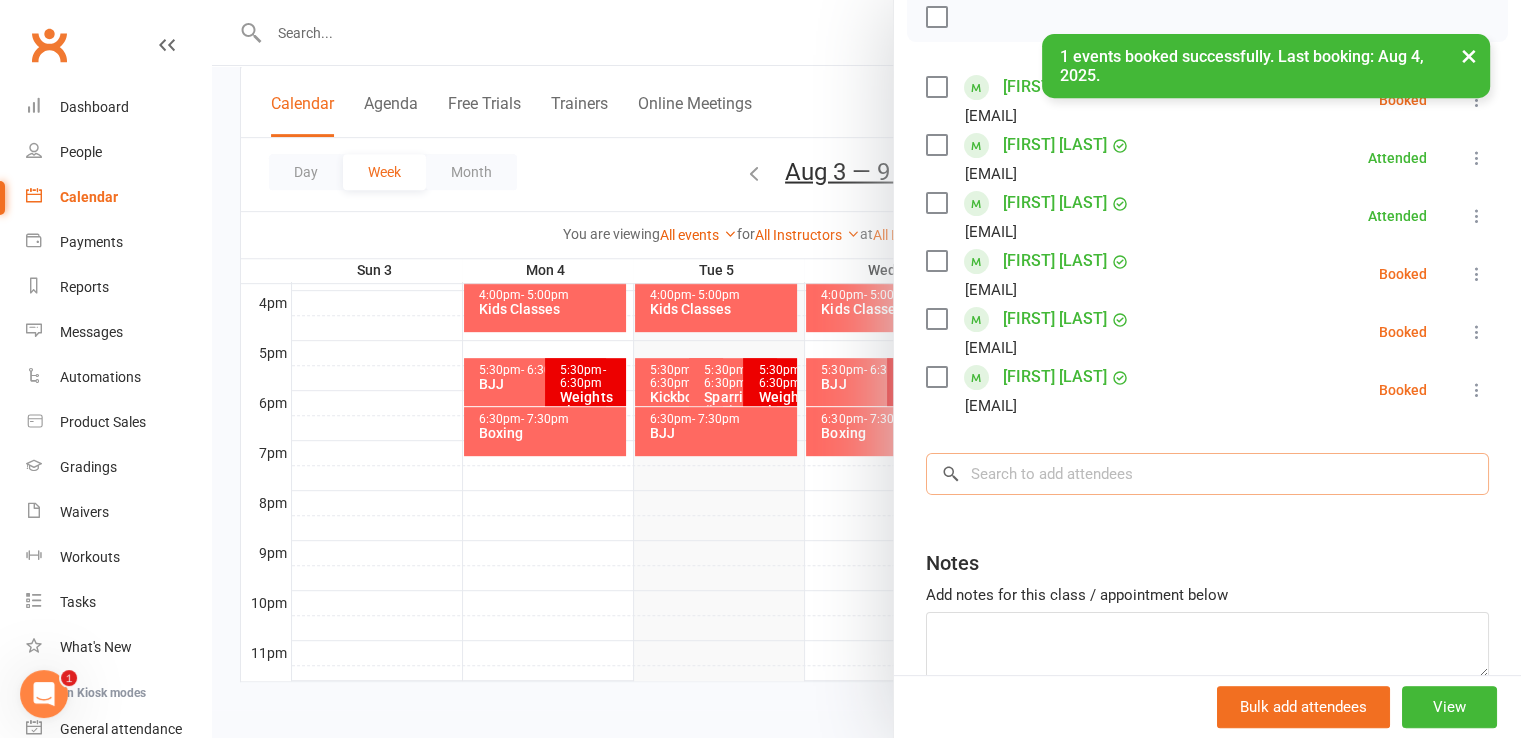 click at bounding box center (1207, 474) 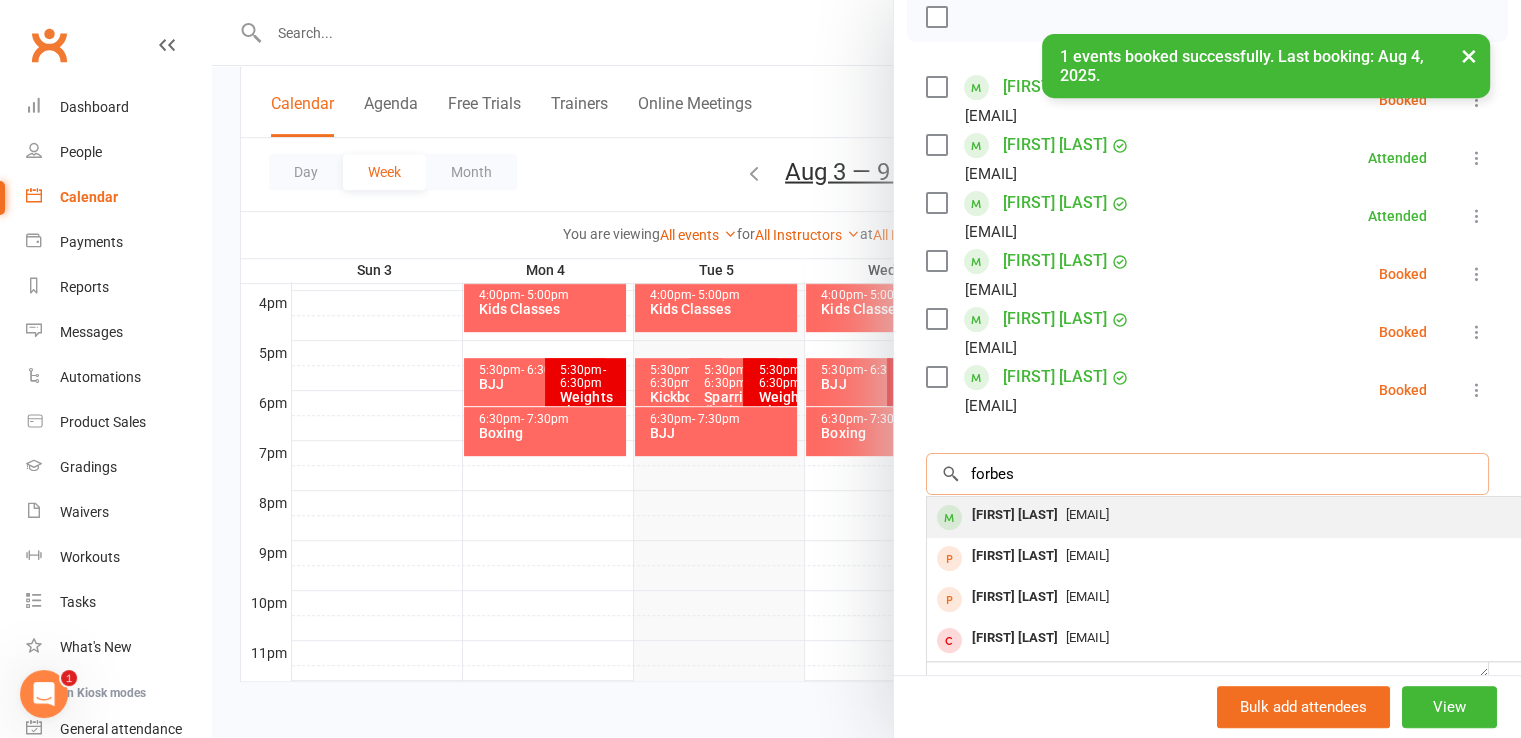 type on "forbes" 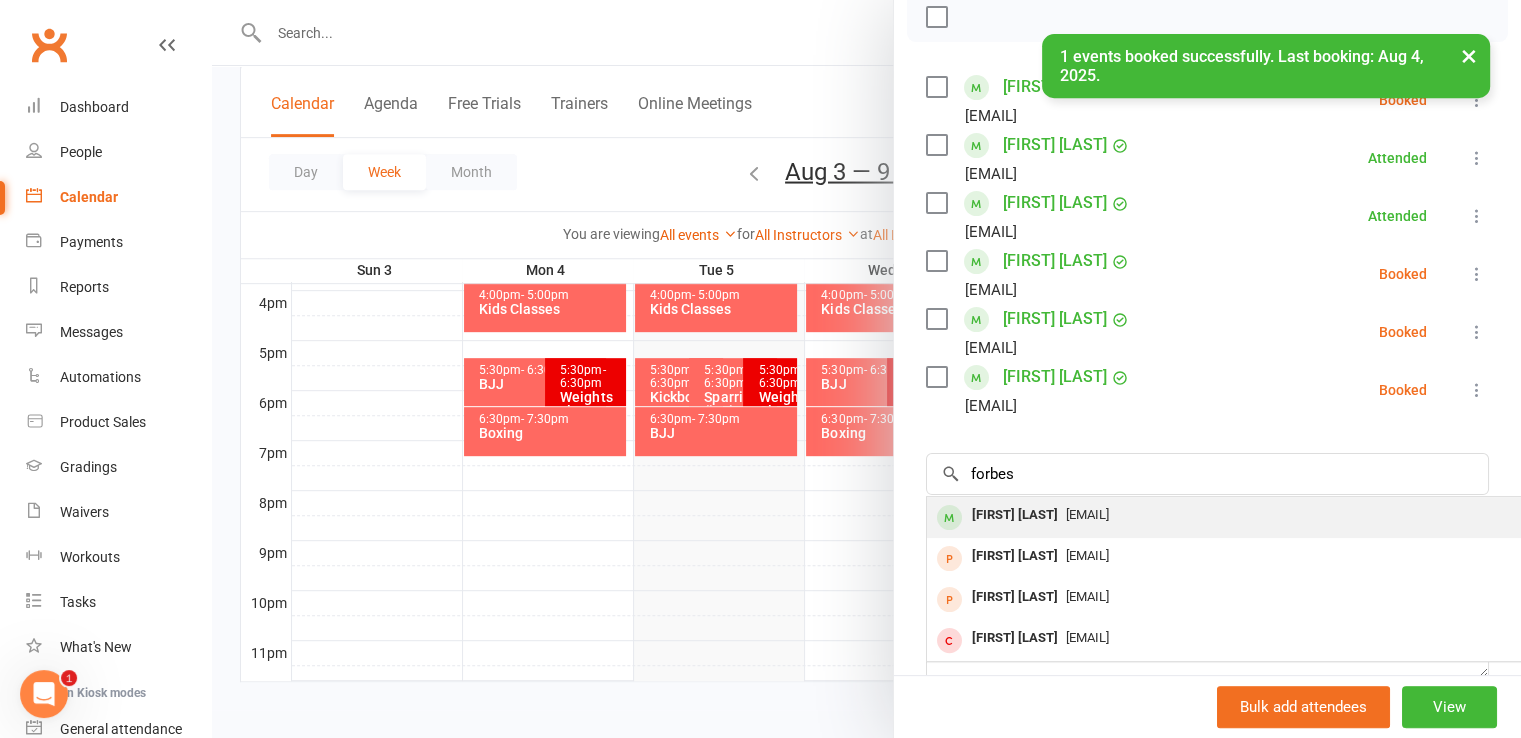 click on "[EMAIL]" at bounding box center (1087, 514) 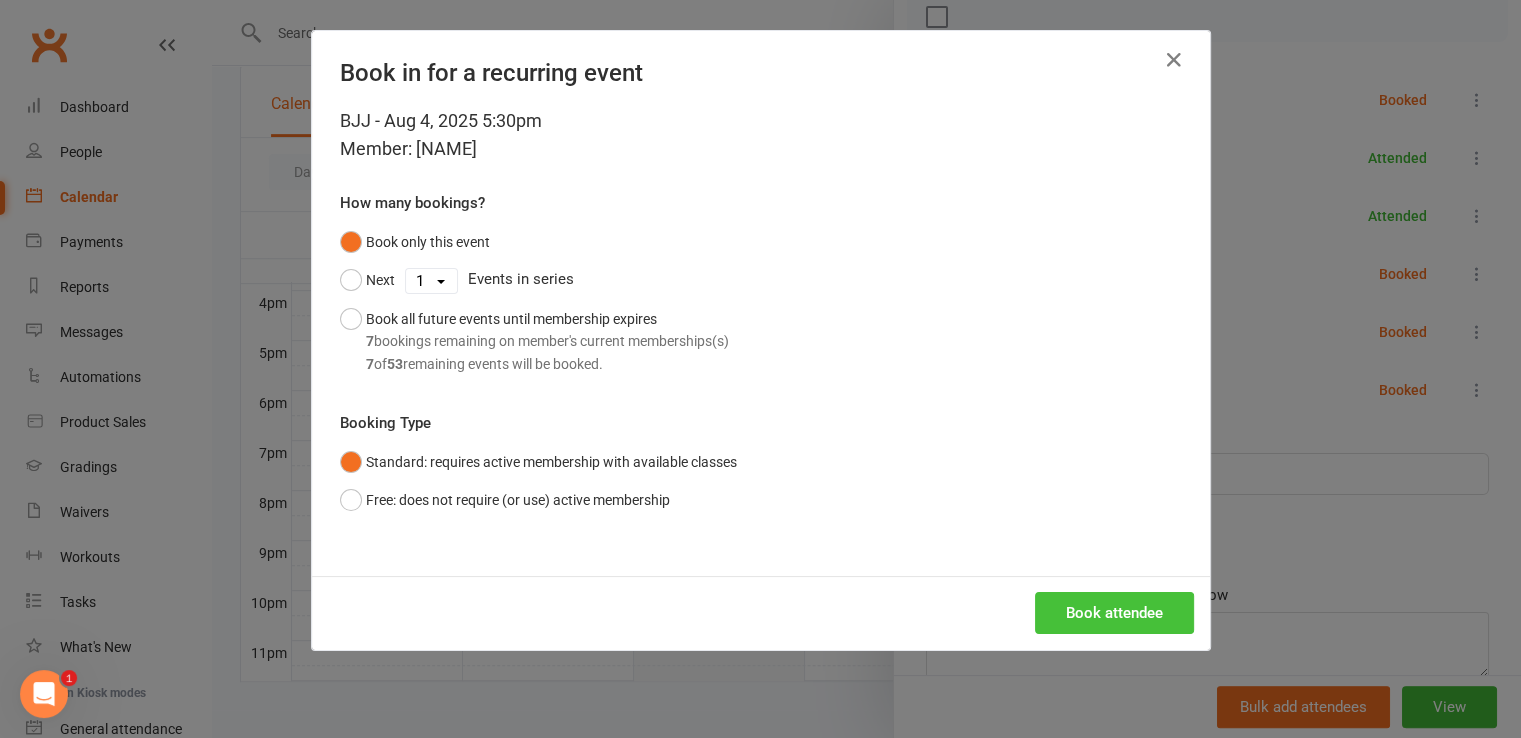 drag, startPoint x: 1089, startPoint y: 613, endPoint x: 1091, endPoint y: 593, distance: 20.09975 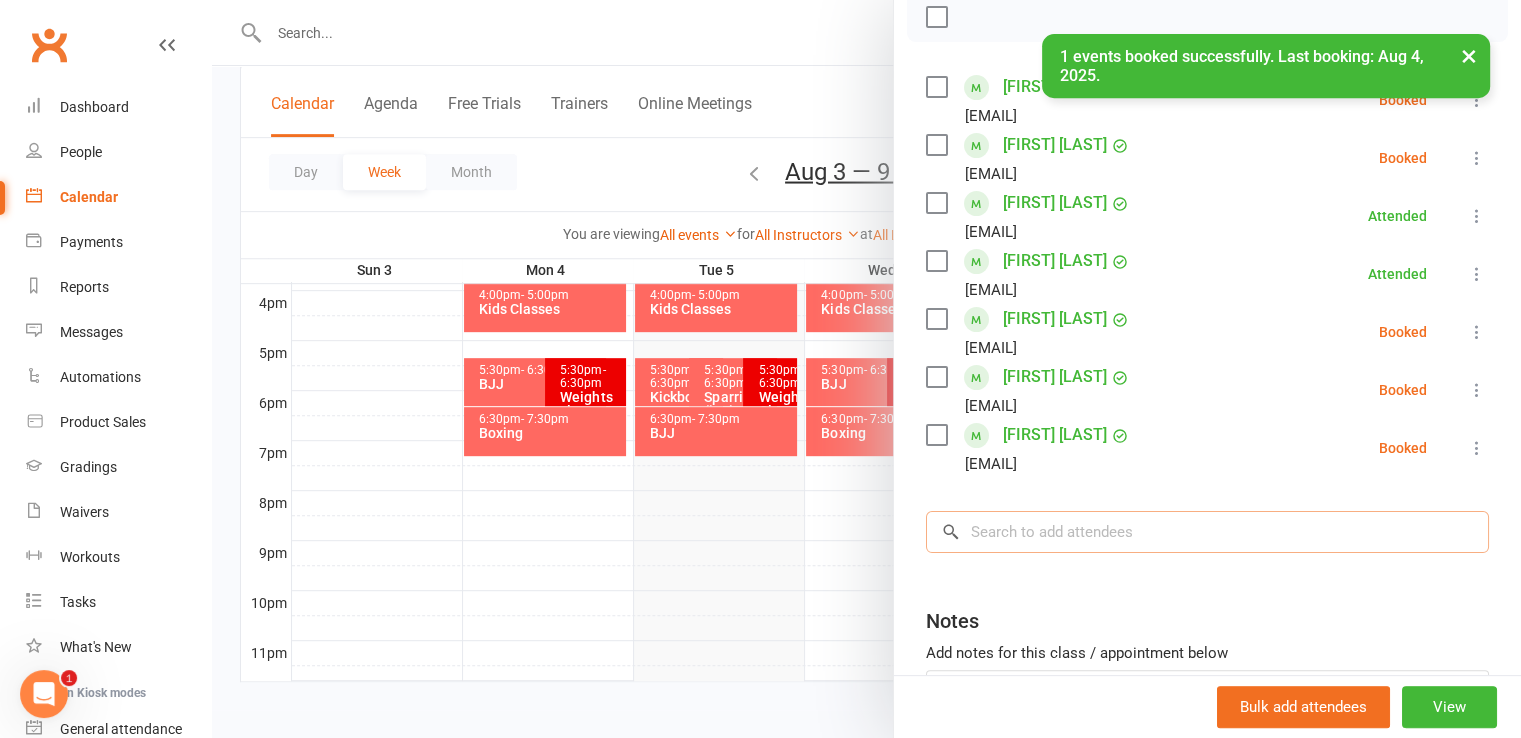 click at bounding box center (1207, 532) 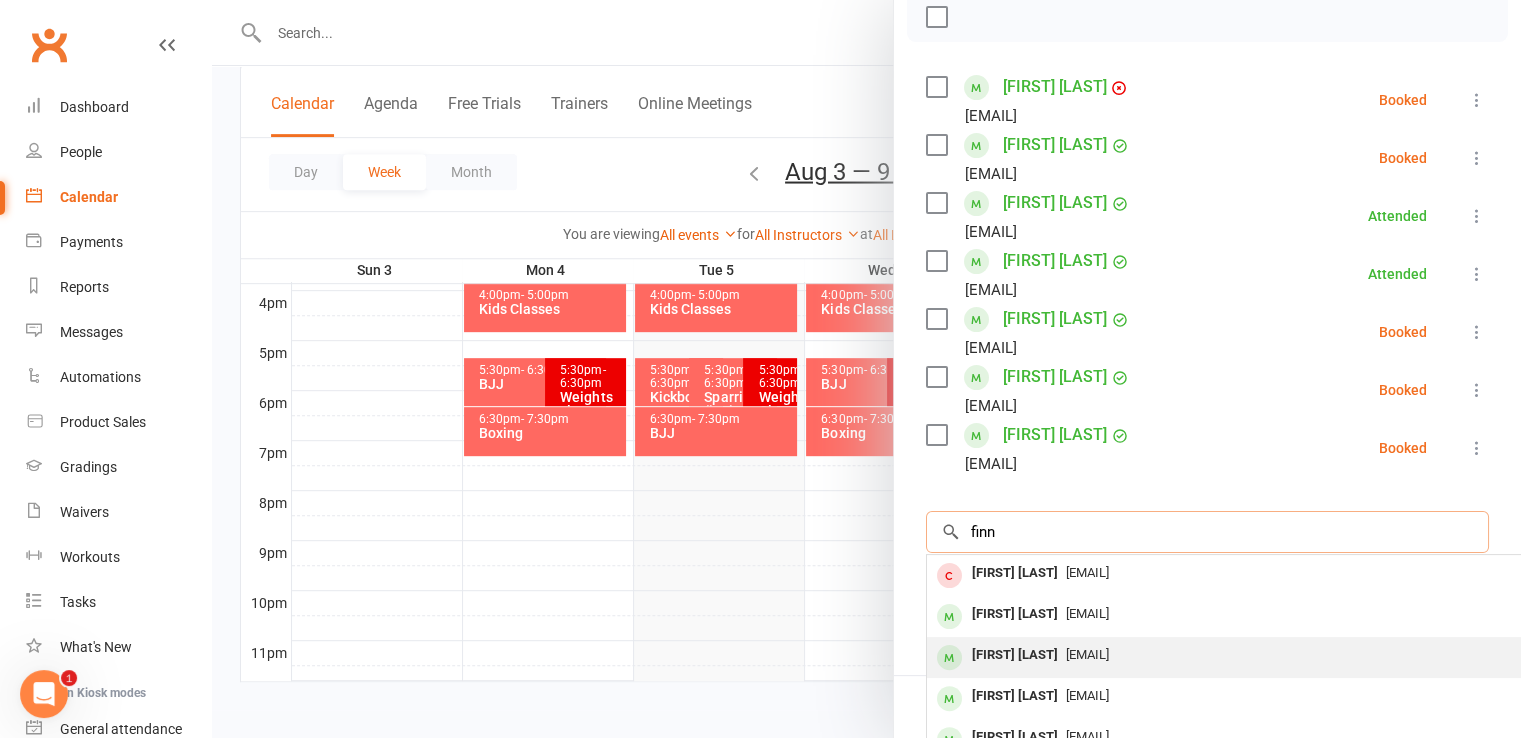 type on "finn" 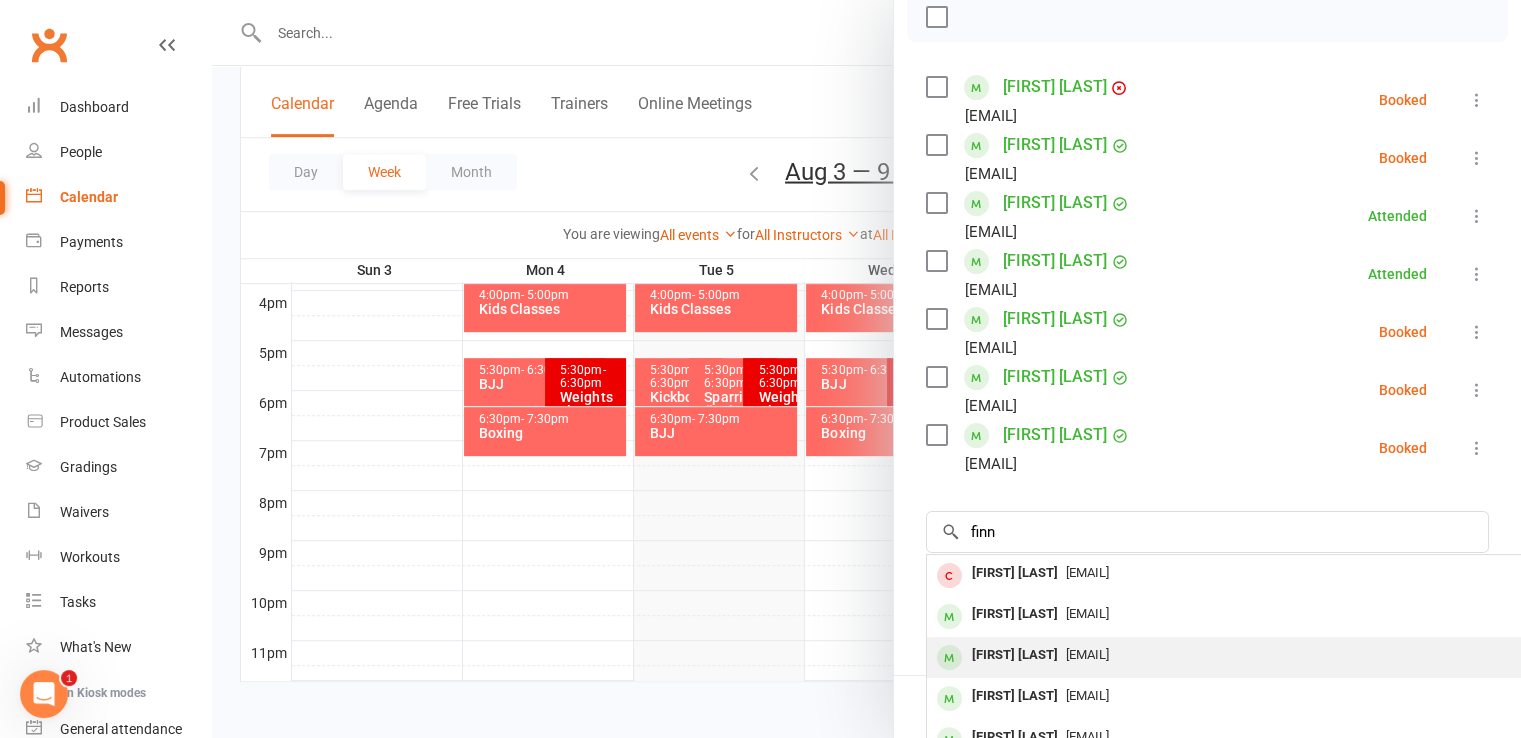 click on "[FIRST] [LAST]" at bounding box center (1015, 655) 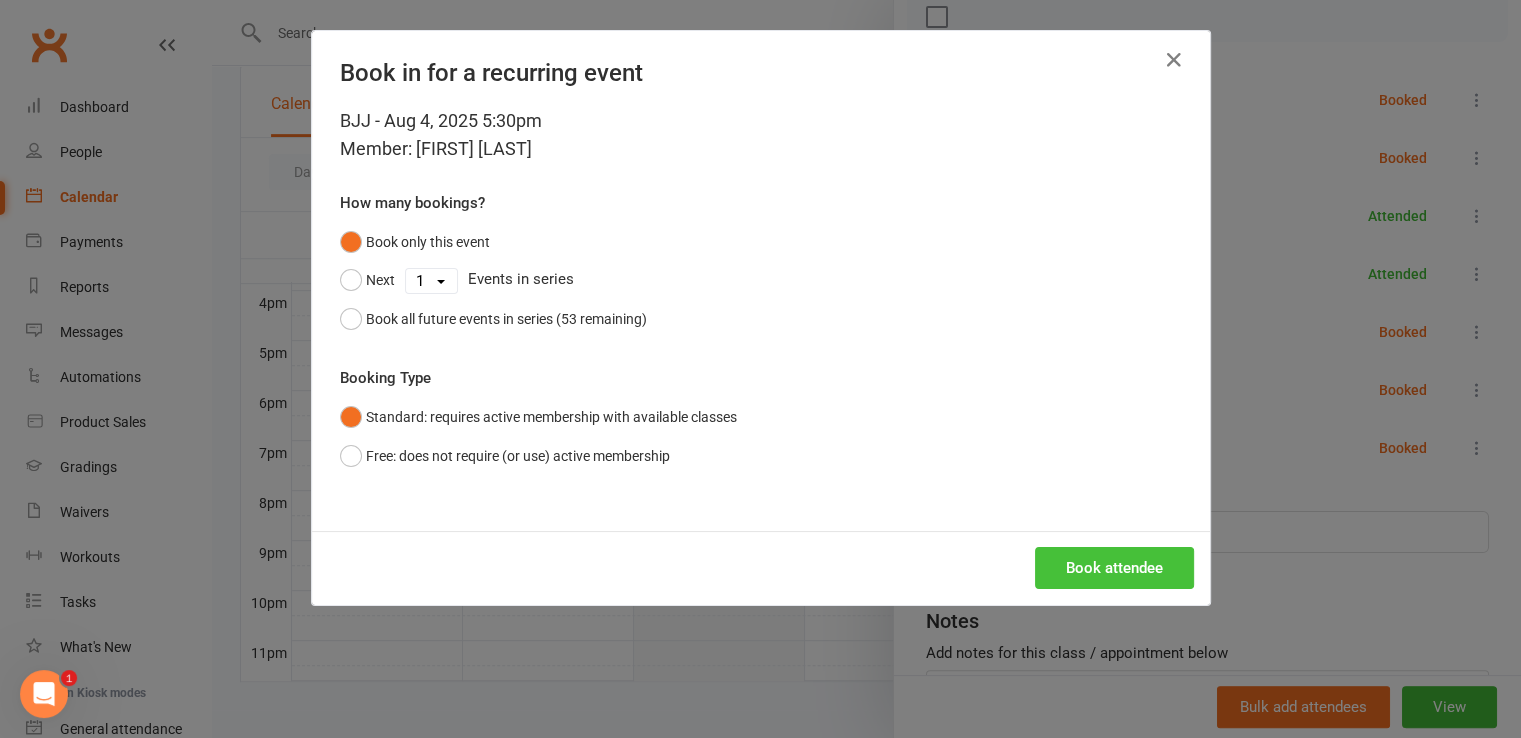 click on "Book attendee" at bounding box center (1114, 568) 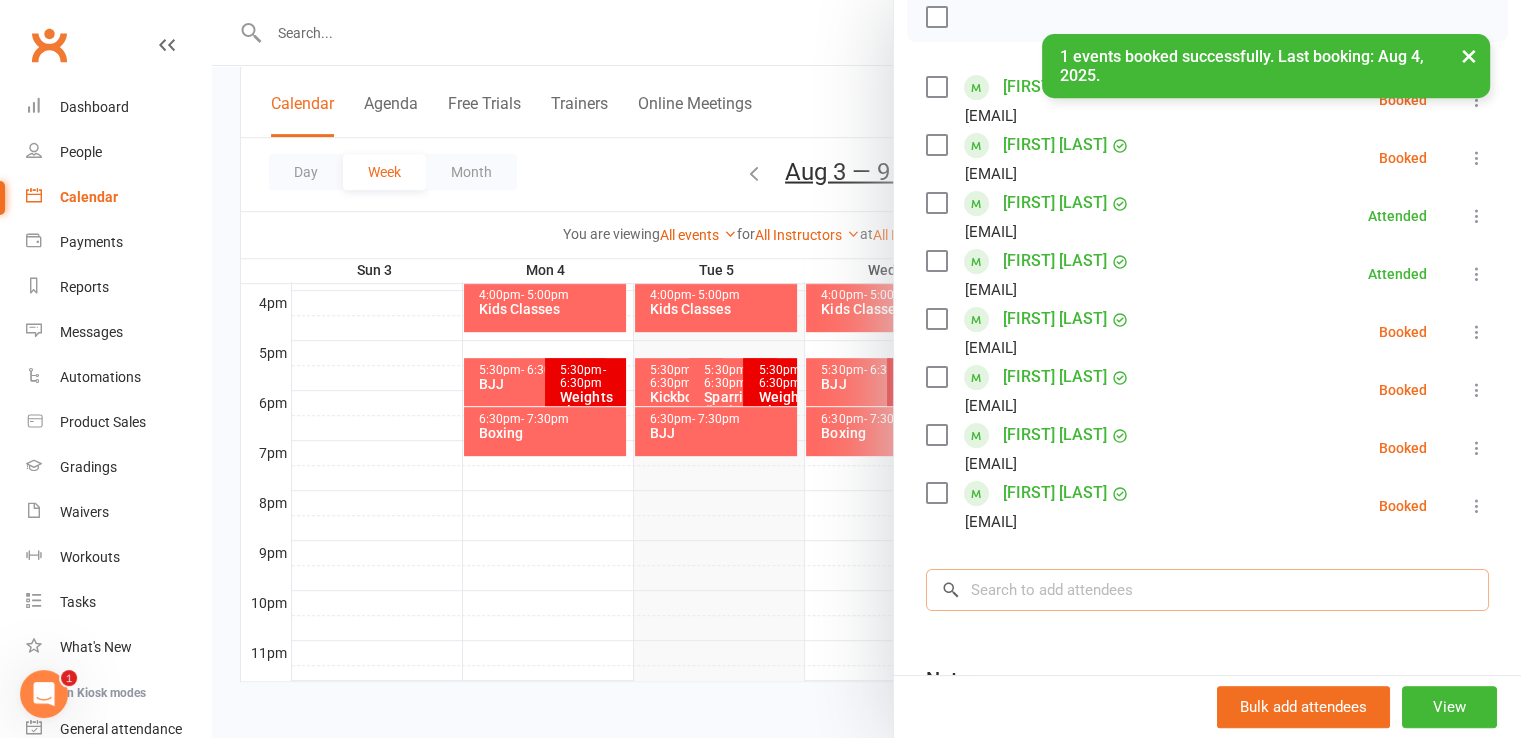 click at bounding box center [1207, 590] 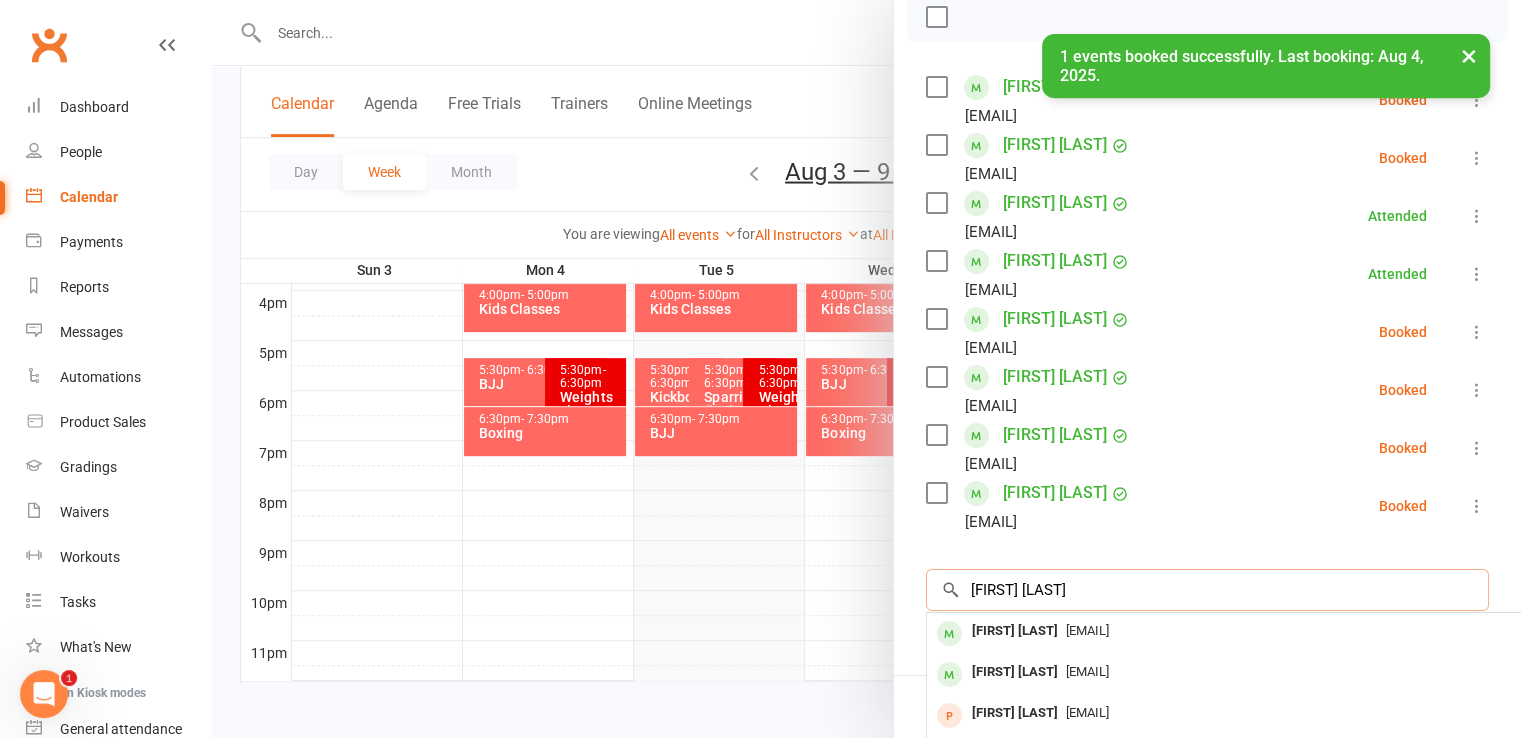 type on "[FIRST] [LAST]" 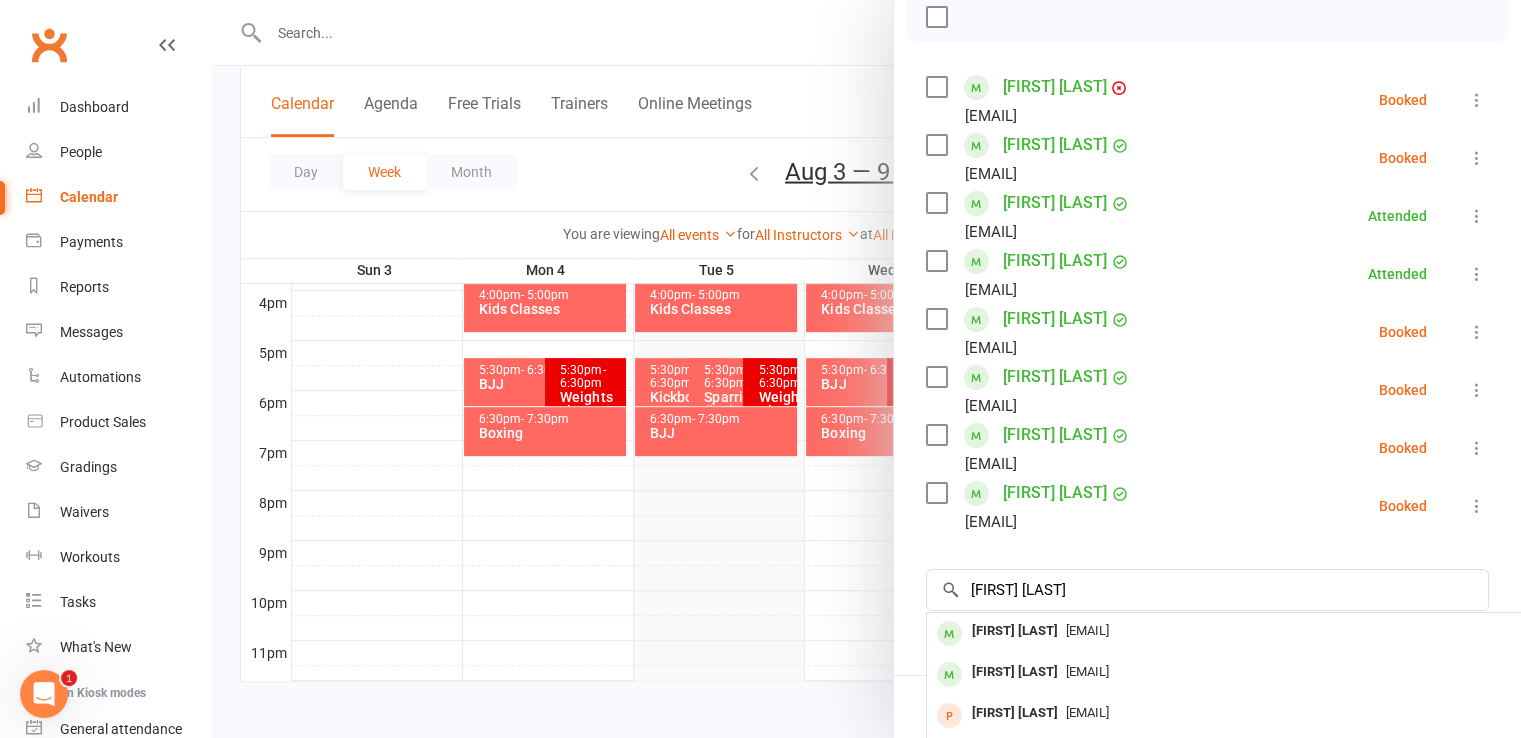 click on "[EMAIL]" at bounding box center [1087, 630] 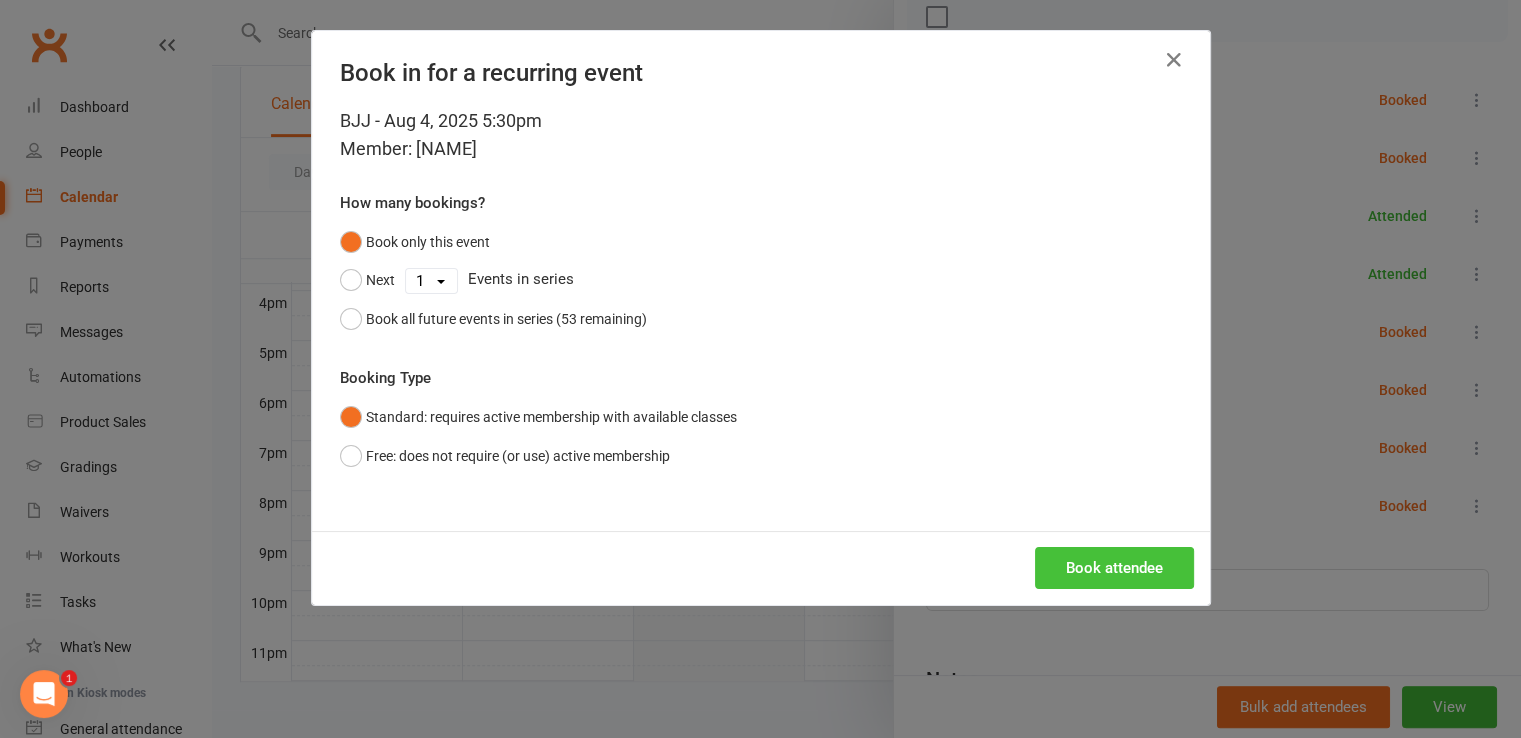 click on "Book attendee" at bounding box center [1114, 568] 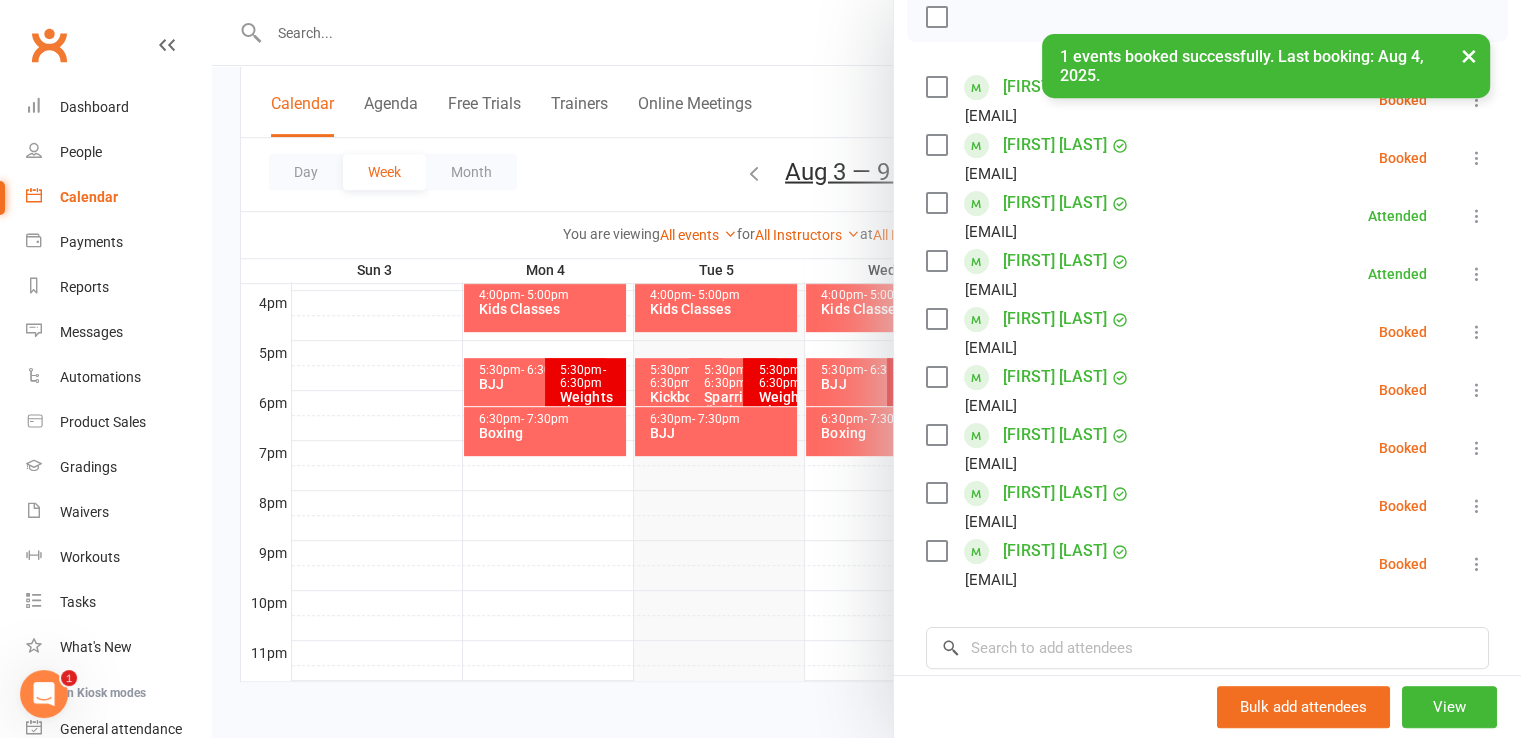 click on "Class kiosk mode  Roll call  5:30 PM - 6:30 PM, Monday, August, 4, 2025 with Coach [PERSON]  at  (Mats)  Attendees  9  places booked 21  places available Sort by  Last name  First name  Booking created    [FIRST] [LAST]  [EMAIL] Booked More info  Remove  Check in  Mark absent  Send message  All bookings for series    [FIRST] [LAST]  [EMAIL] Booked More info  Remove  Check in  Mark absent  Send message  All bookings for series    [FIRST] [LAST]  [EMAIL] Attended More info  Remove  Mark absent  Undo check-in  Send message  All bookings for series    [FIRST] [LAST]  [EMAIL] Attended More info  Remove  Mark absent  Undo check-in  Send message  All bookings for series    [FIRST] [LAST]  [EMAIL] Booked More info  Remove  Check in  Mark absent  Send message  All bookings for series    [FIRST] [LAST]  [EMAIL] Booked More info  Remove  Check in  Mark absent  Send message  All bookings for series    [FIRST] [LAST]" at bounding box center [1207, 368] 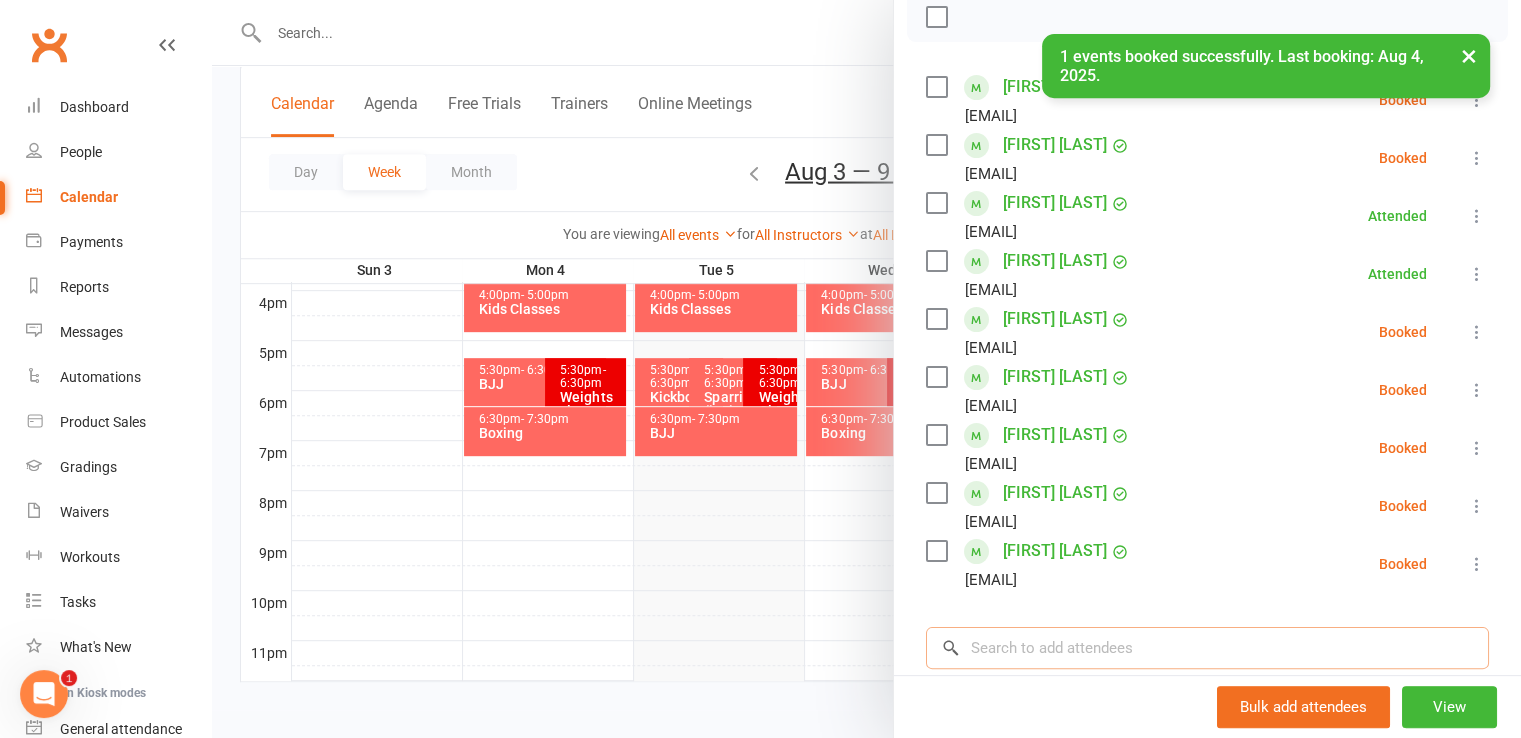 click at bounding box center (1207, 648) 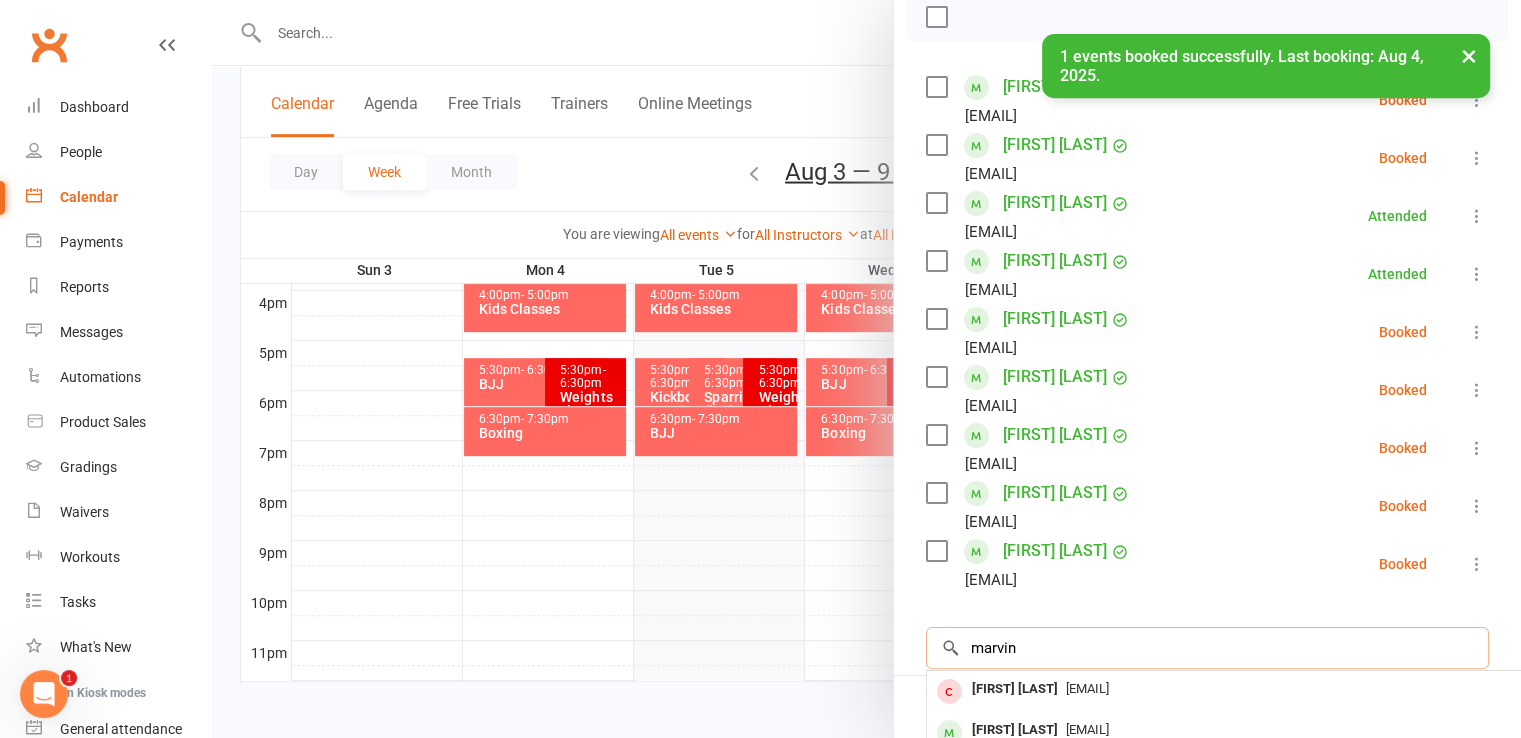 scroll, scrollTop: 592, scrollLeft: 0, axis: vertical 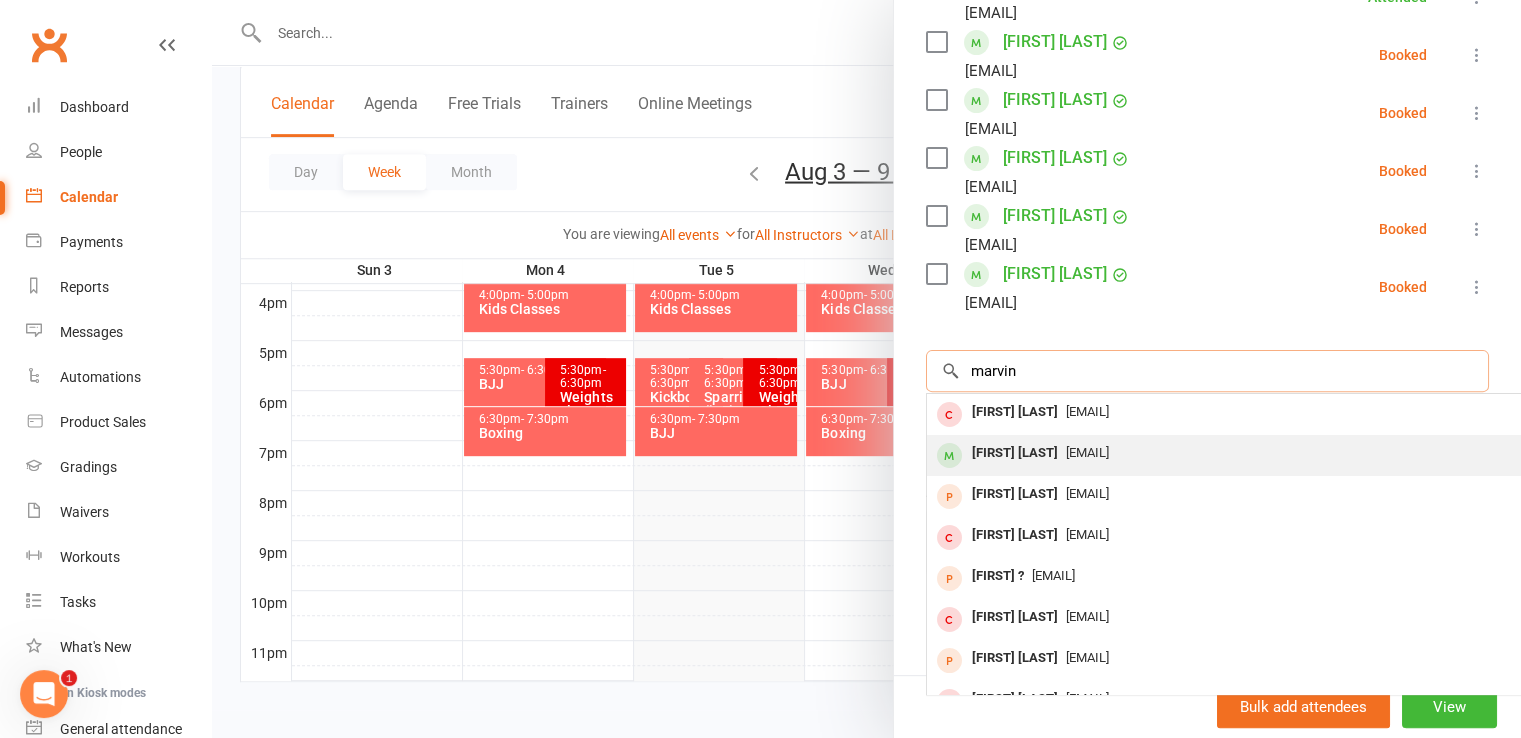 type on "marvin" 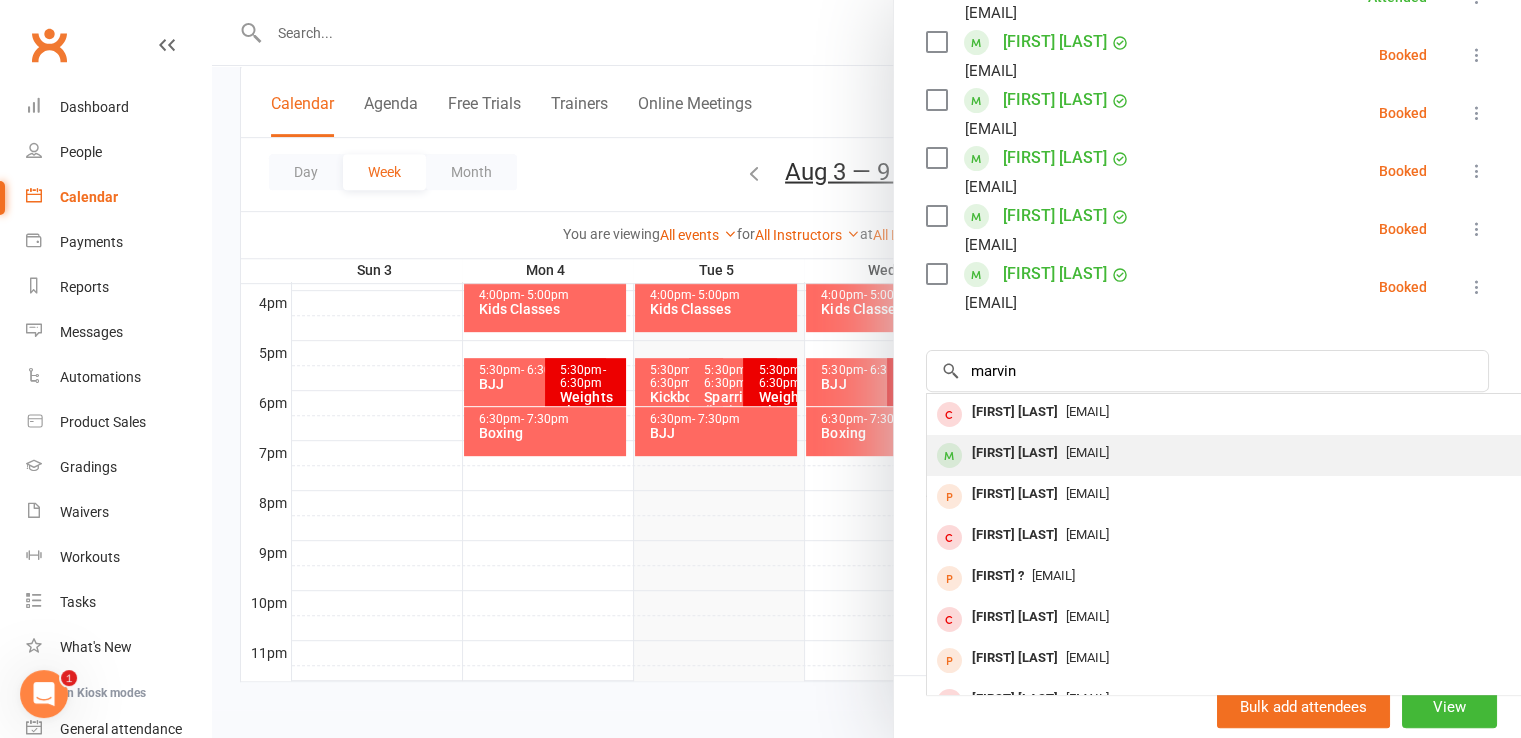 click on "[EMAIL]" at bounding box center [1087, 452] 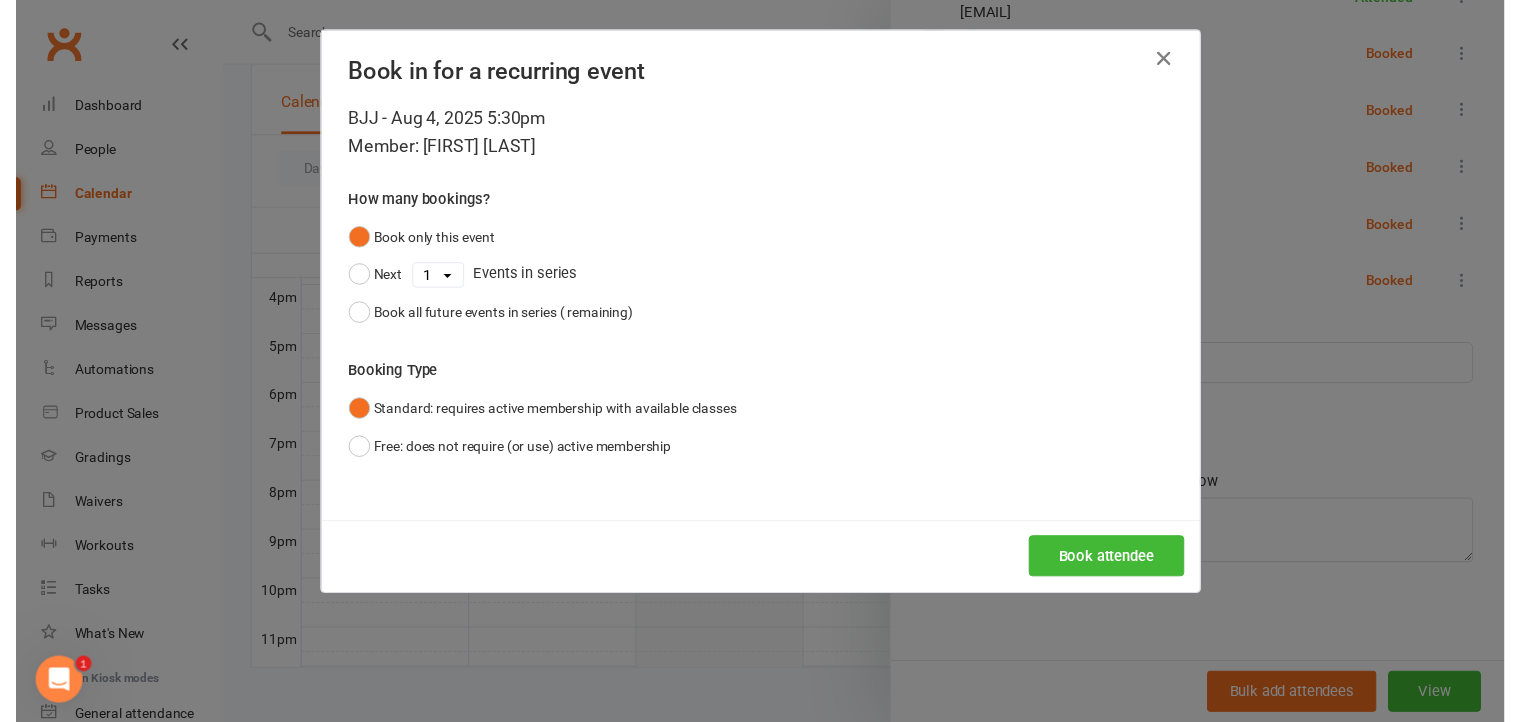 scroll, scrollTop: 576, scrollLeft: 0, axis: vertical 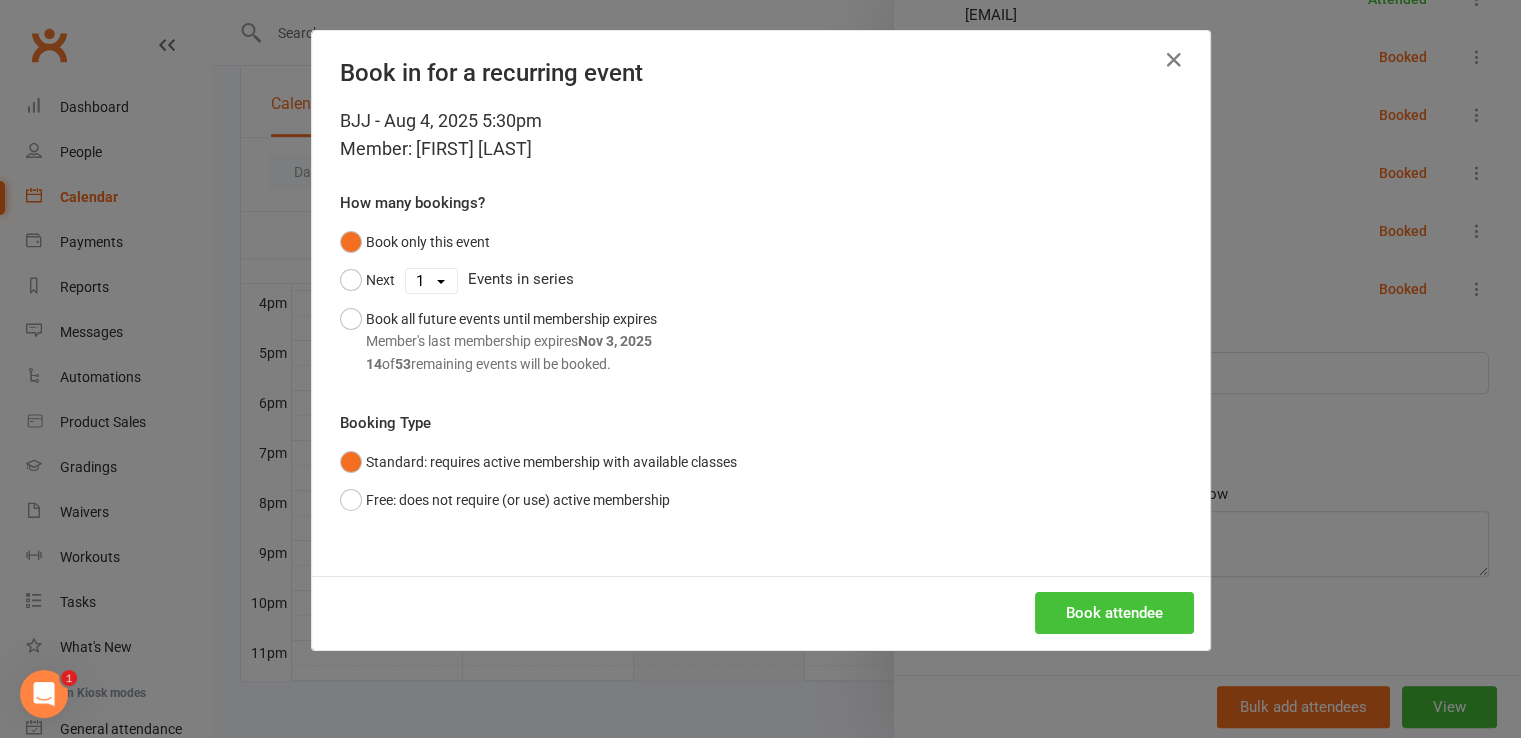 click on "Book attendee" at bounding box center (1114, 613) 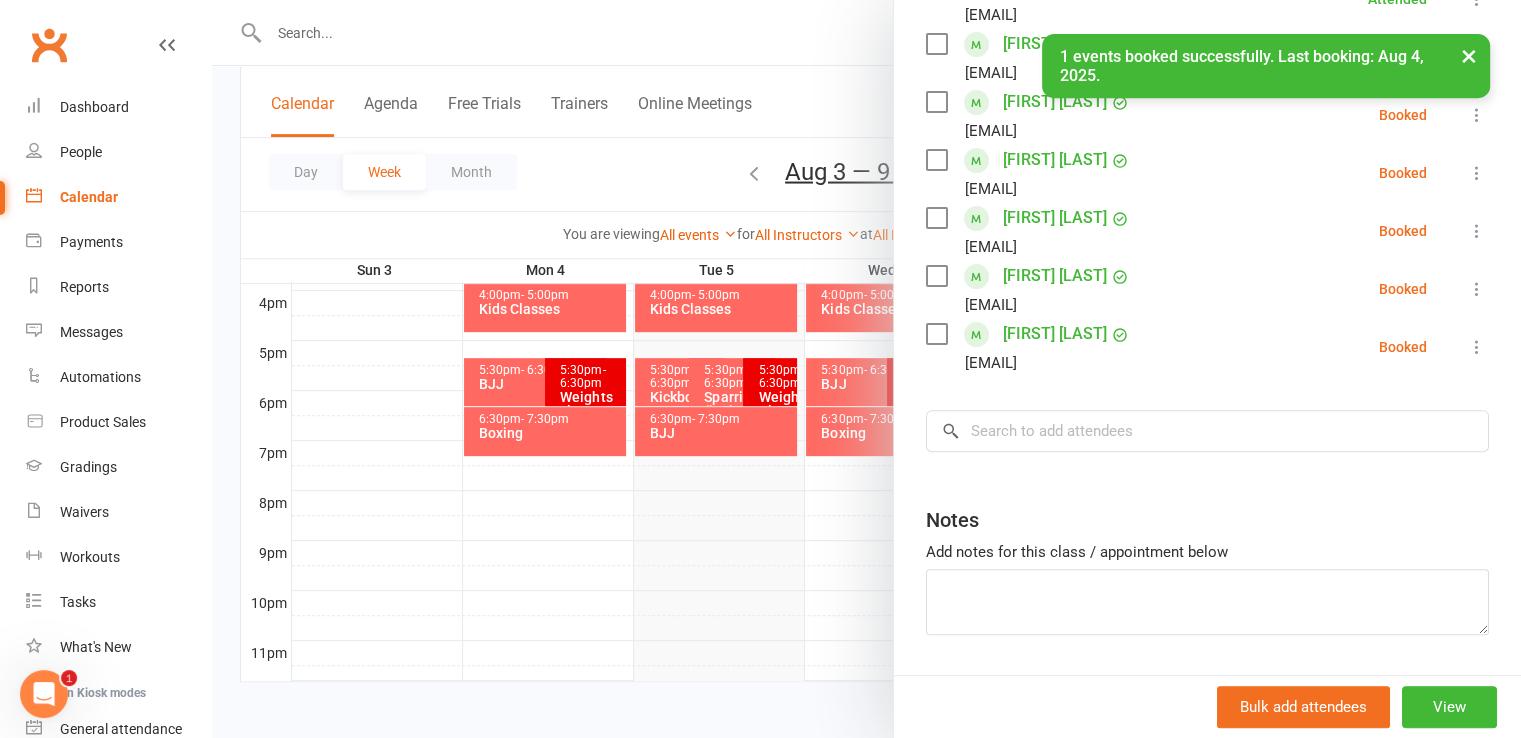 scroll, scrollTop: 635, scrollLeft: 0, axis: vertical 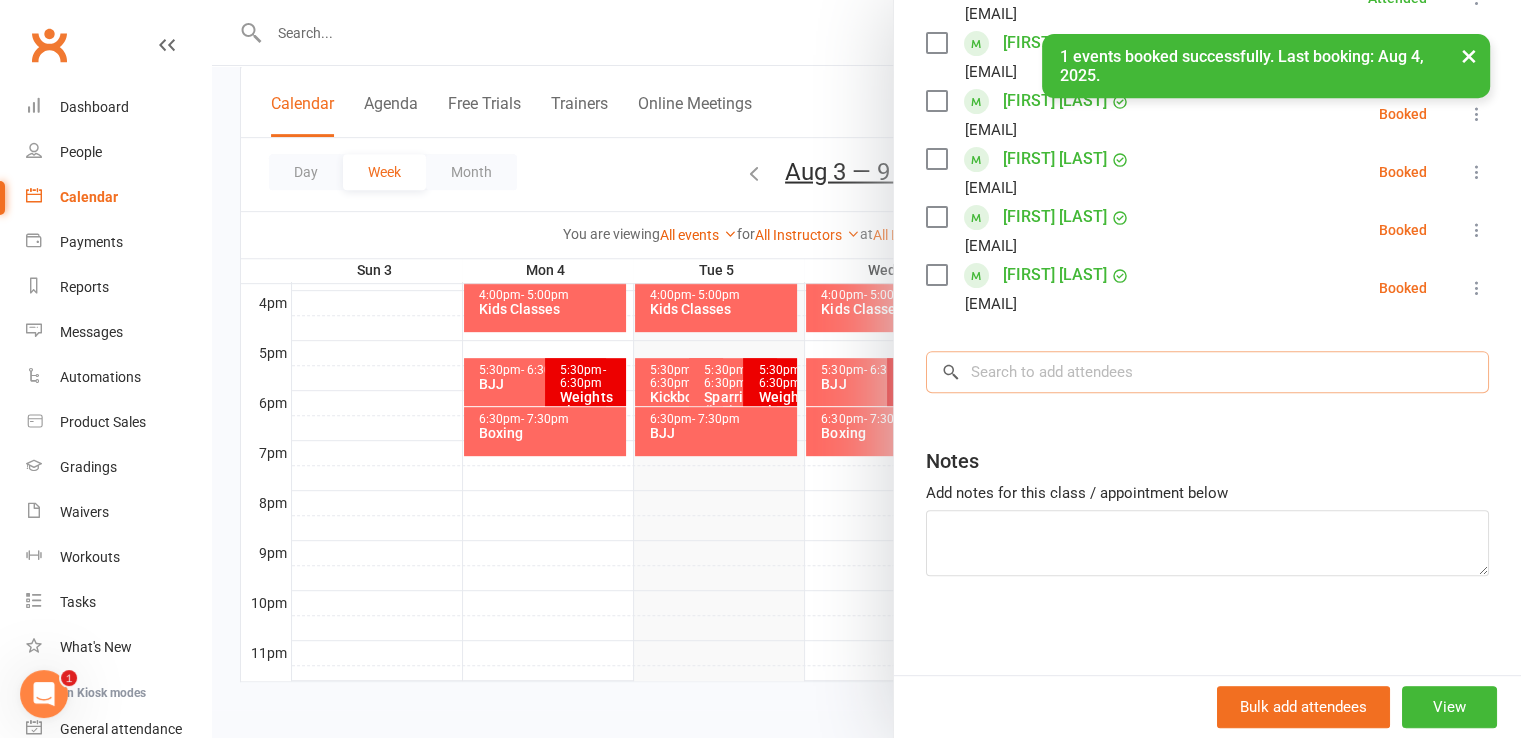 click at bounding box center [1207, 372] 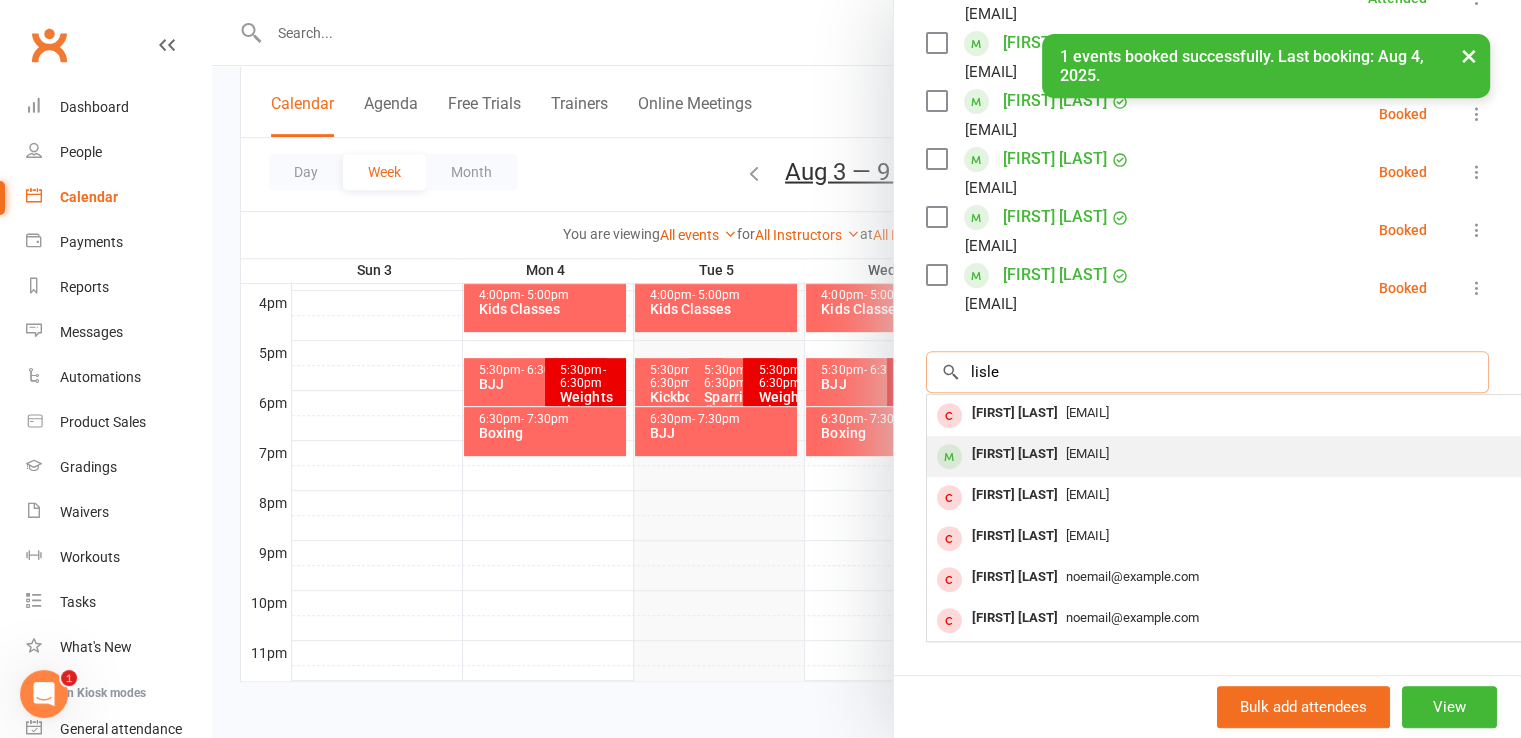 type on "lisle" 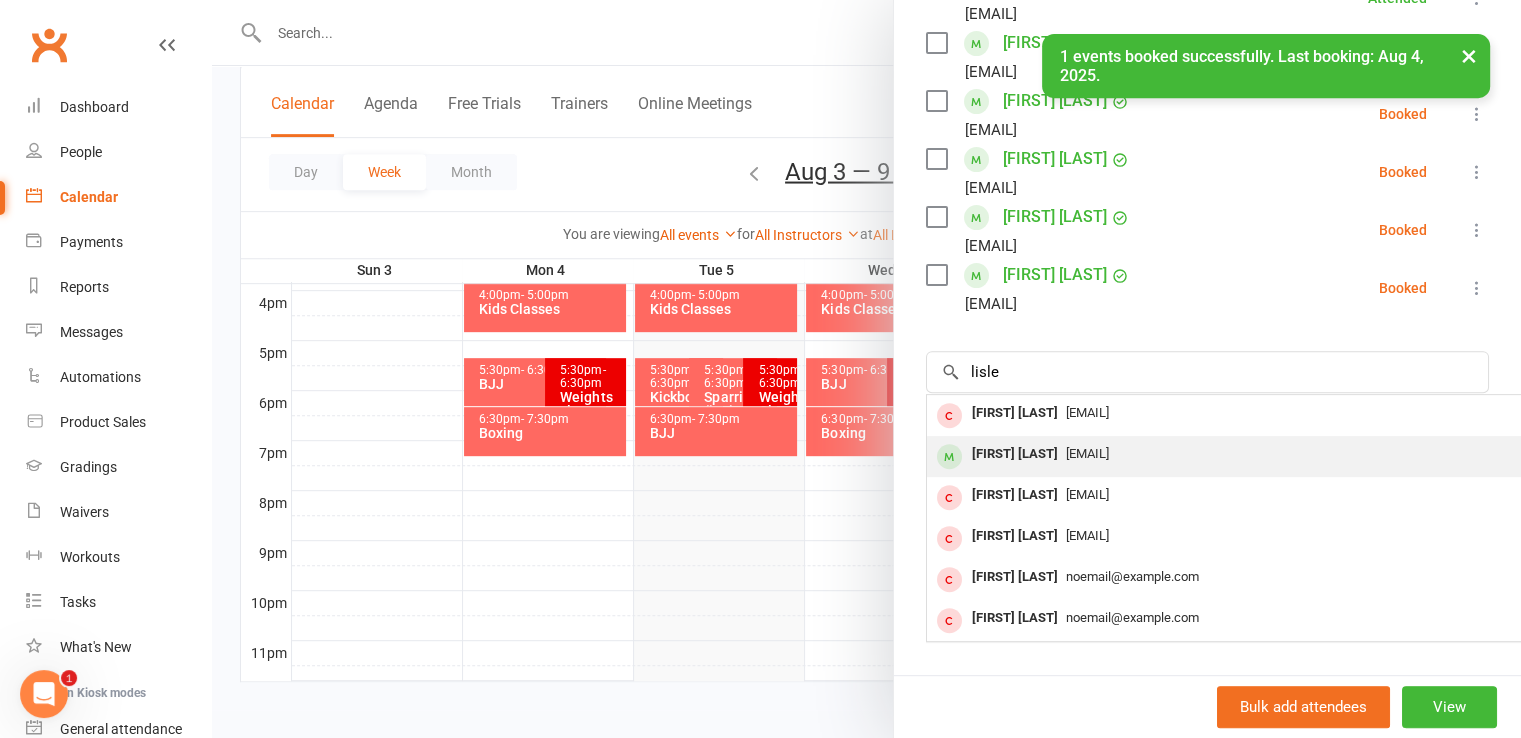 click on "[EMAIL]" at bounding box center (1087, 453) 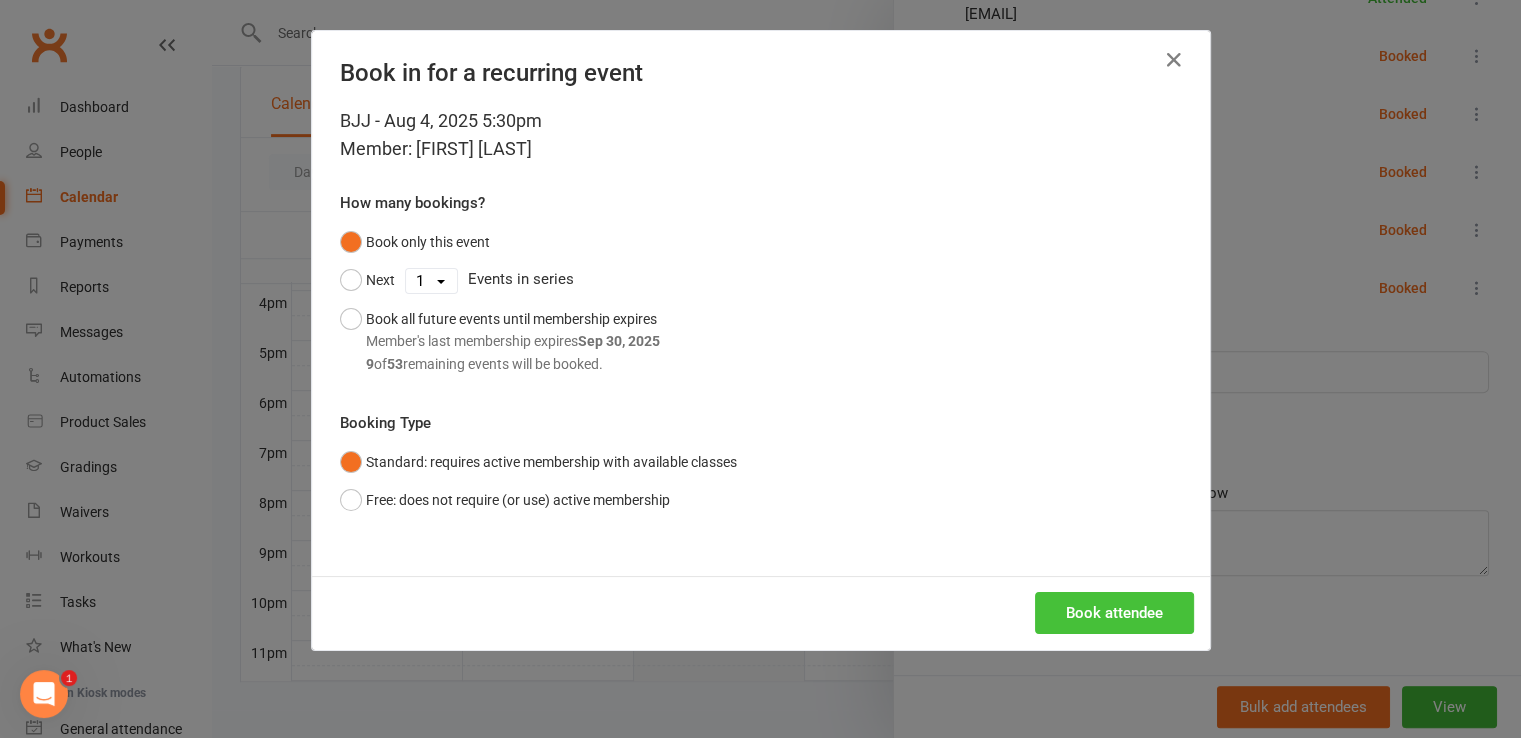 click on "Book attendee" at bounding box center (1114, 613) 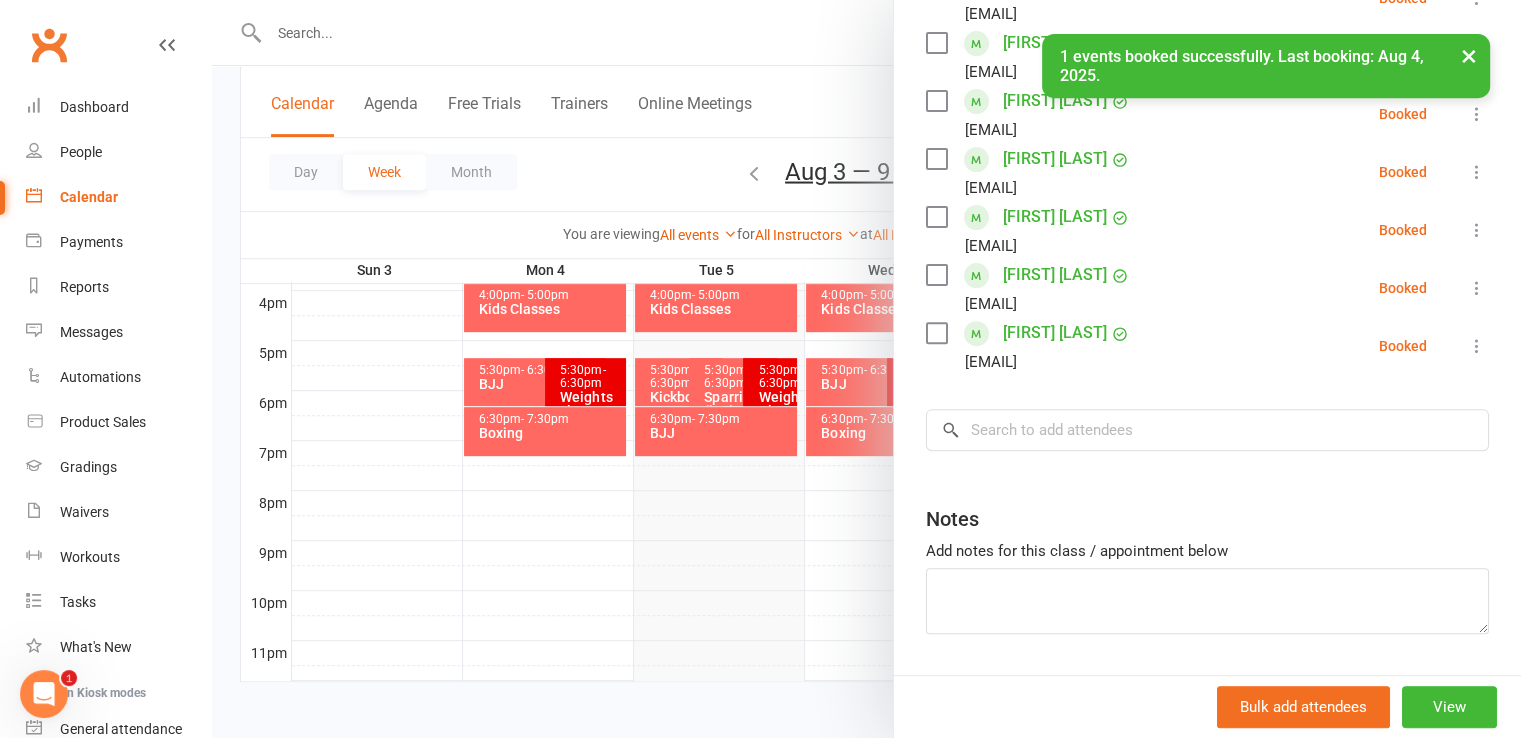 scroll, scrollTop: 692, scrollLeft: 0, axis: vertical 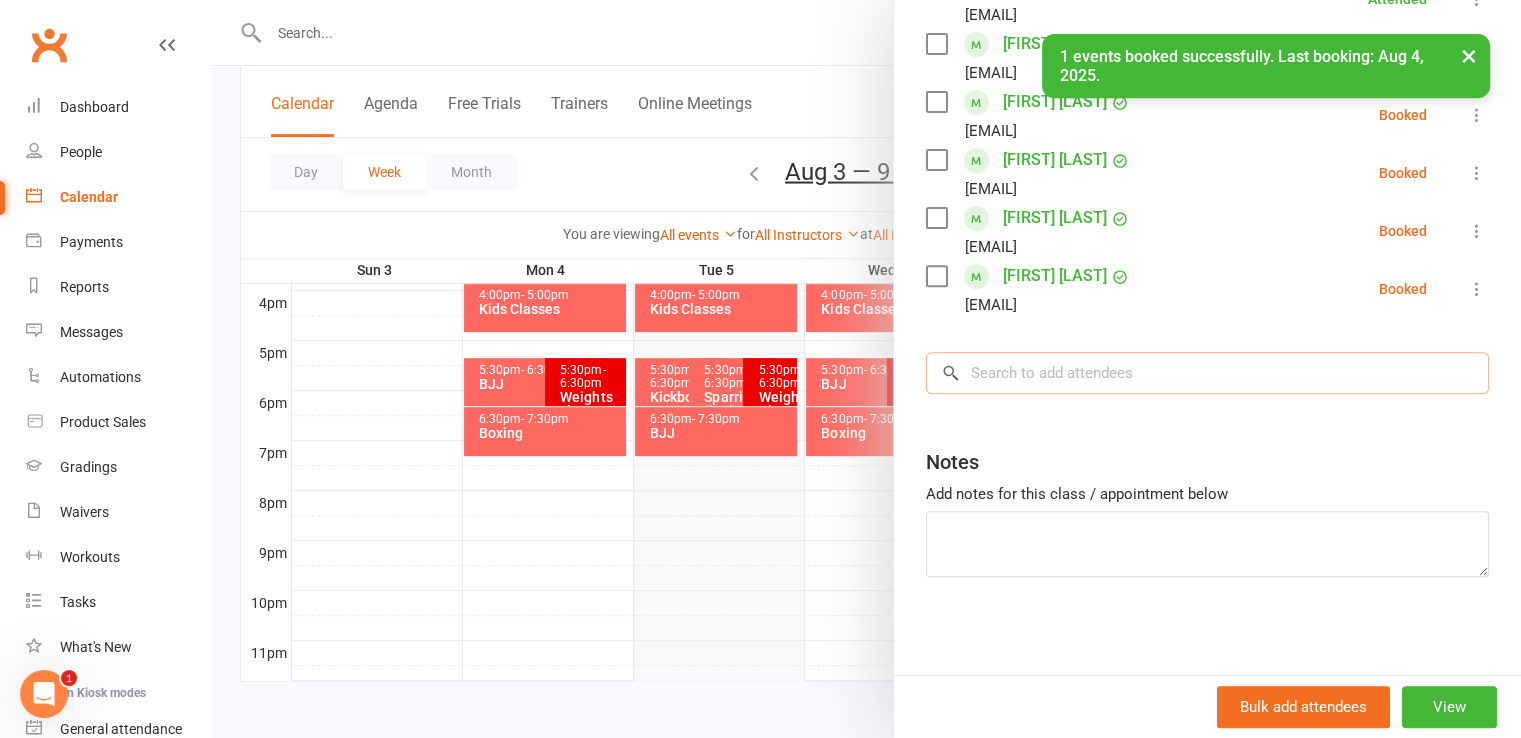 click at bounding box center [1207, 373] 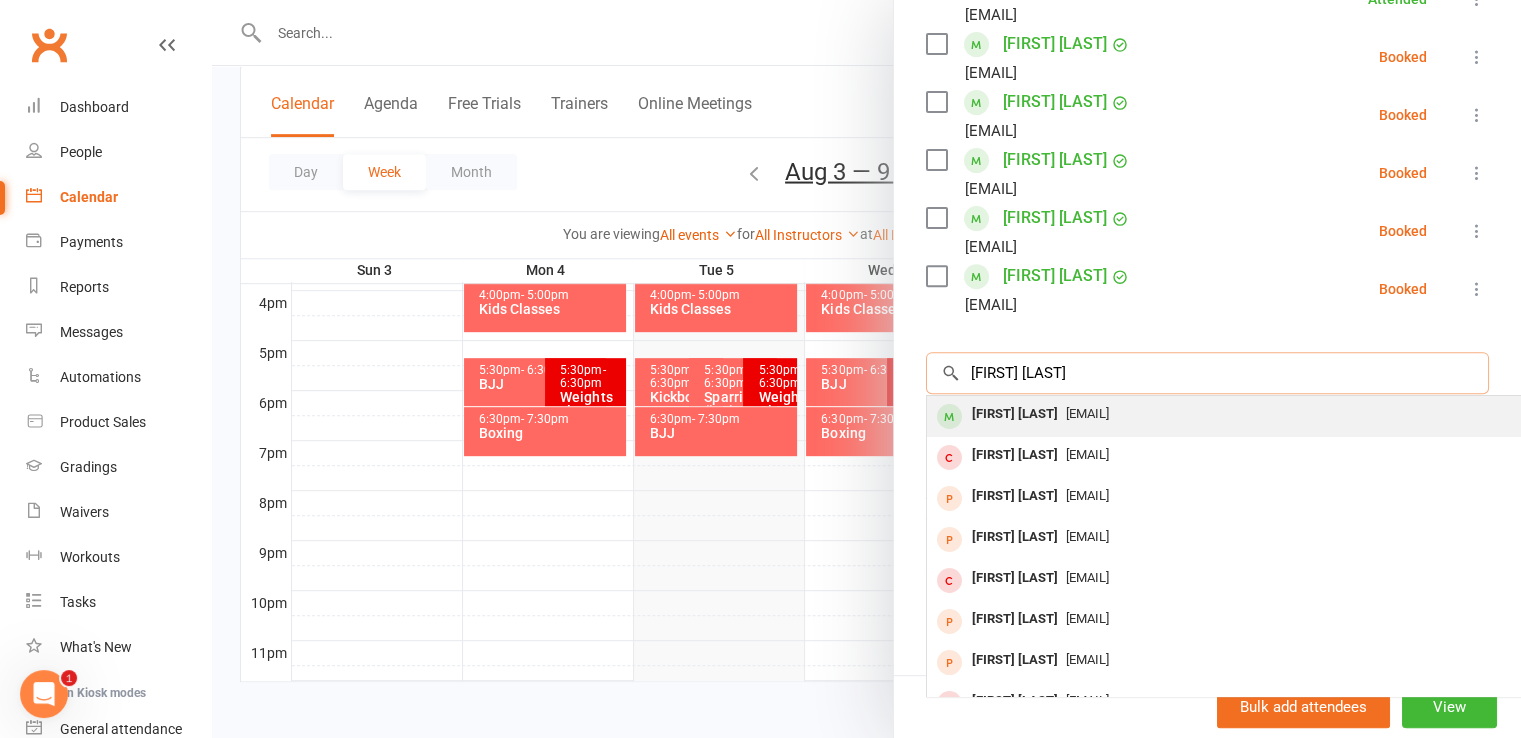 type on "[FIRST] [LAST]" 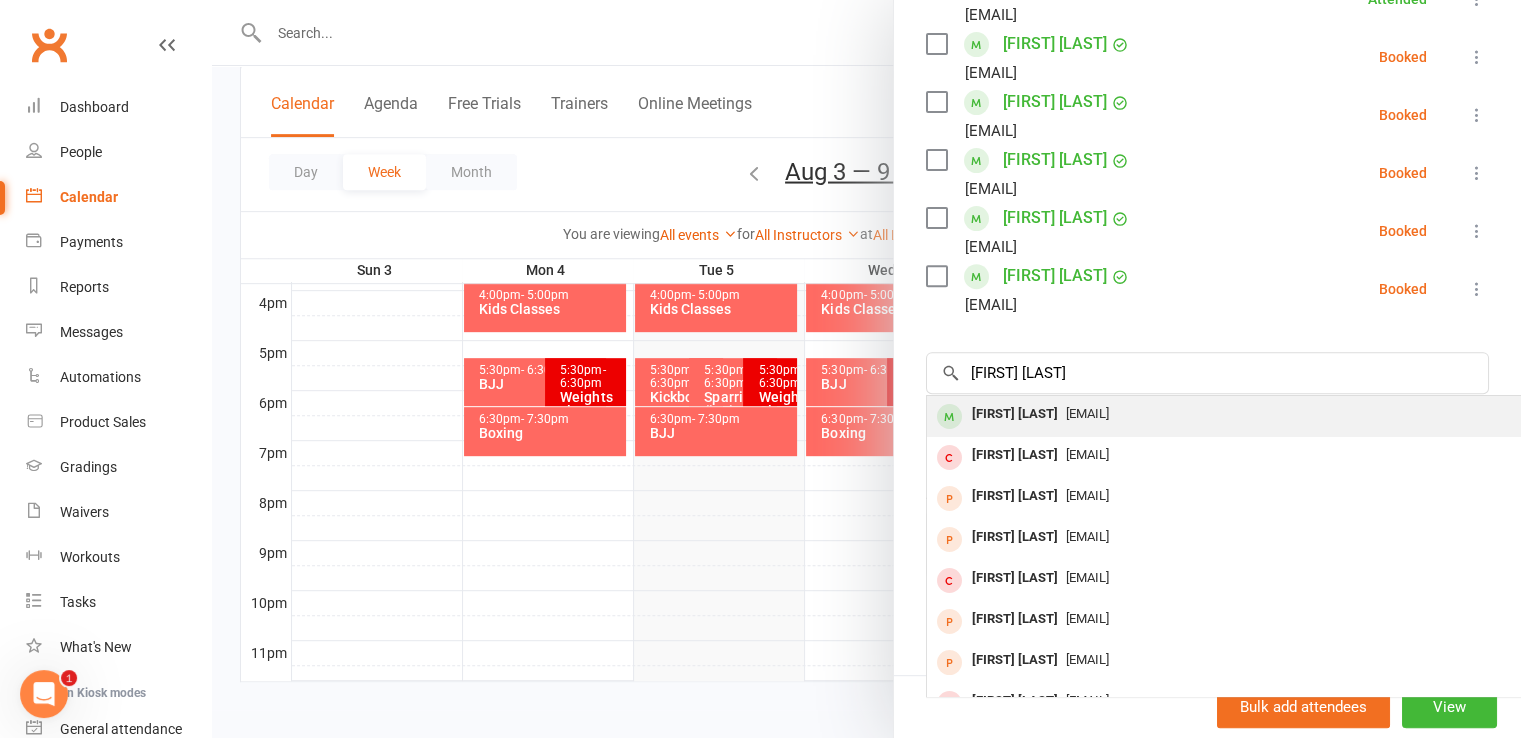 click on "[EMAIL]" at bounding box center (1087, 413) 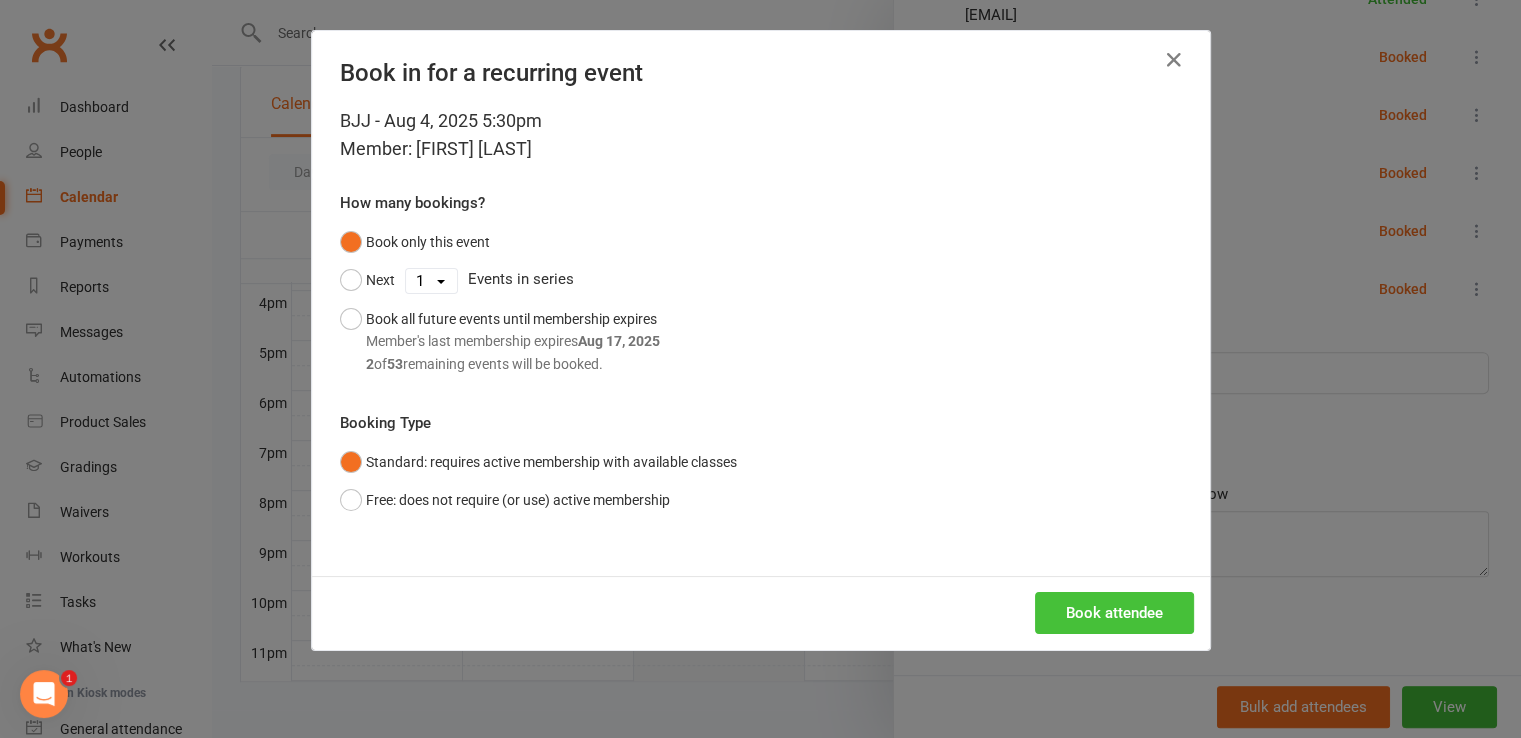 click on "Book attendee" at bounding box center [1114, 613] 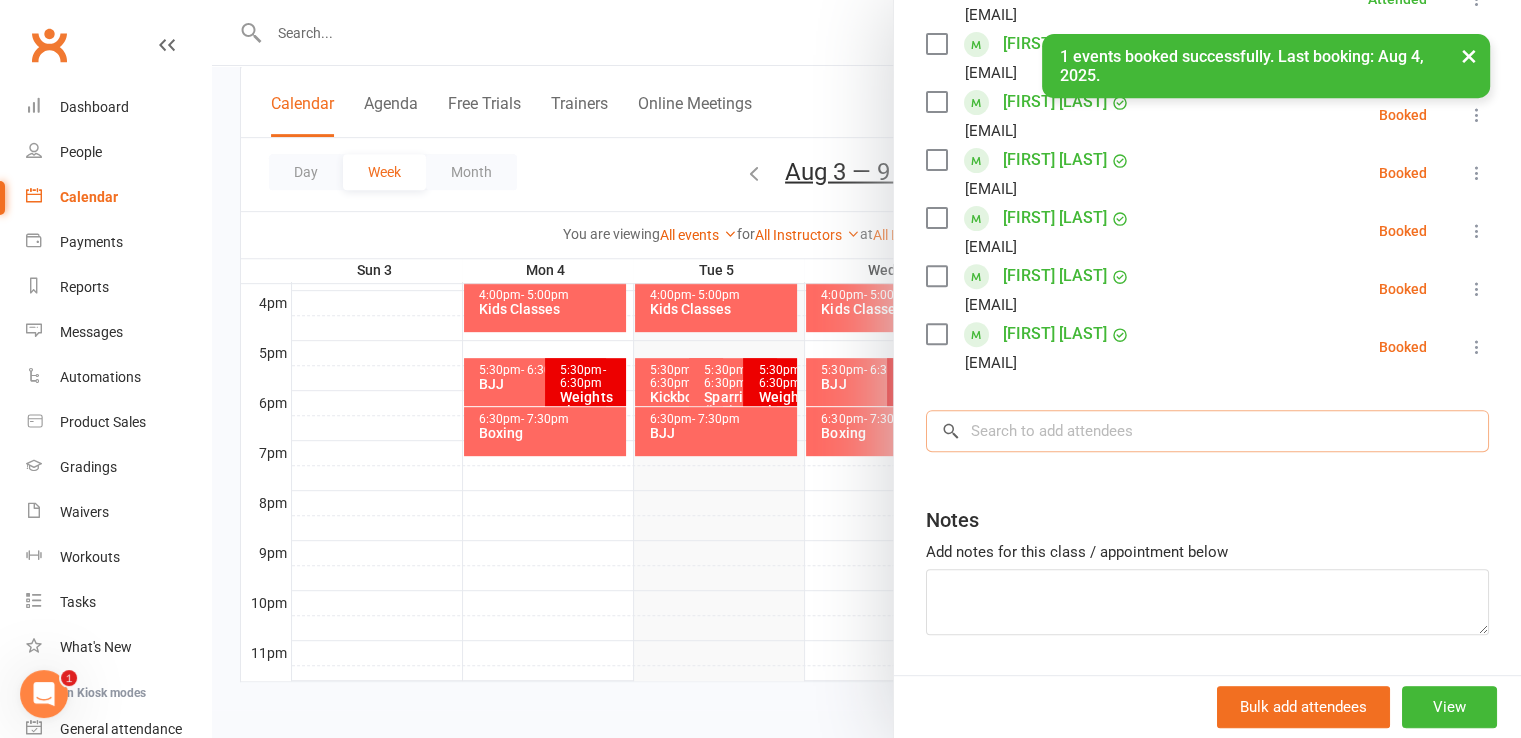 click at bounding box center (1207, 431) 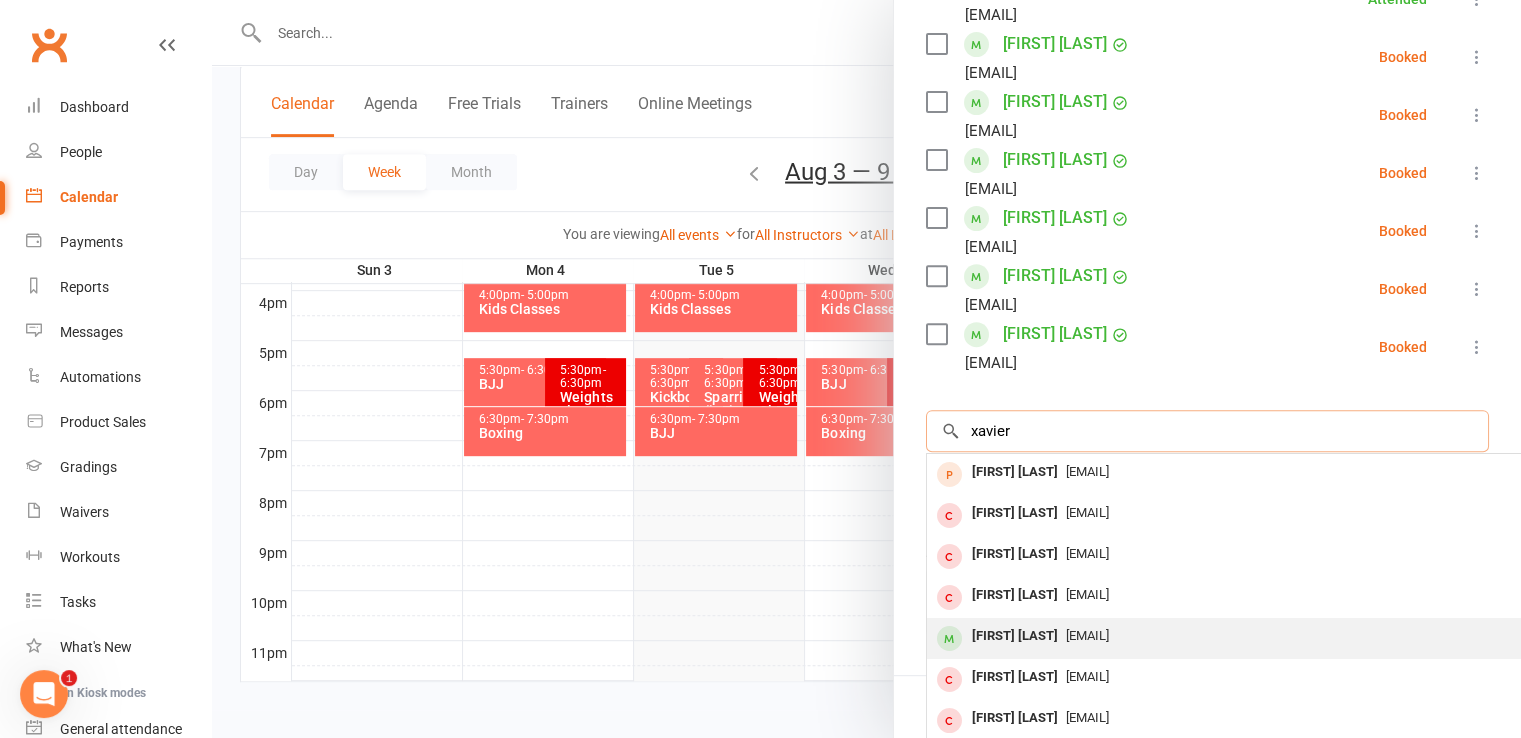 type on "xavier" 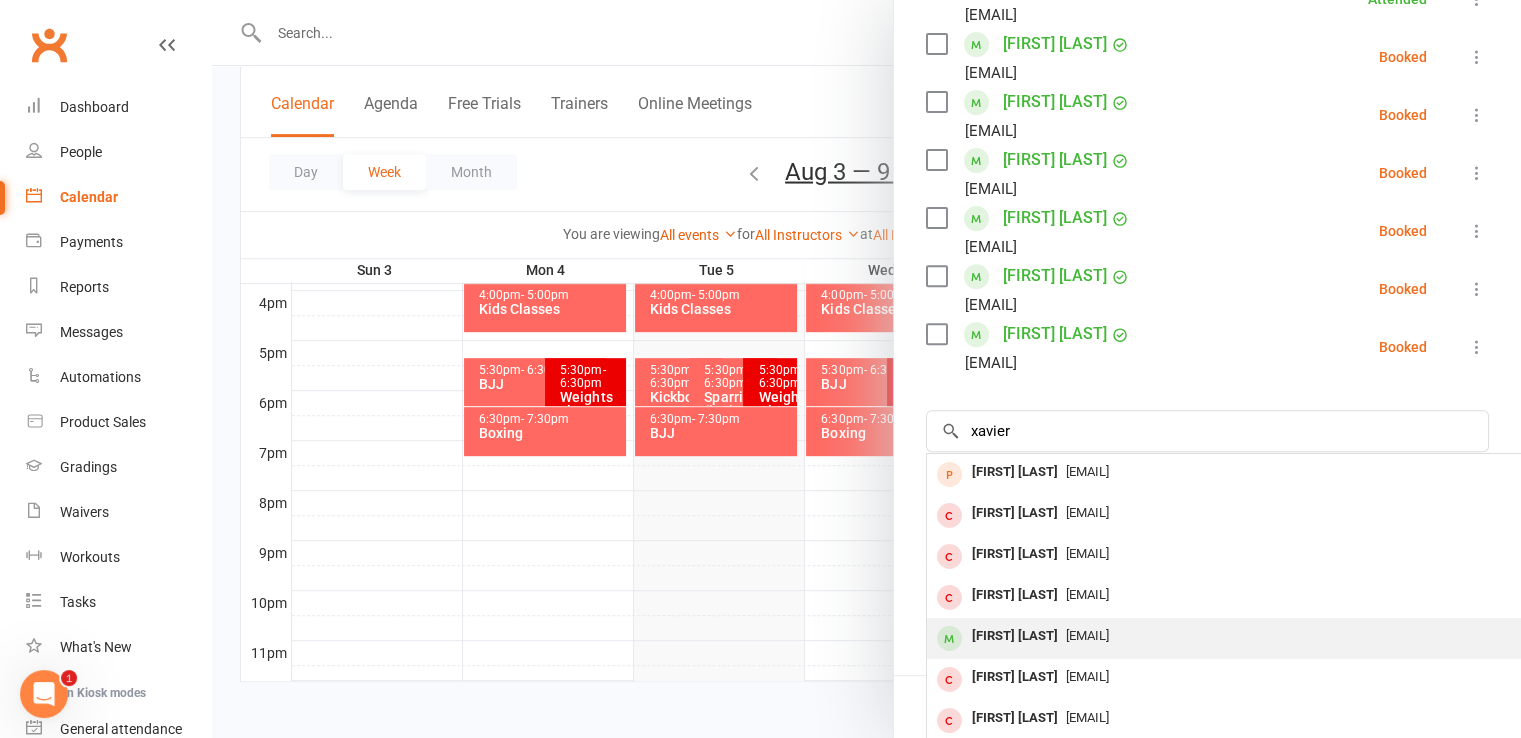 click on "[EMAIL]" at bounding box center [1087, 635] 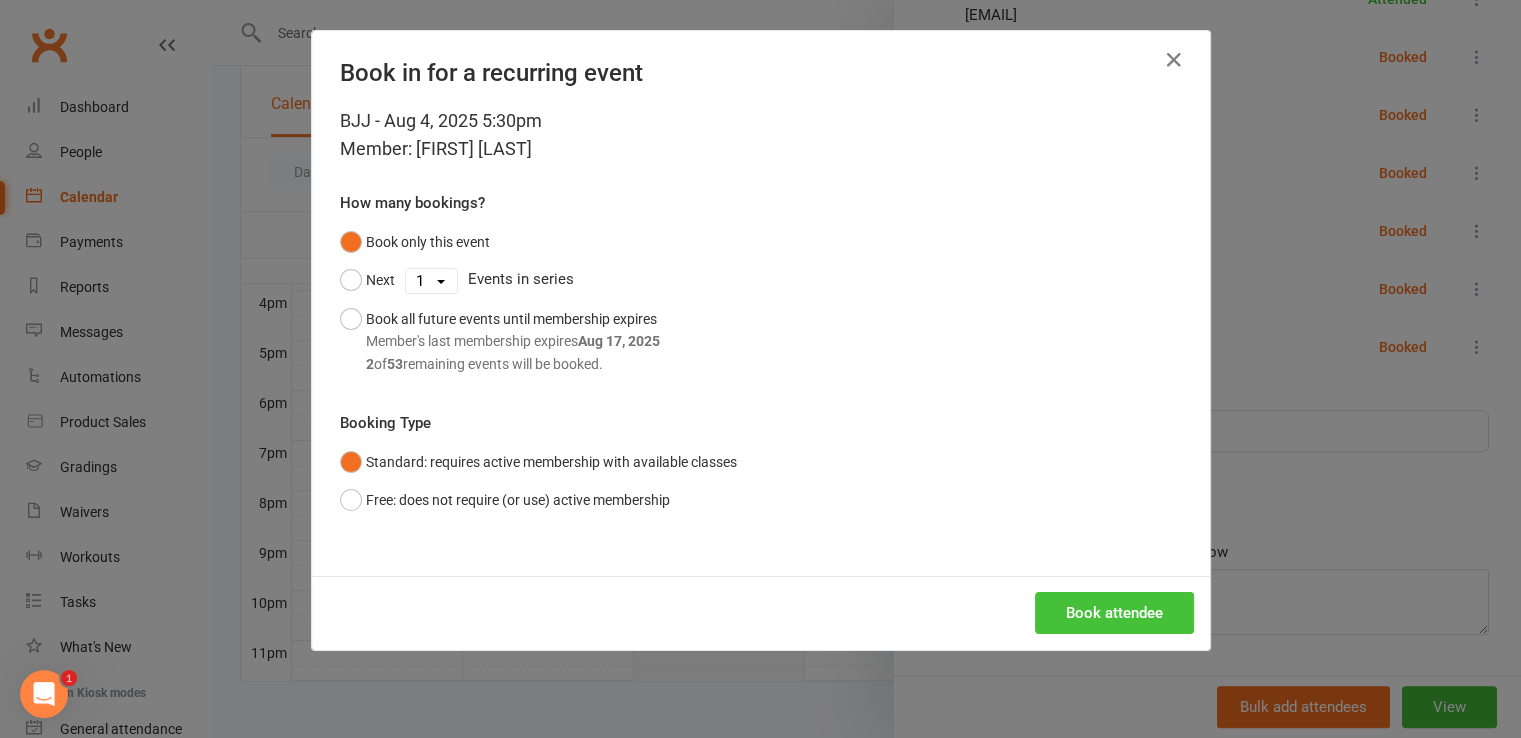 click on "Book attendee" at bounding box center [1114, 613] 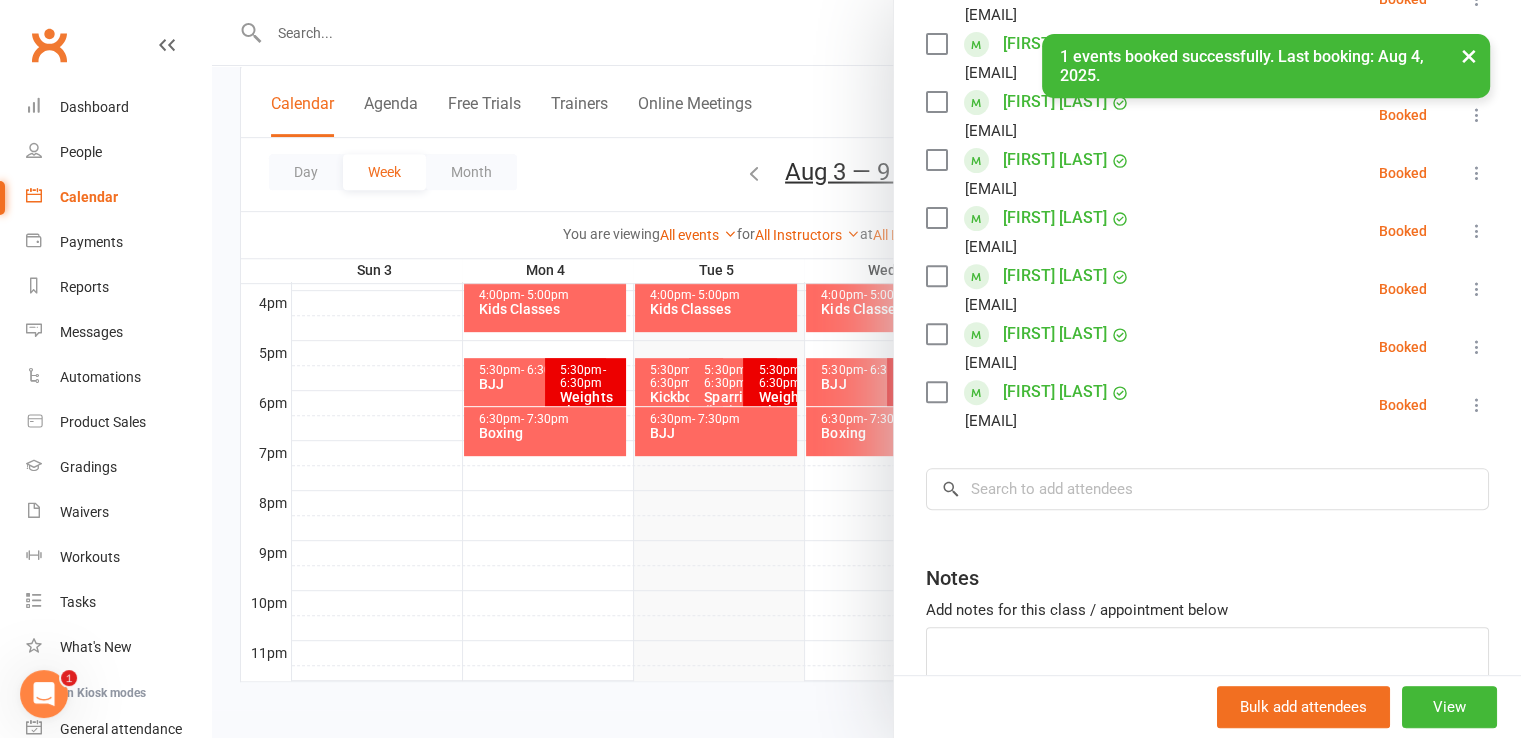 scroll, scrollTop: 751, scrollLeft: 0, axis: vertical 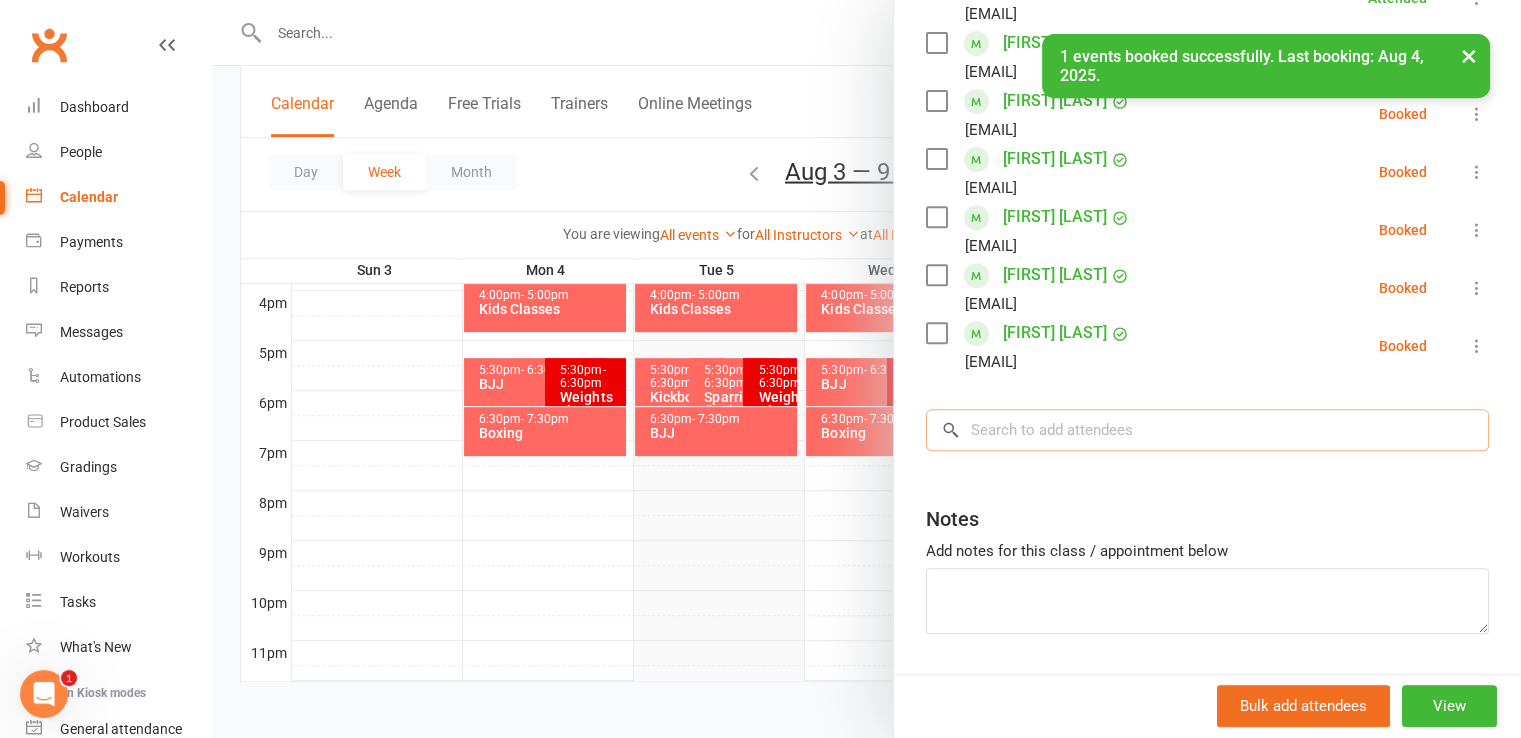 click at bounding box center [1207, 430] 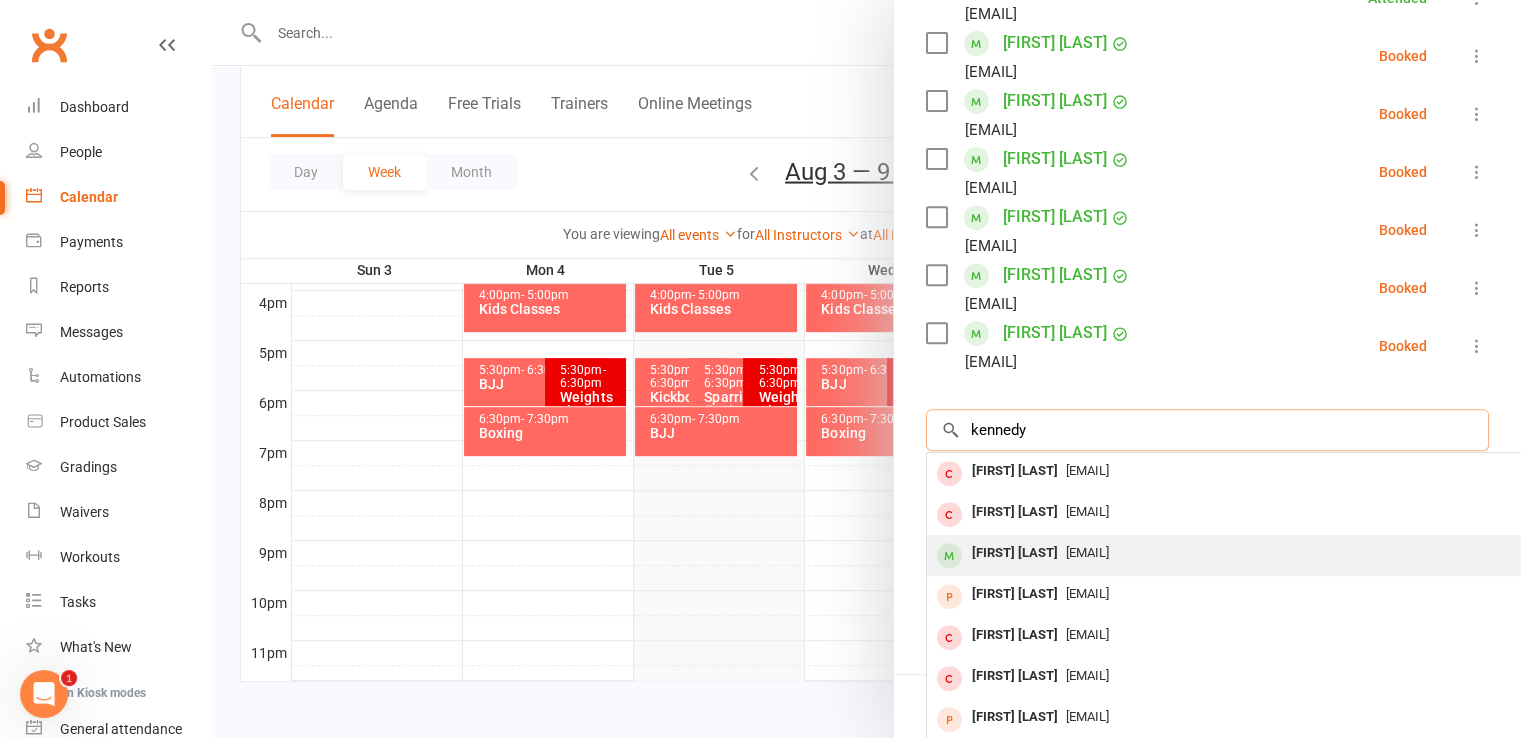 type on "kennedy" 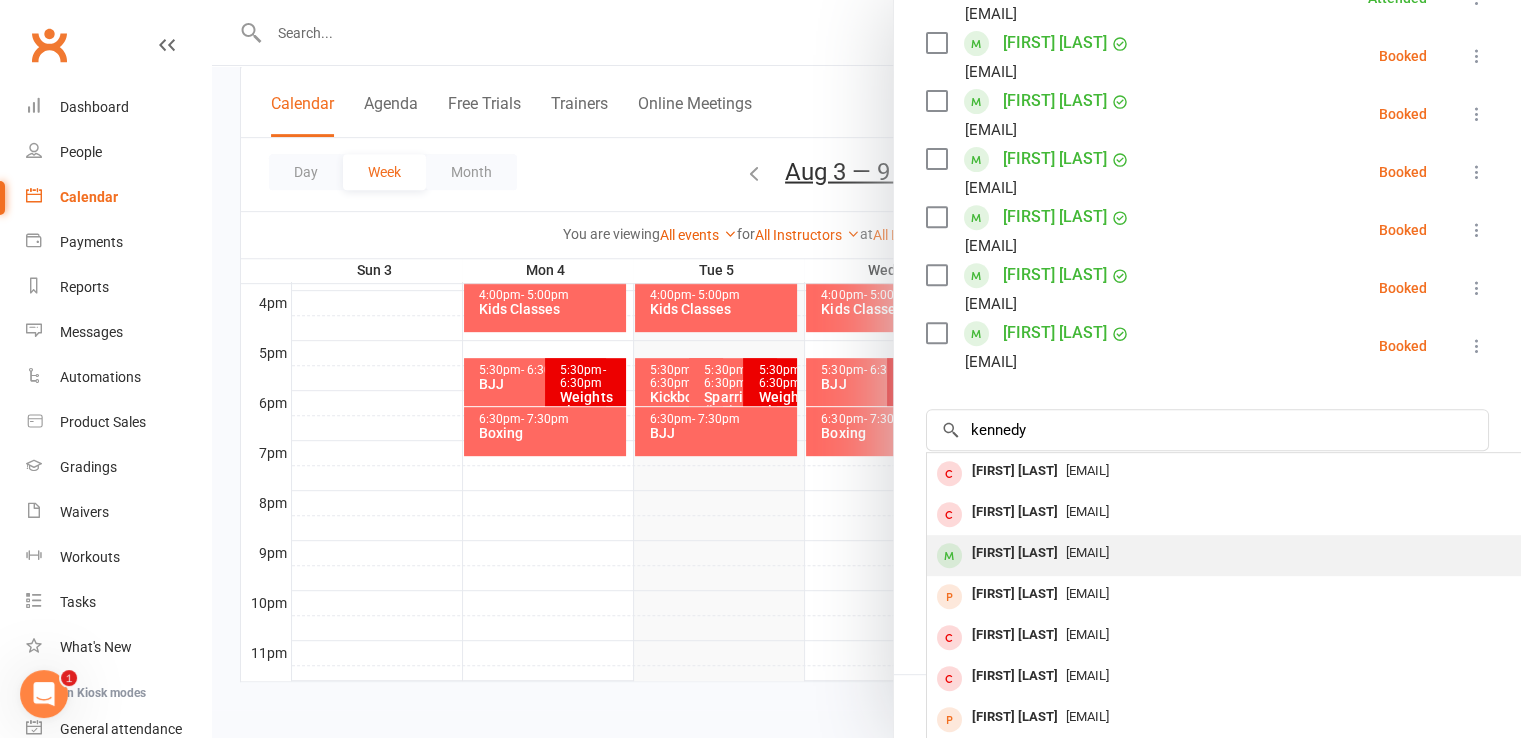 click on "[EMAIL]" at bounding box center [1087, 552] 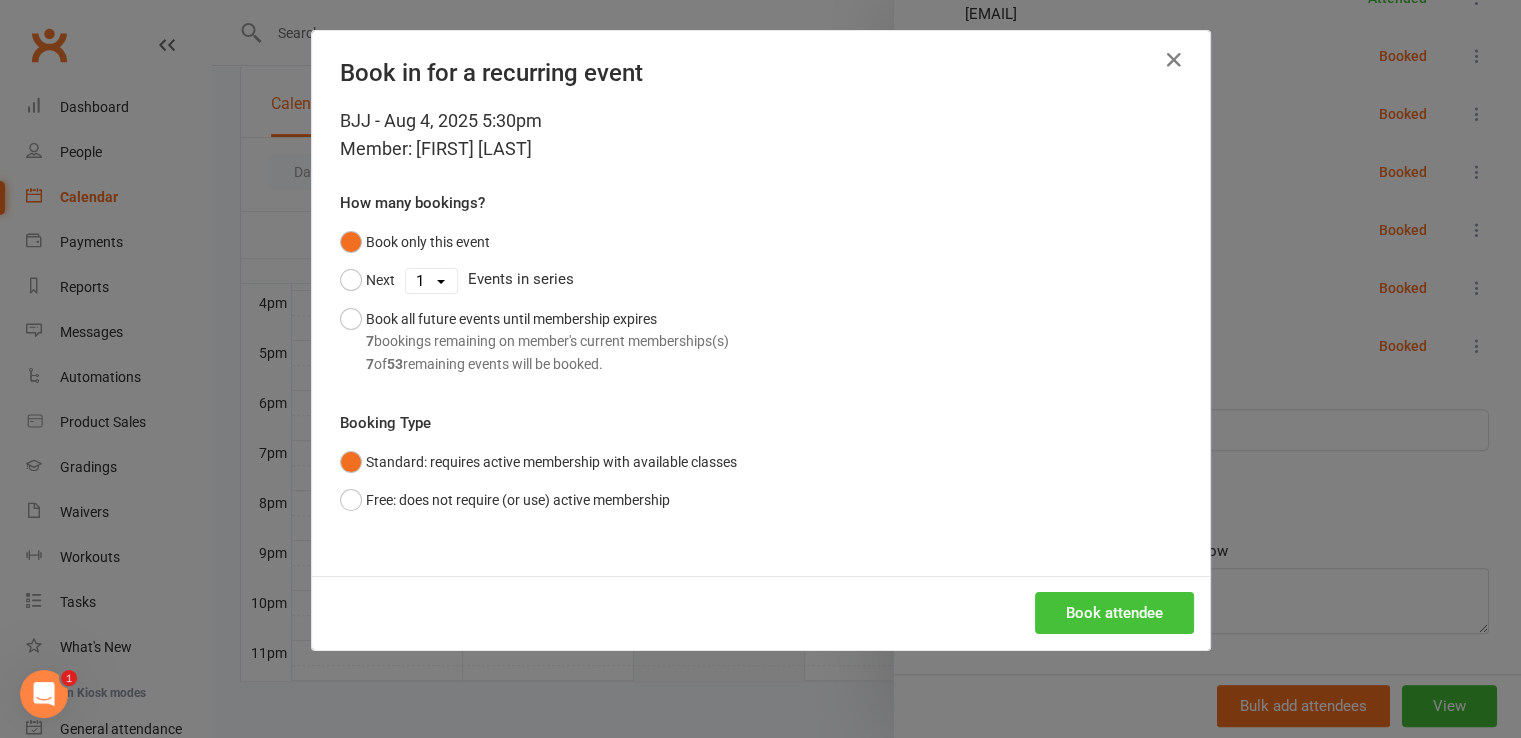 click on "Book attendee" at bounding box center [1114, 613] 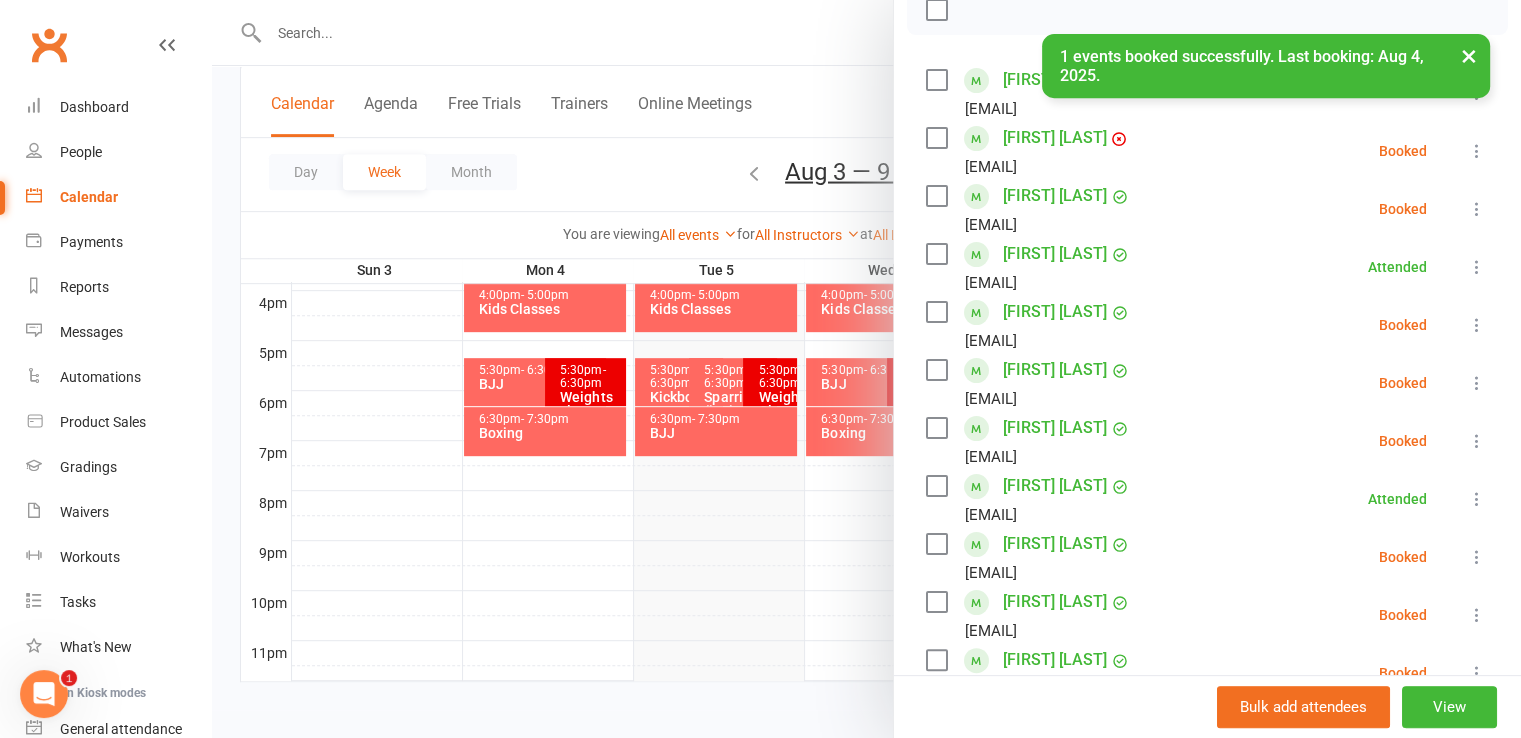 scroll, scrollTop: 0, scrollLeft: 0, axis: both 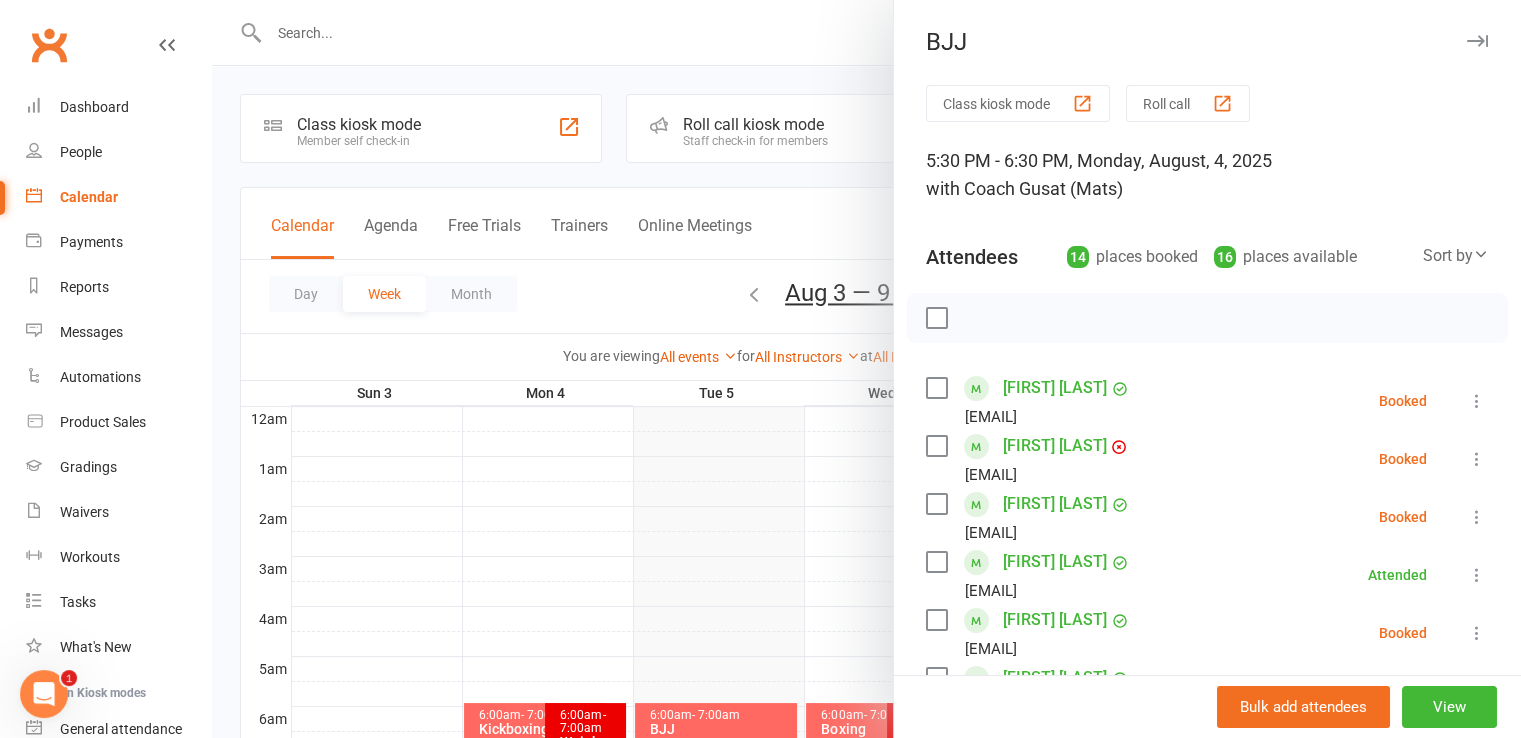 click at bounding box center (936, 318) 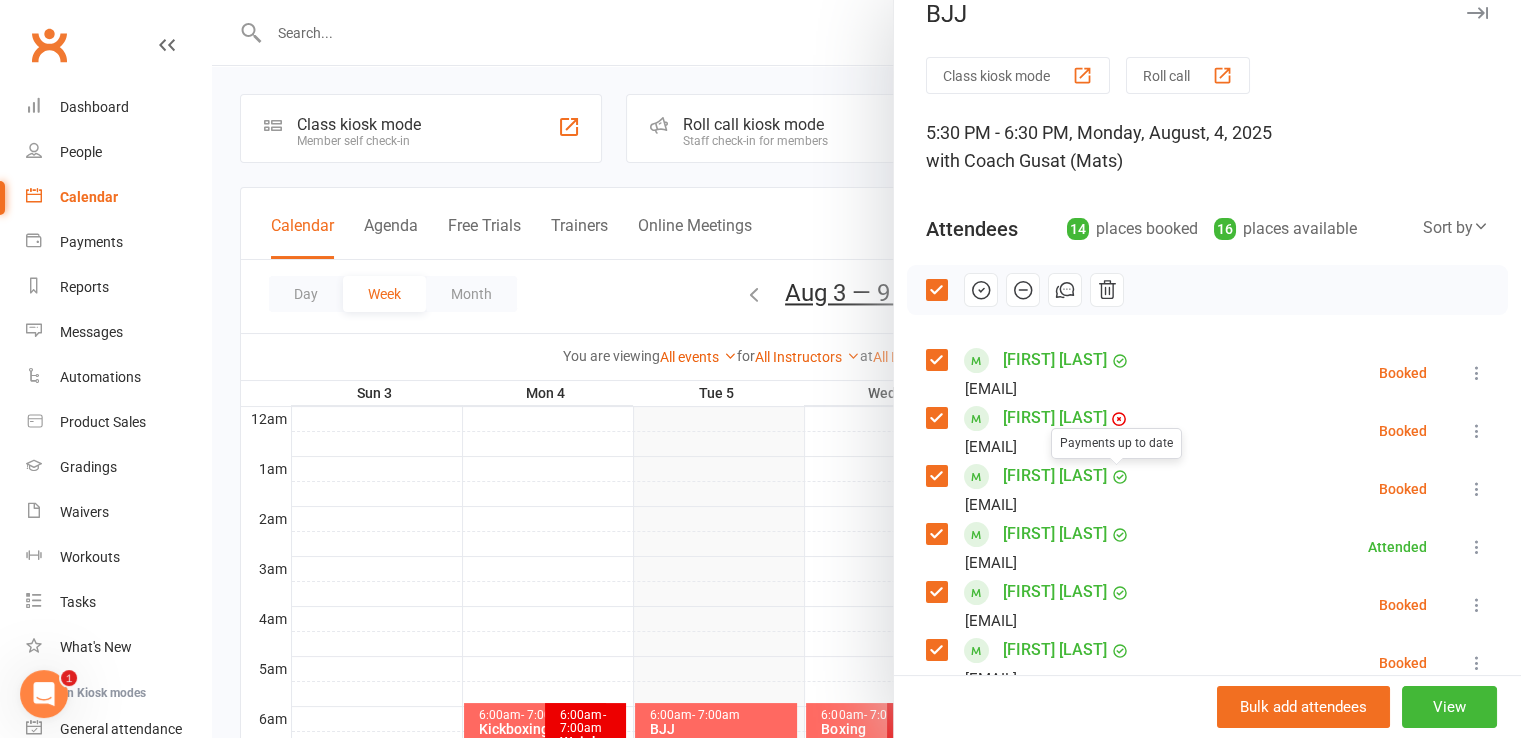 scroll, scrollTop: 0, scrollLeft: 0, axis: both 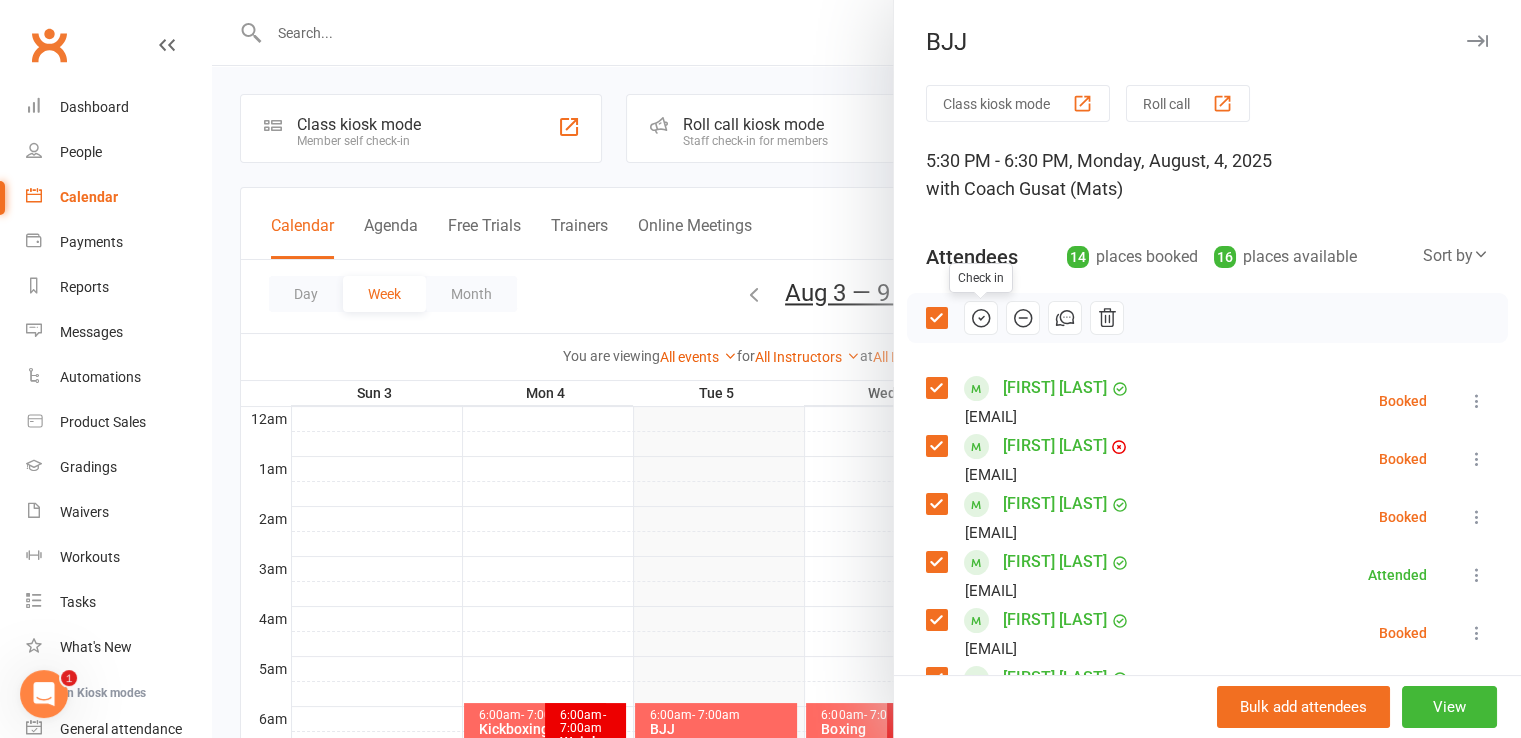 click 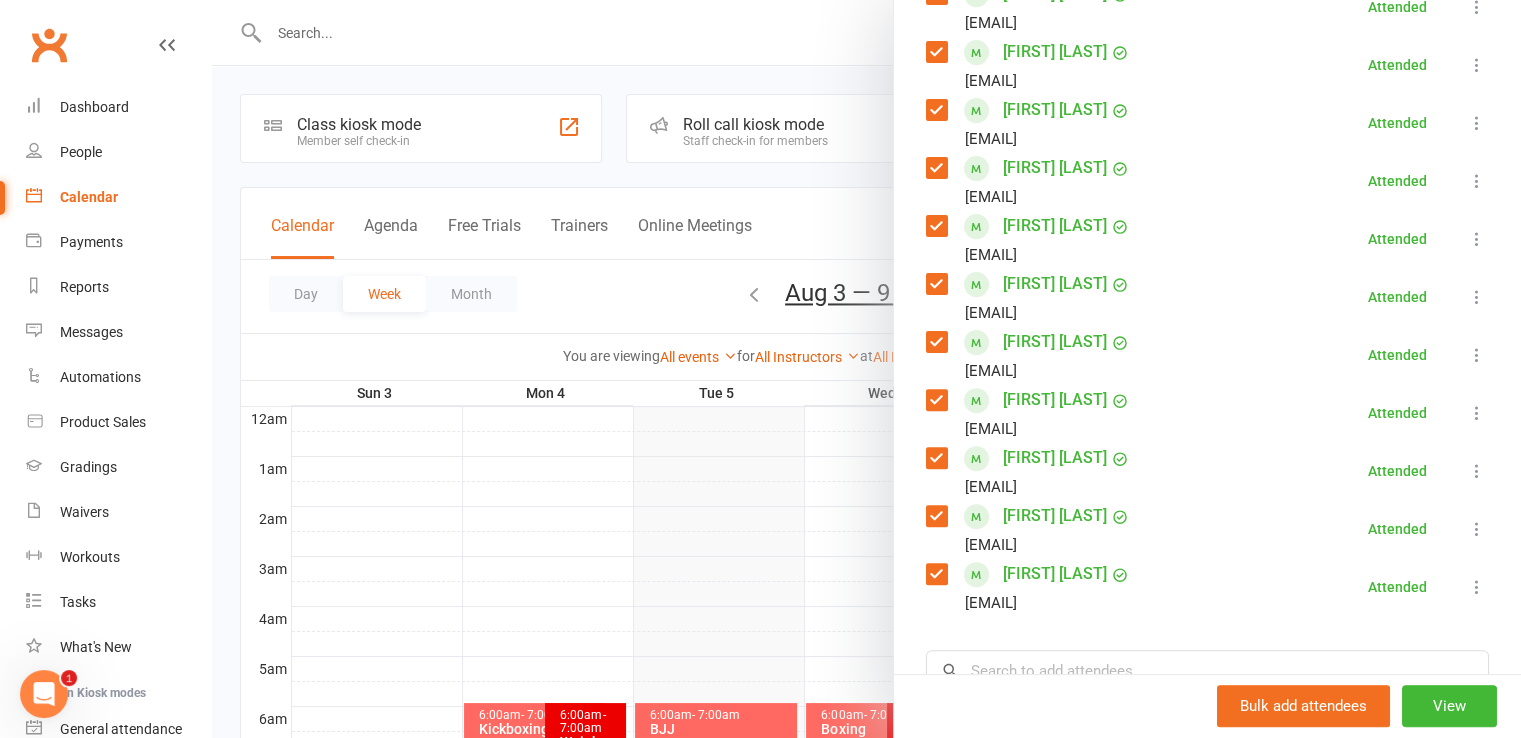 scroll, scrollTop: 867, scrollLeft: 0, axis: vertical 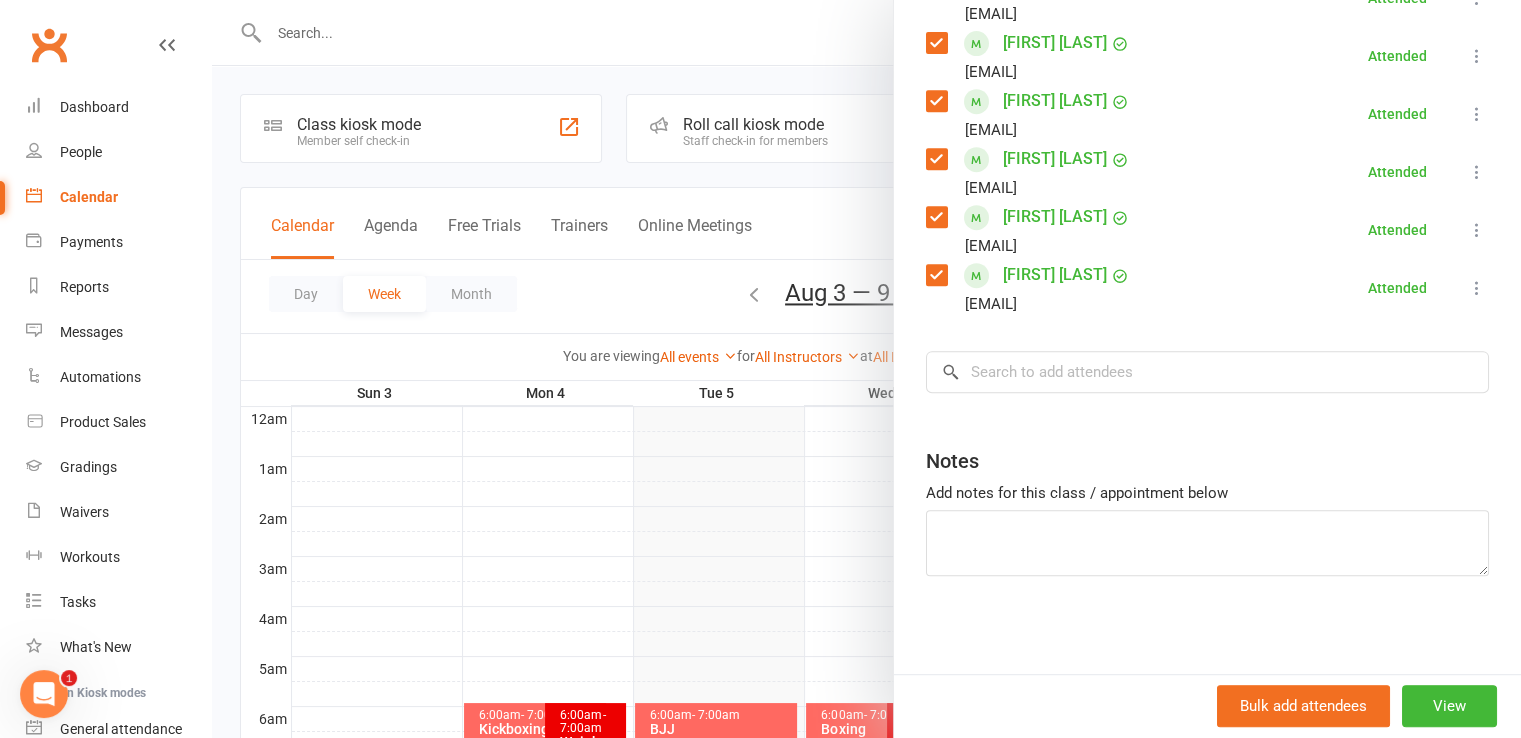 click at bounding box center (866, 369) 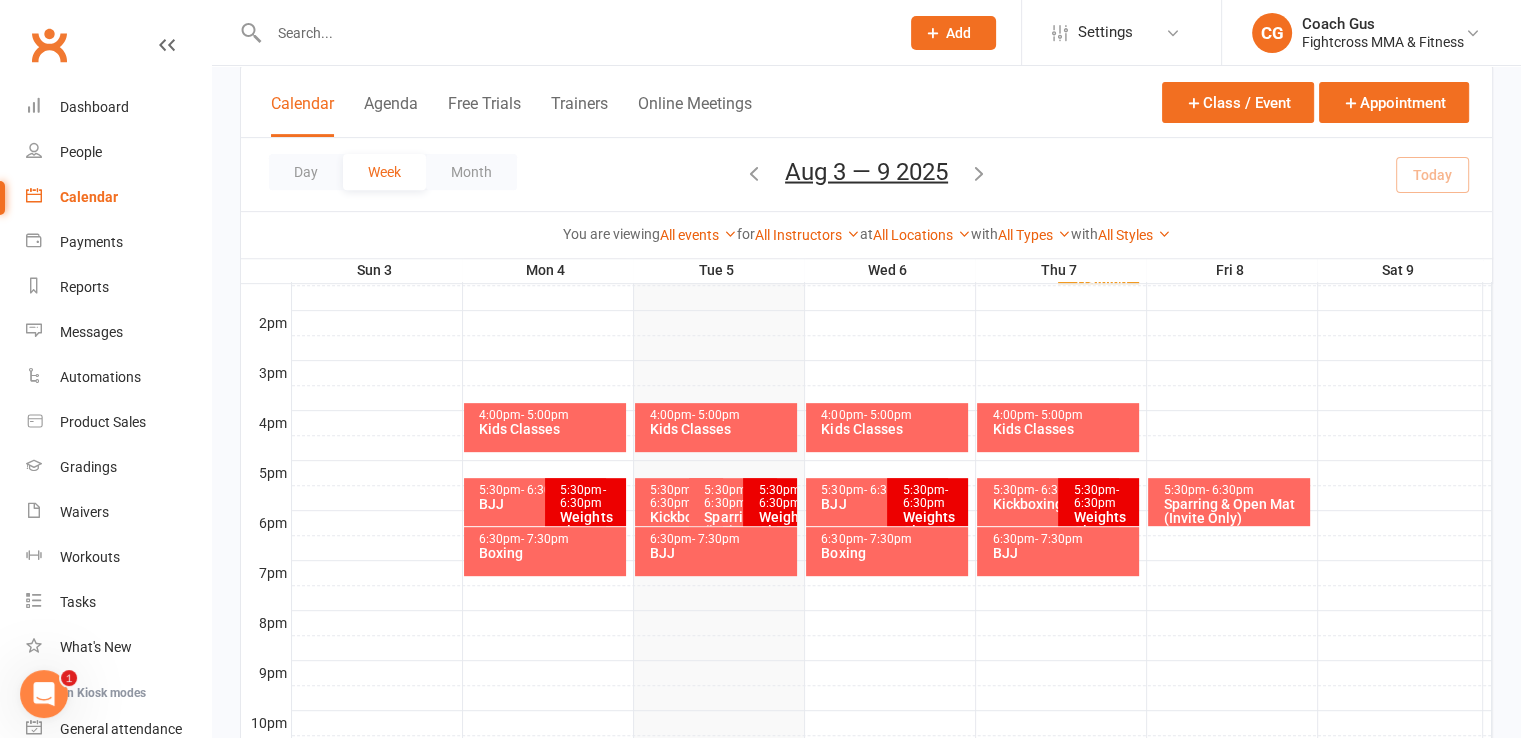 scroll, scrollTop: 916, scrollLeft: 0, axis: vertical 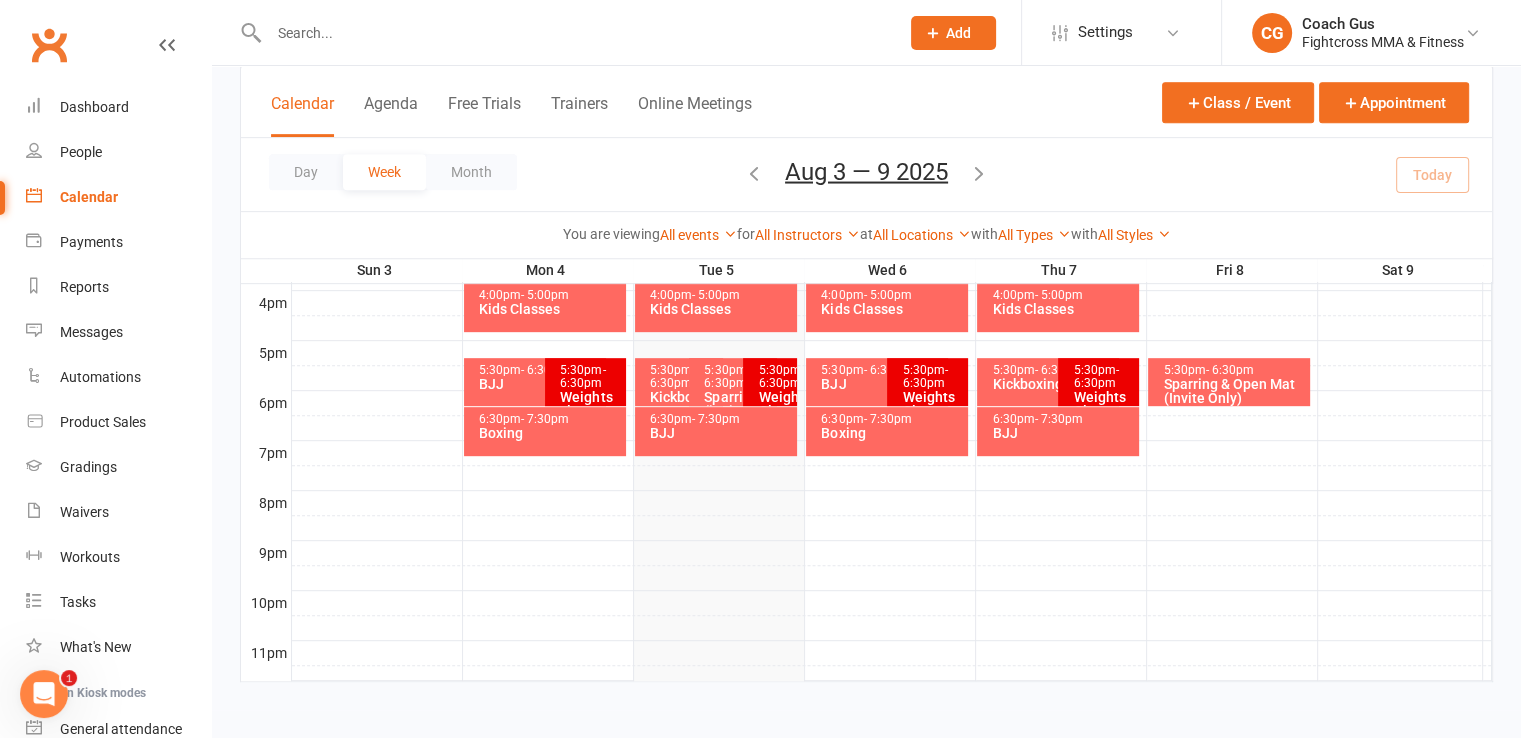click on "- 7:30pm" at bounding box center [545, 419] 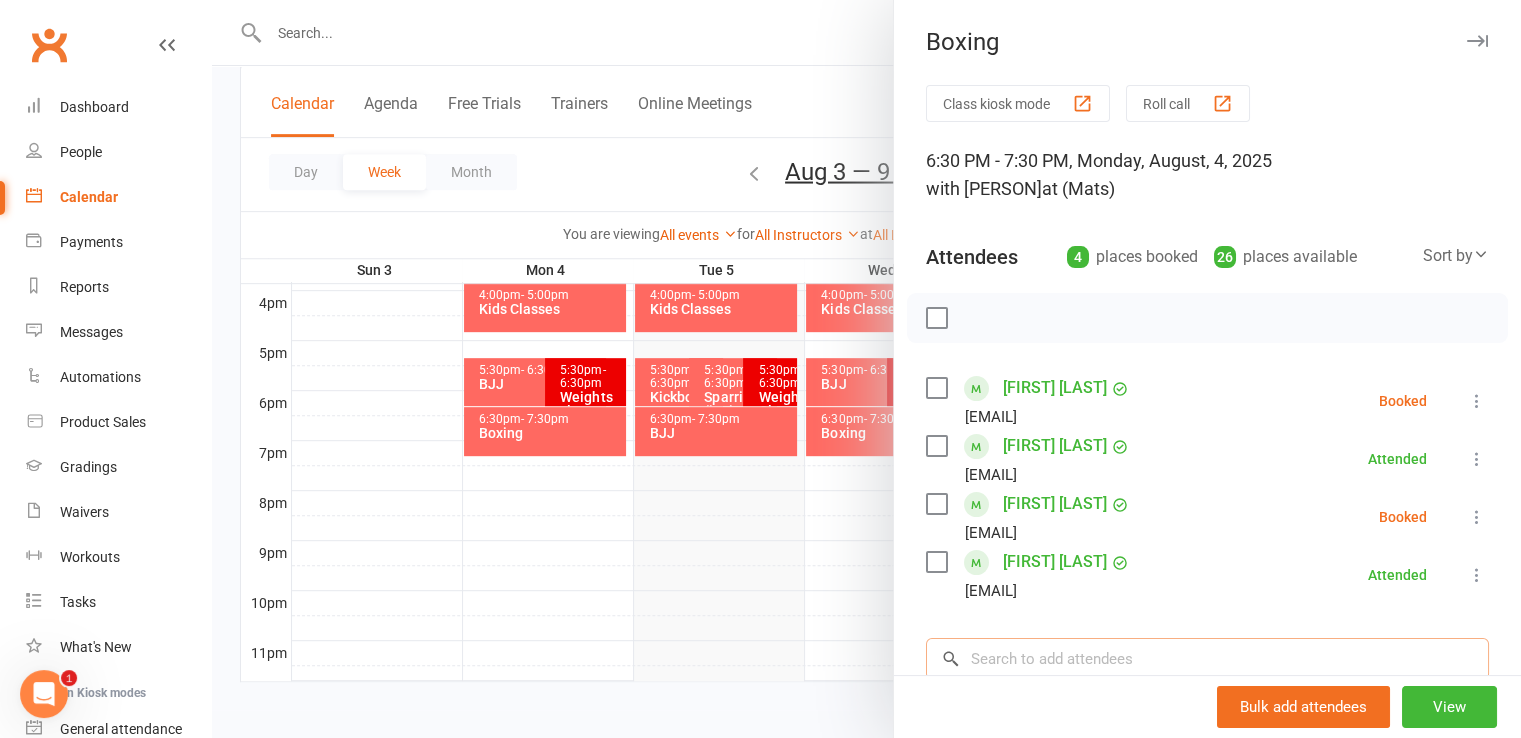 click at bounding box center [1207, 659] 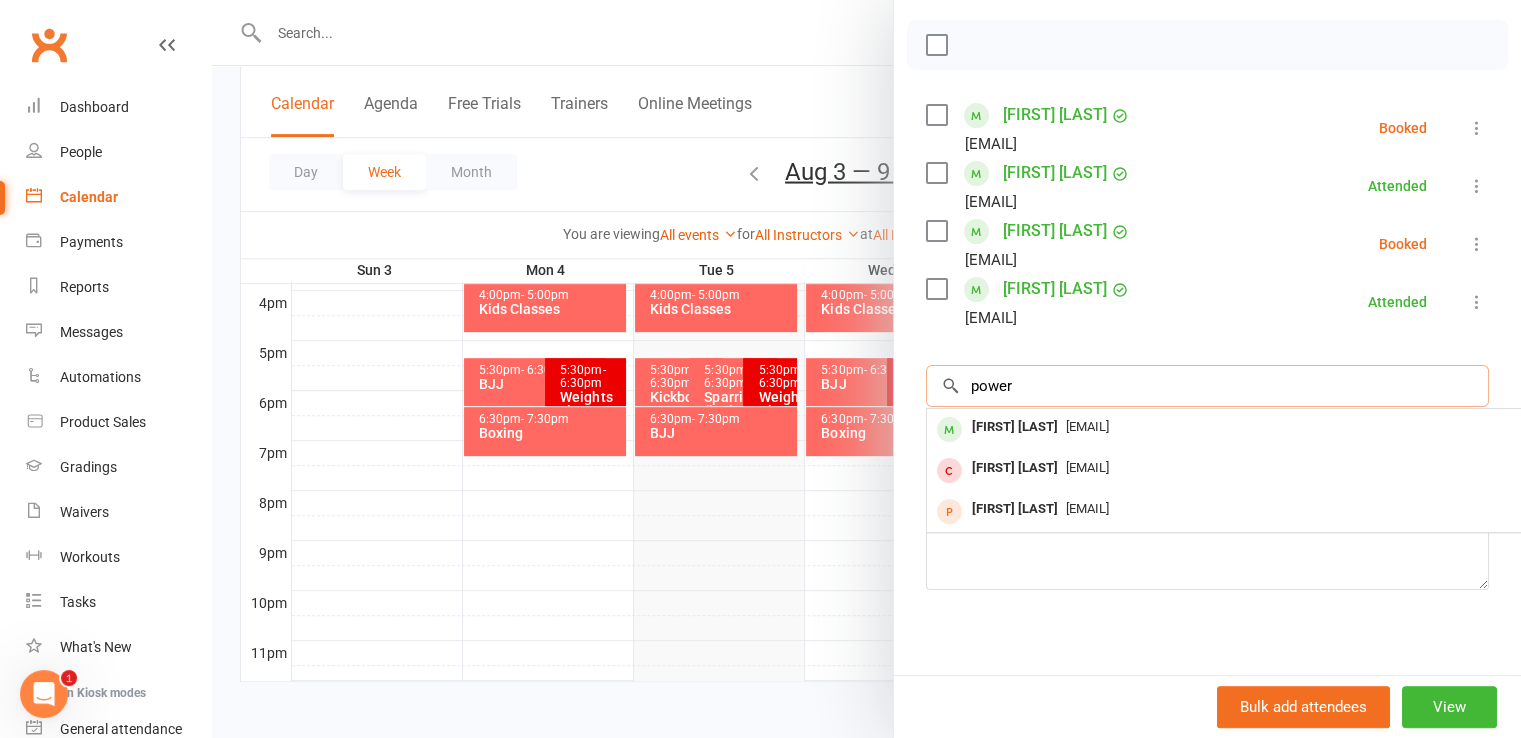scroll, scrollTop: 301, scrollLeft: 0, axis: vertical 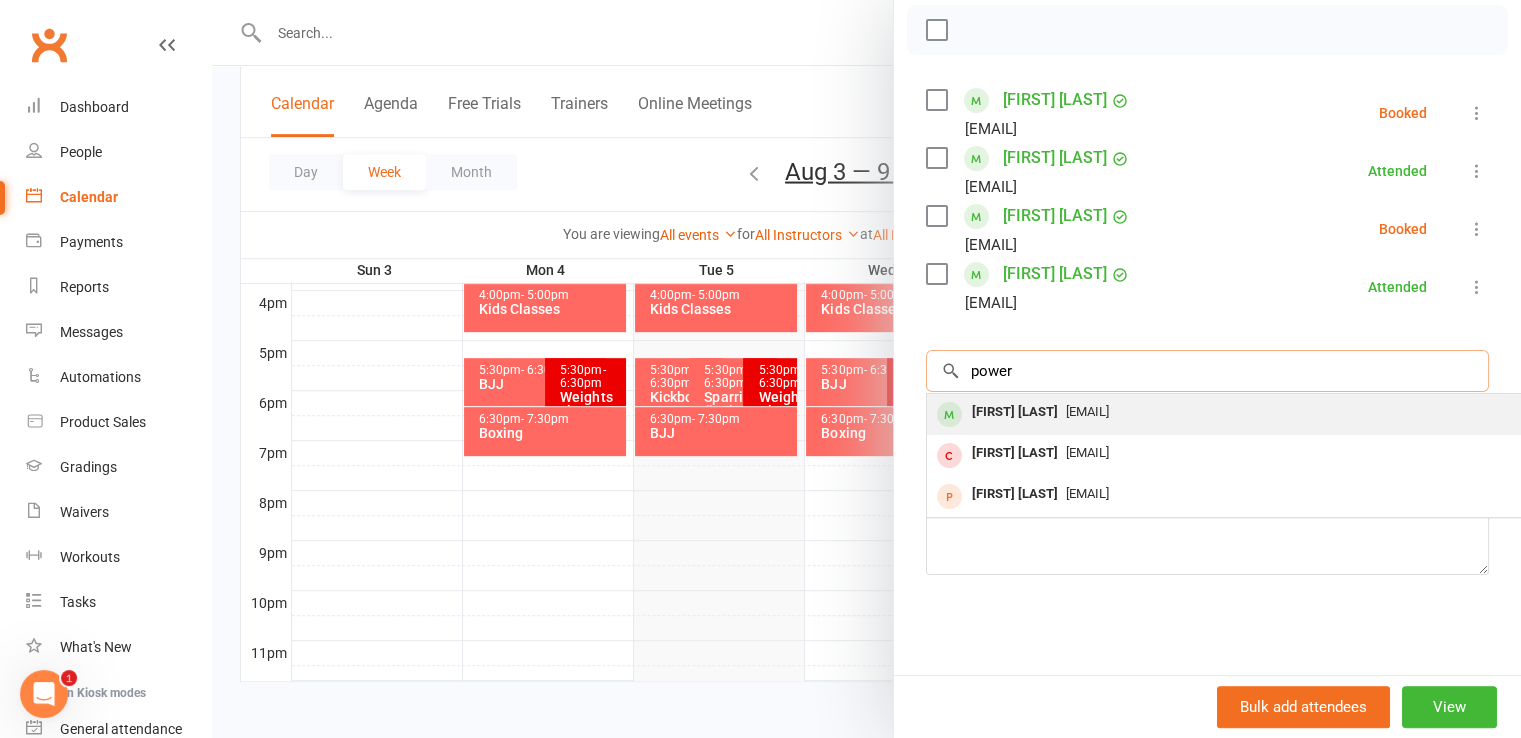 type on "power" 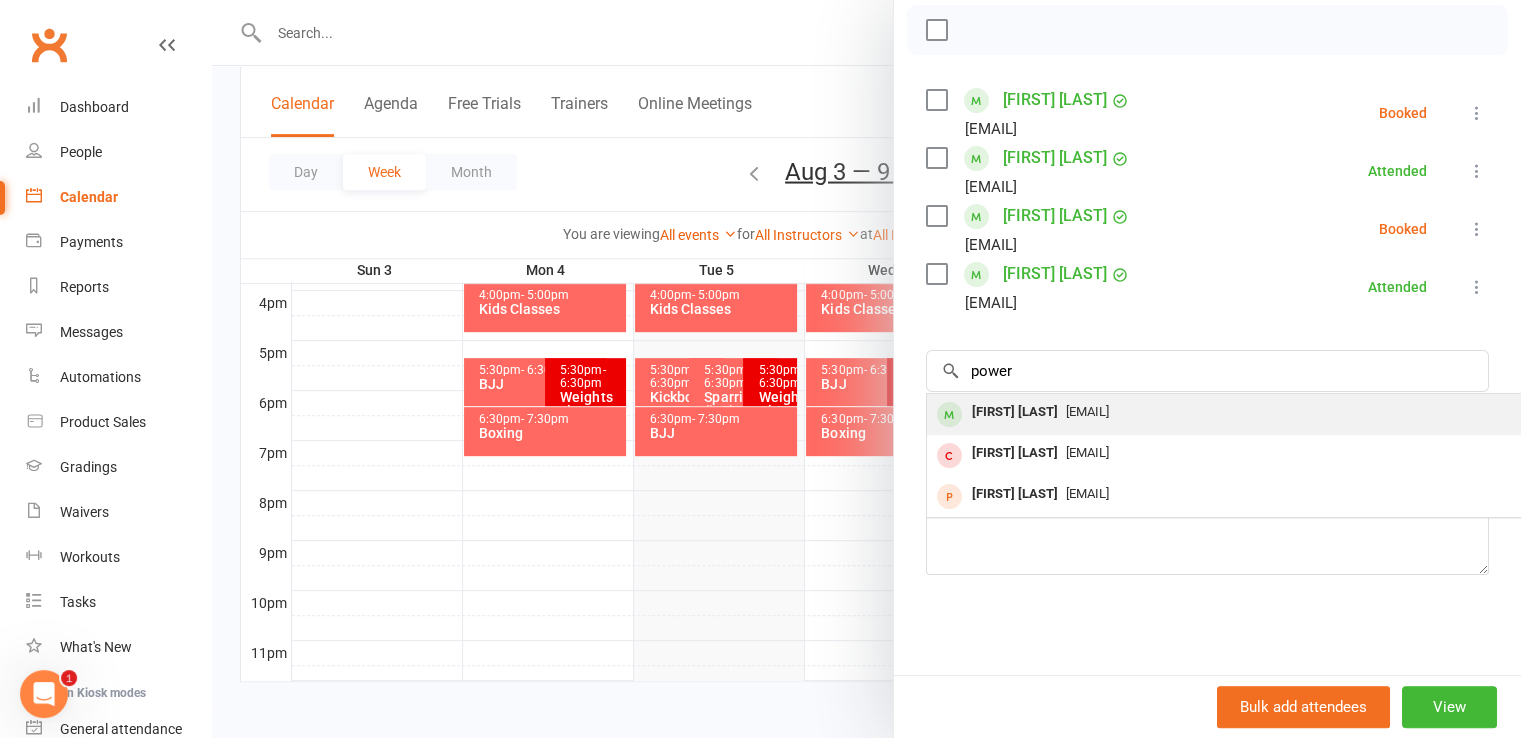 click on "[FIRST] [LAST]" at bounding box center (1015, 412) 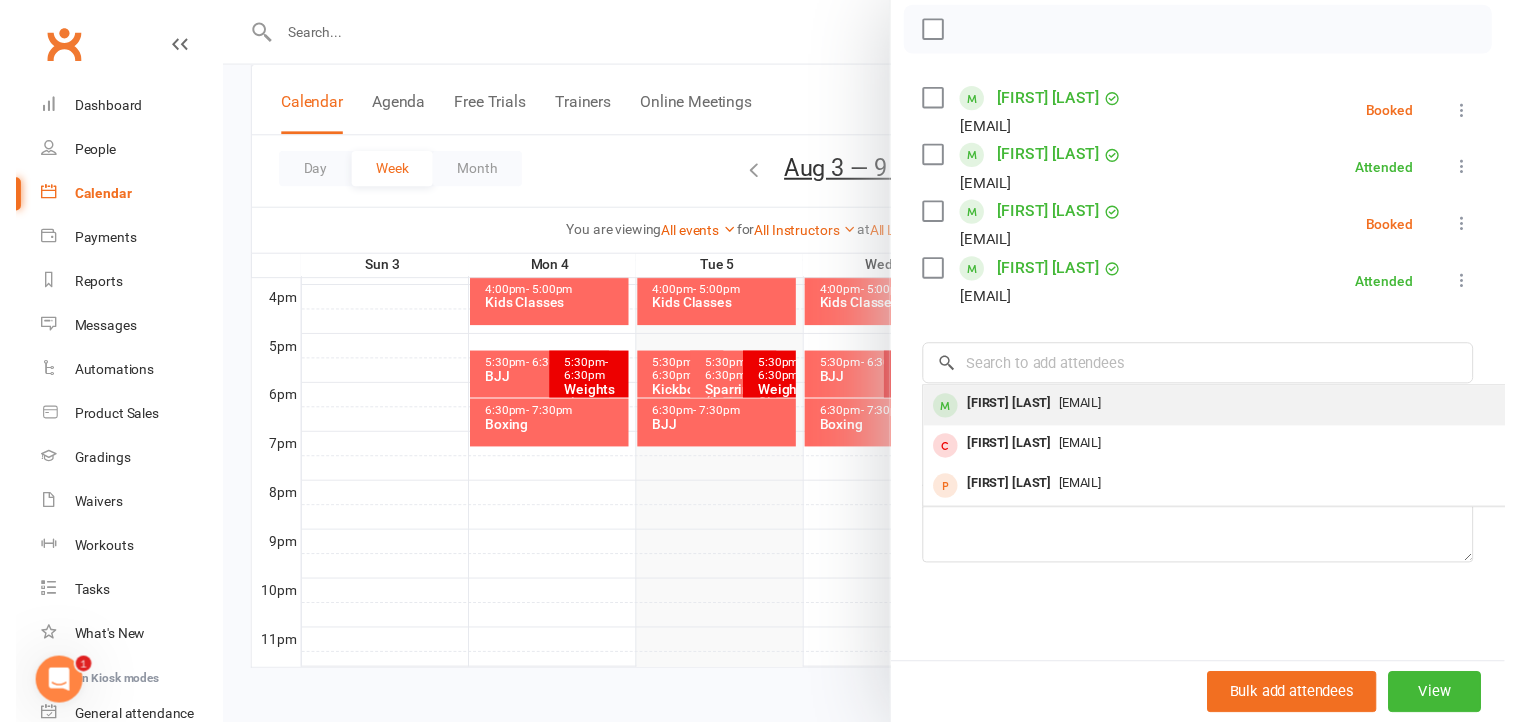 scroll, scrollTop: 286, scrollLeft: 0, axis: vertical 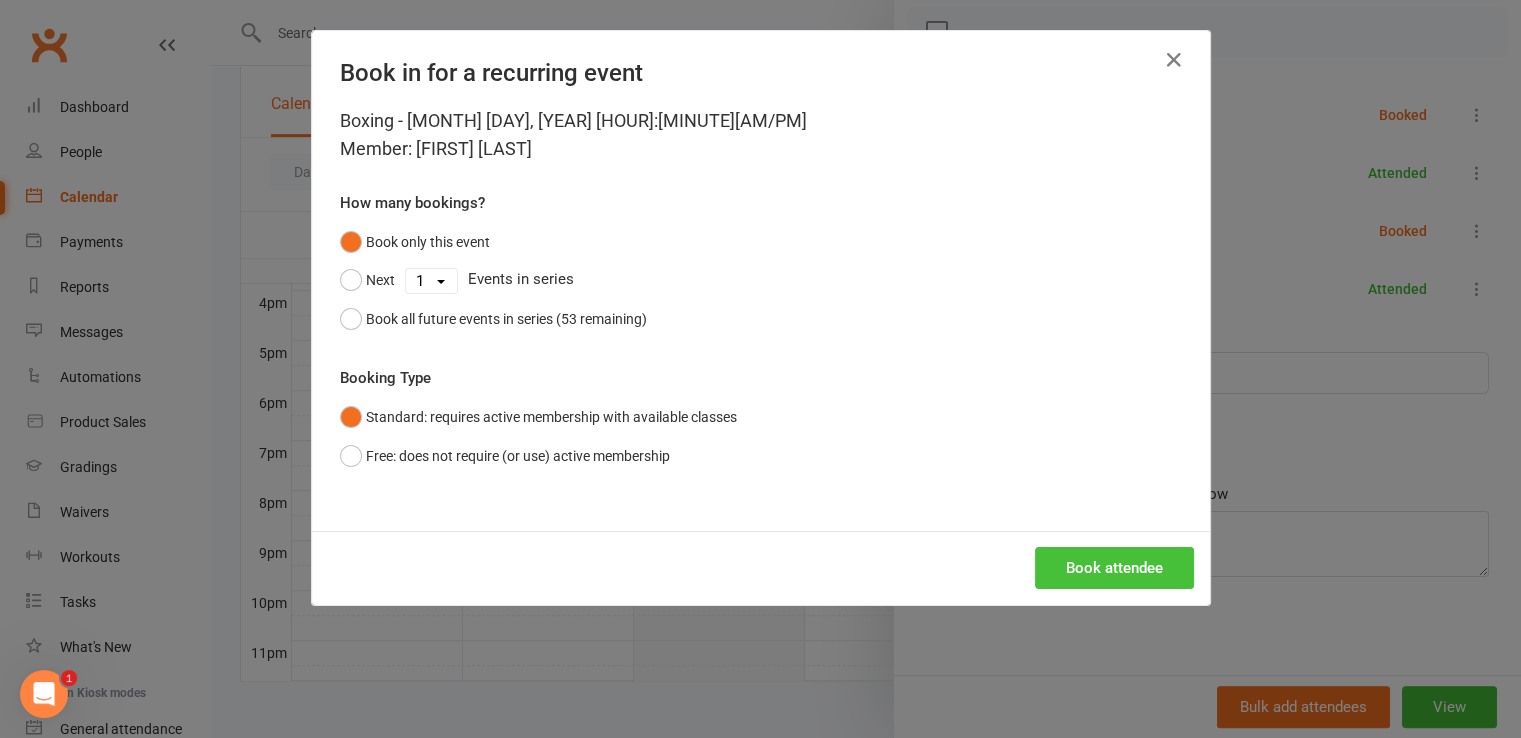 click on "Book attendee" at bounding box center (1114, 568) 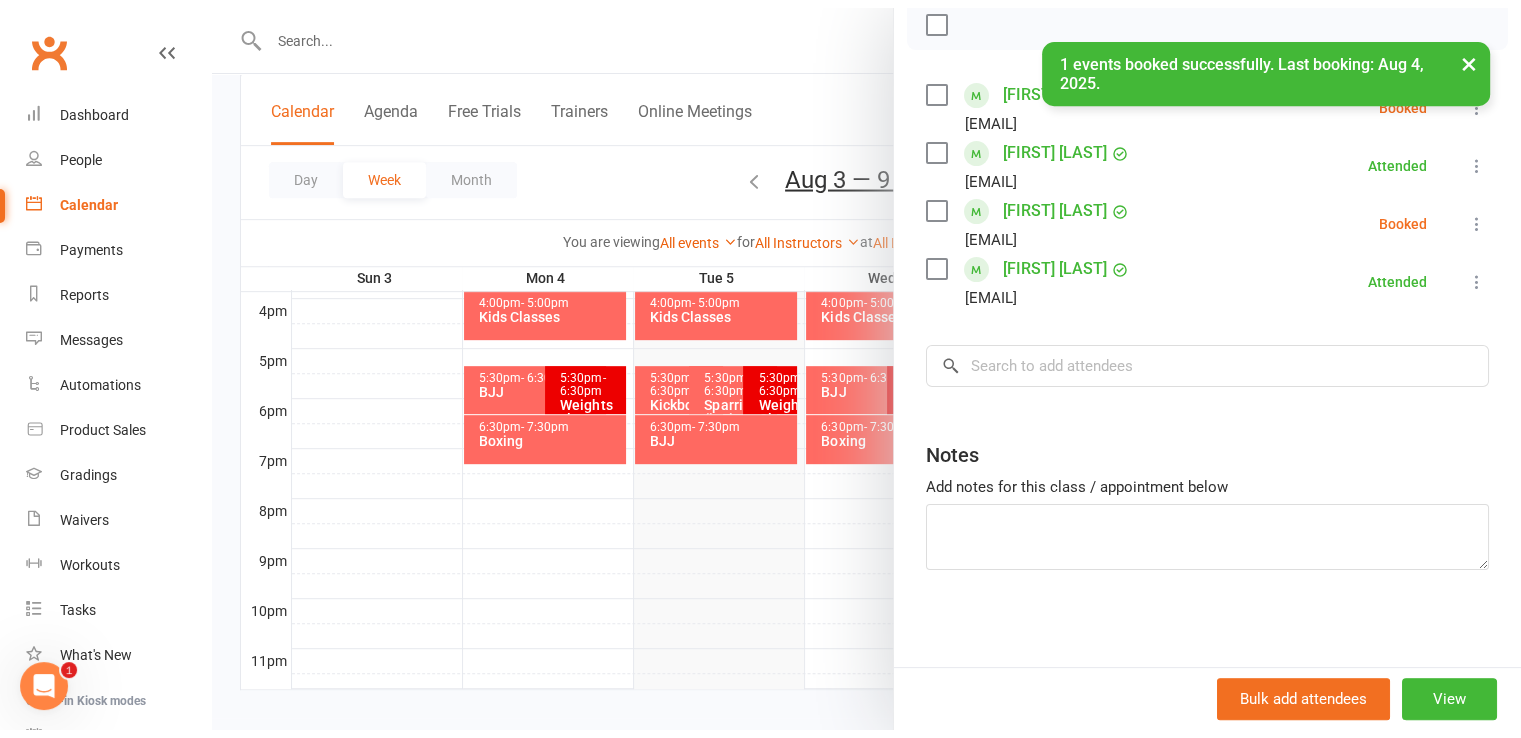scroll, scrollTop: 301, scrollLeft: 0, axis: vertical 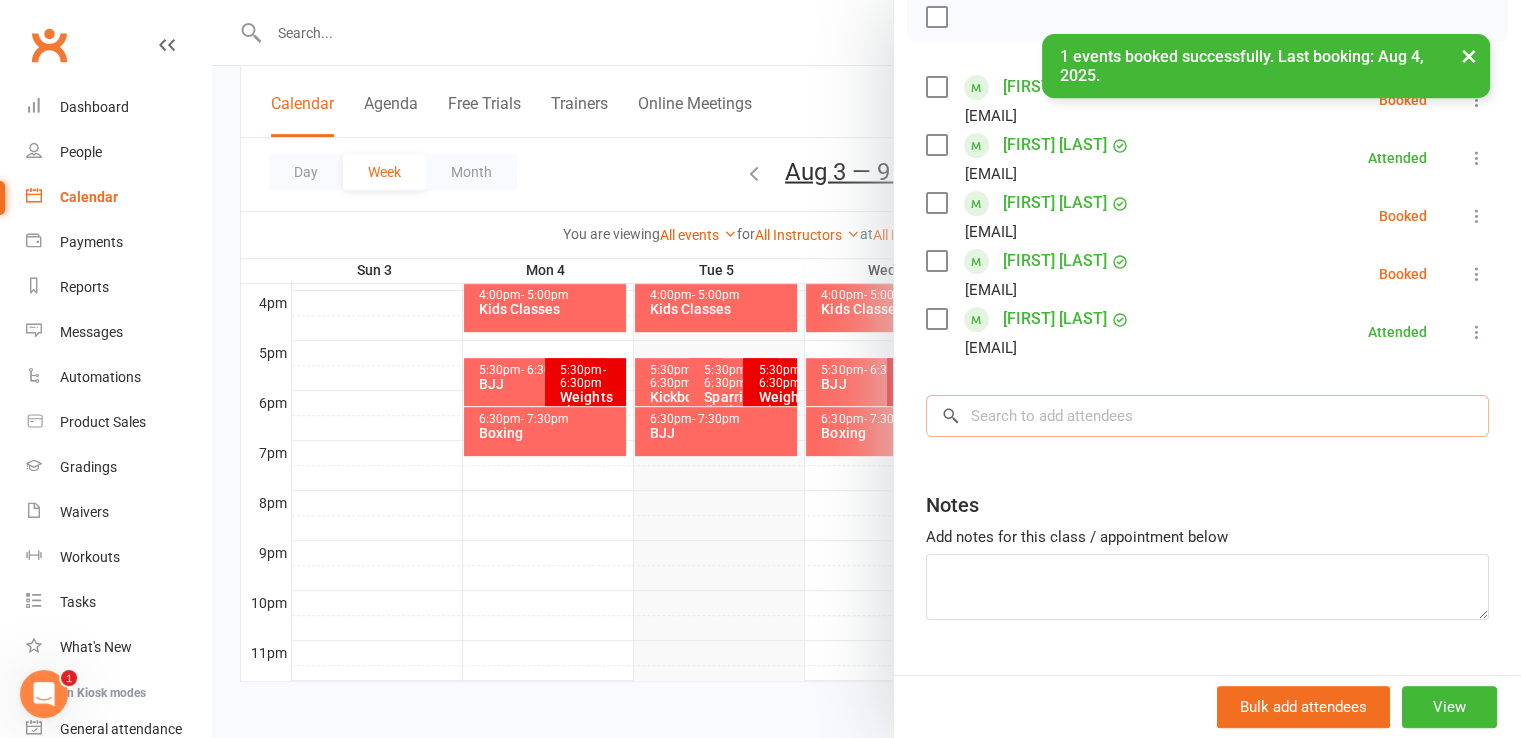 click at bounding box center [1207, 416] 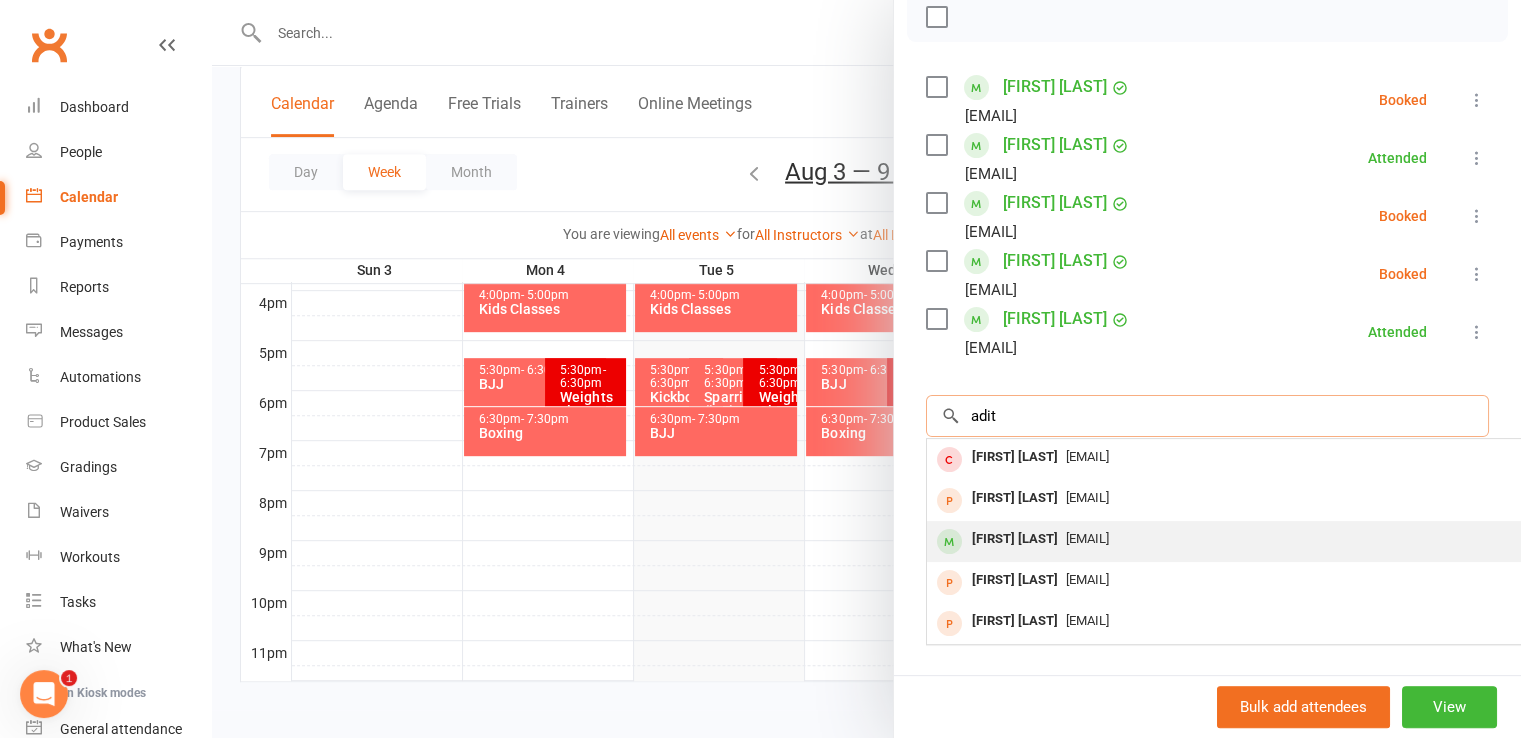 type on "adit" 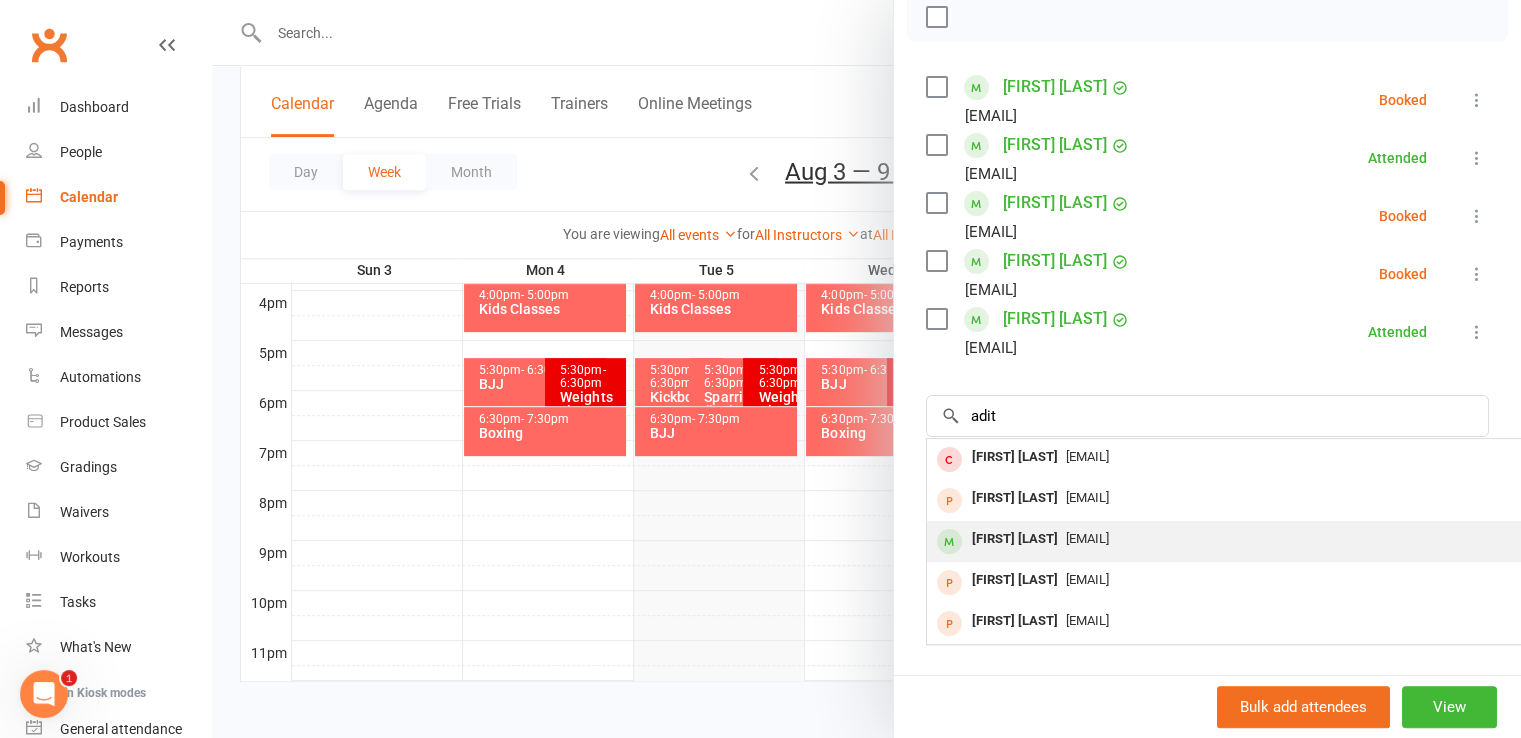 click on "[FIRST] [LAST]" at bounding box center (1015, 539) 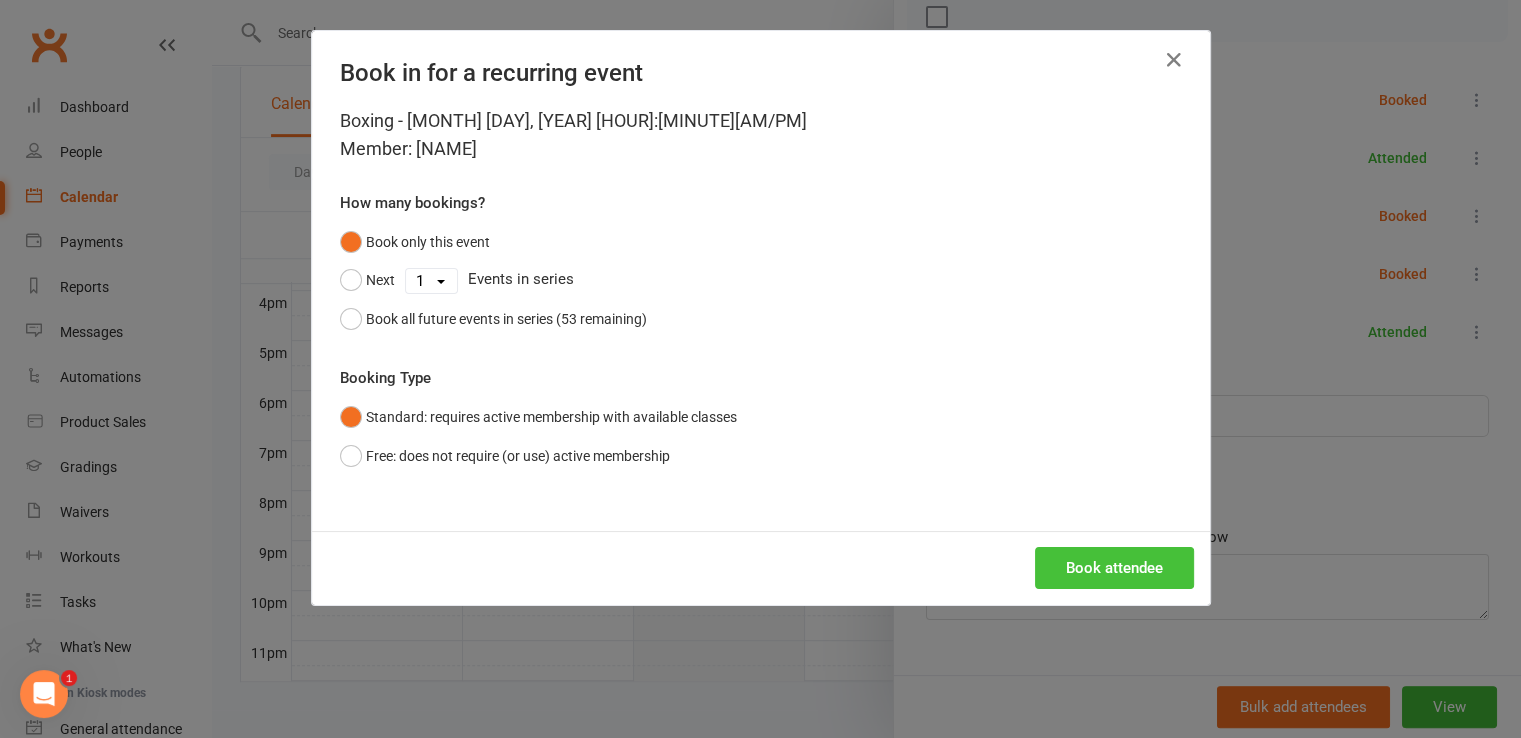 click on "Book attendee" at bounding box center (1114, 568) 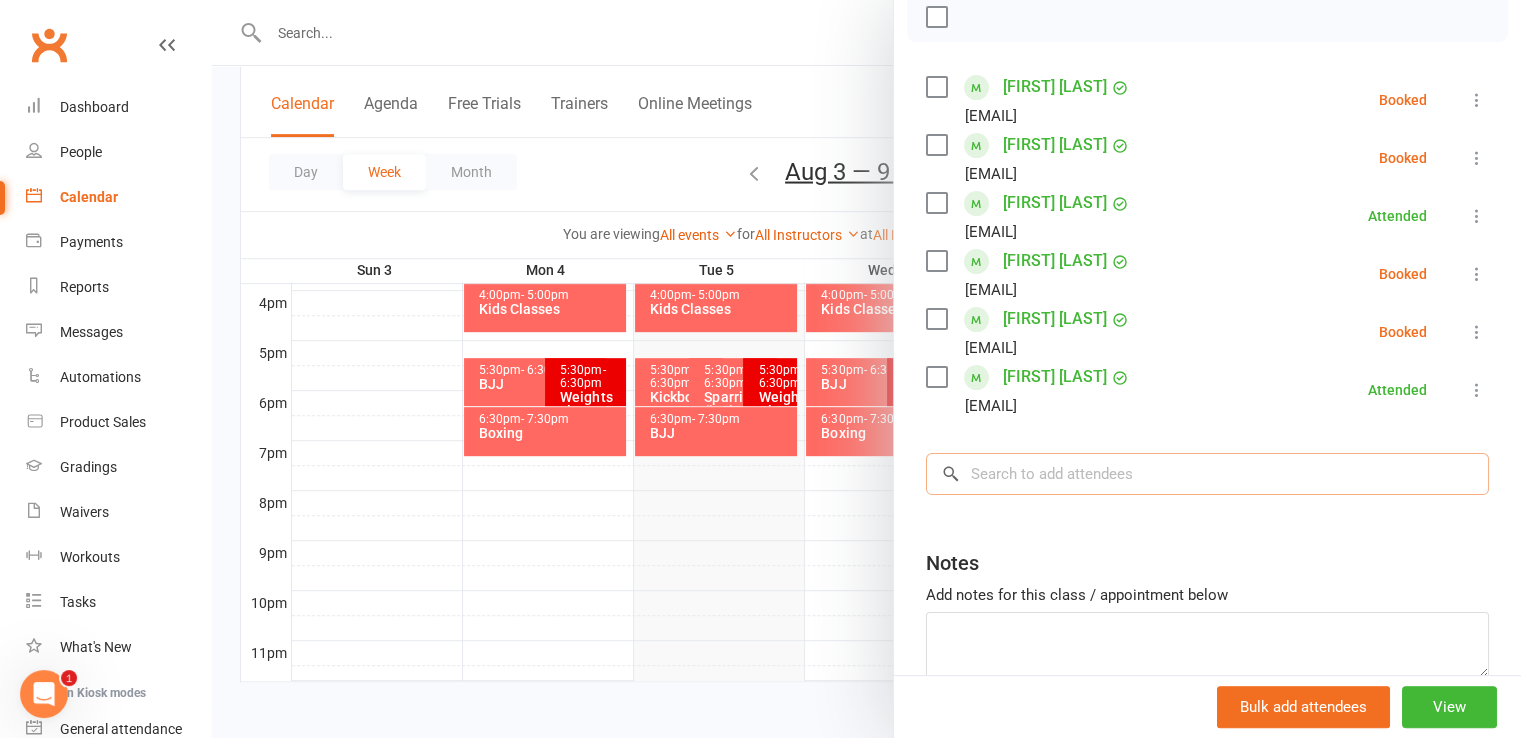 click at bounding box center [1207, 474] 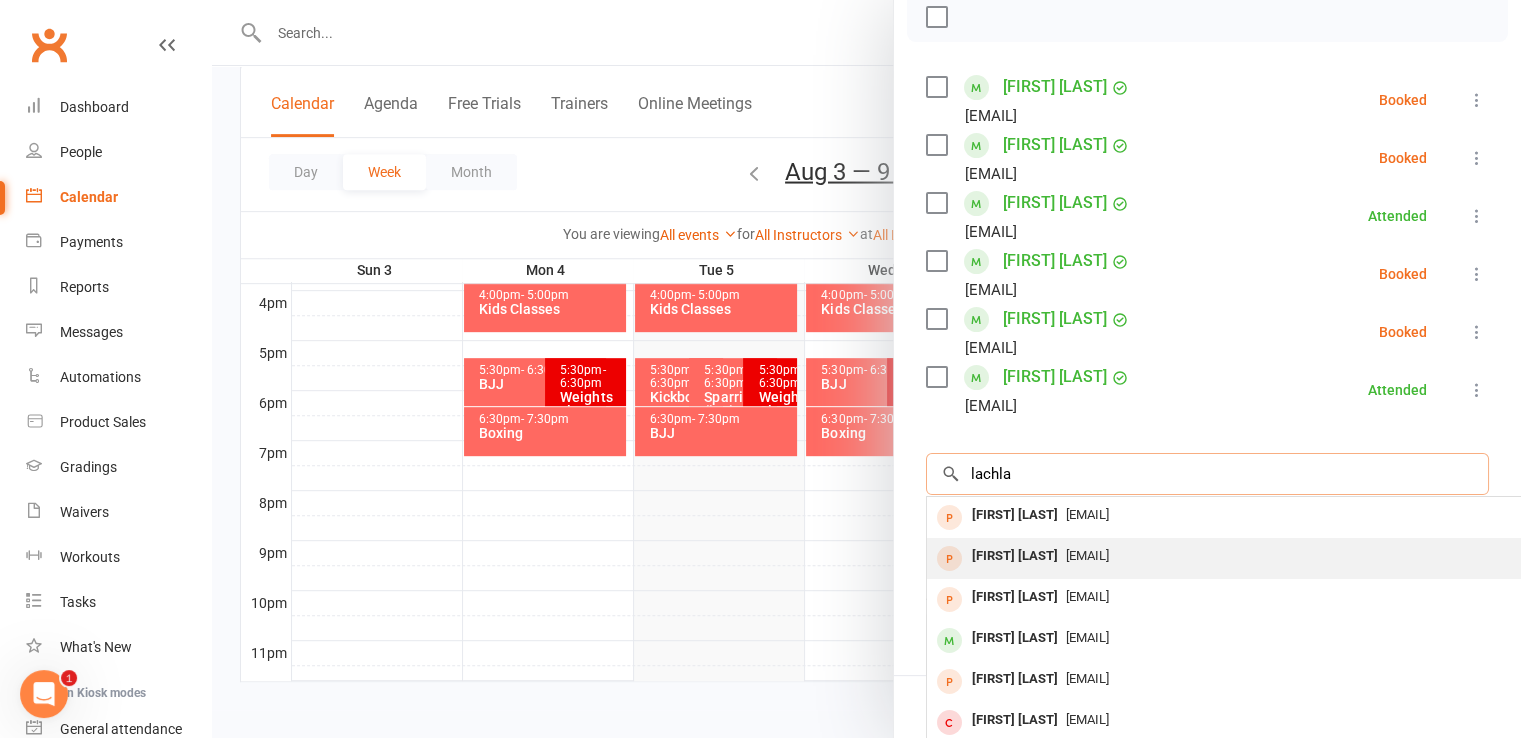 scroll, scrollTop: 109, scrollLeft: 0, axis: vertical 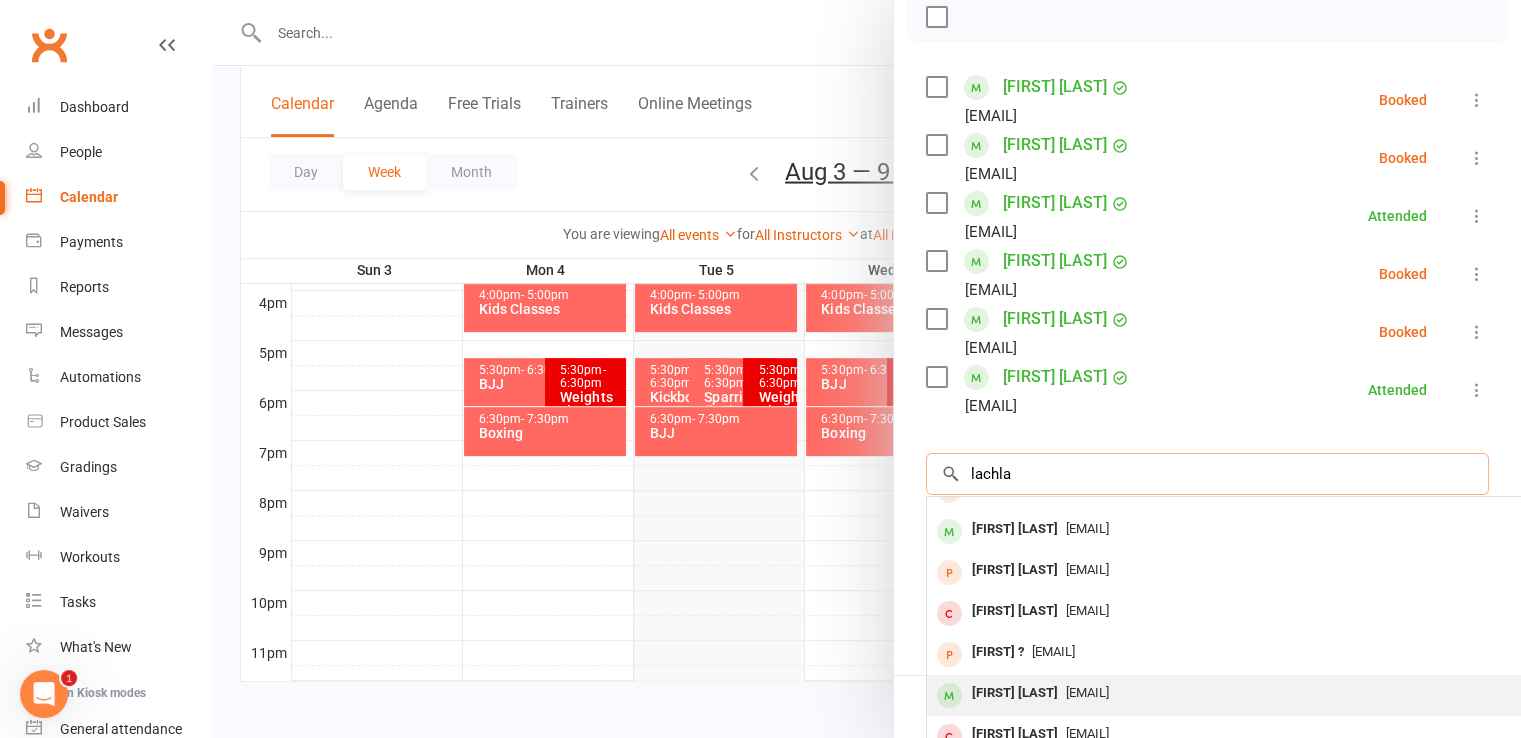 type on "lachla" 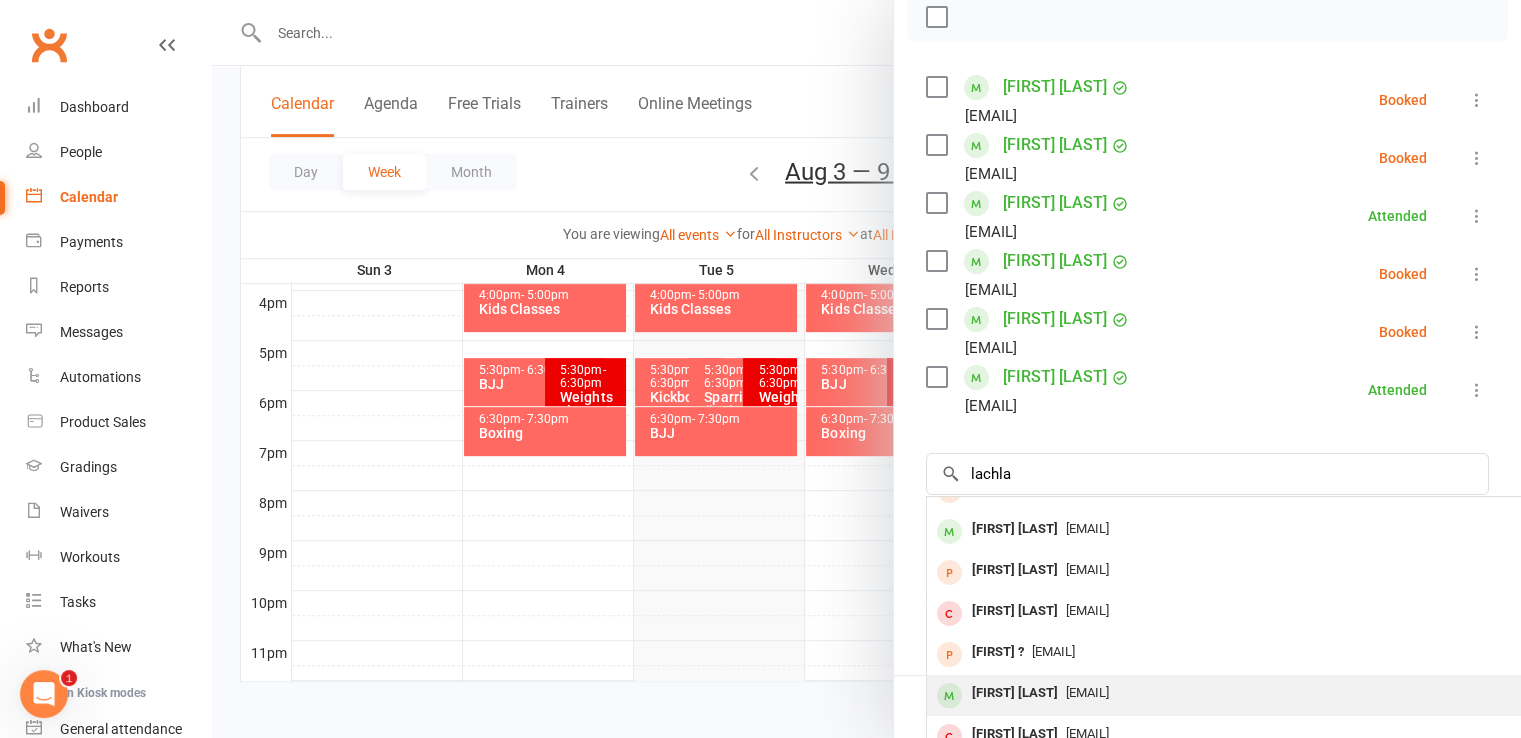 click on "[EMAIL]" at bounding box center (1087, 692) 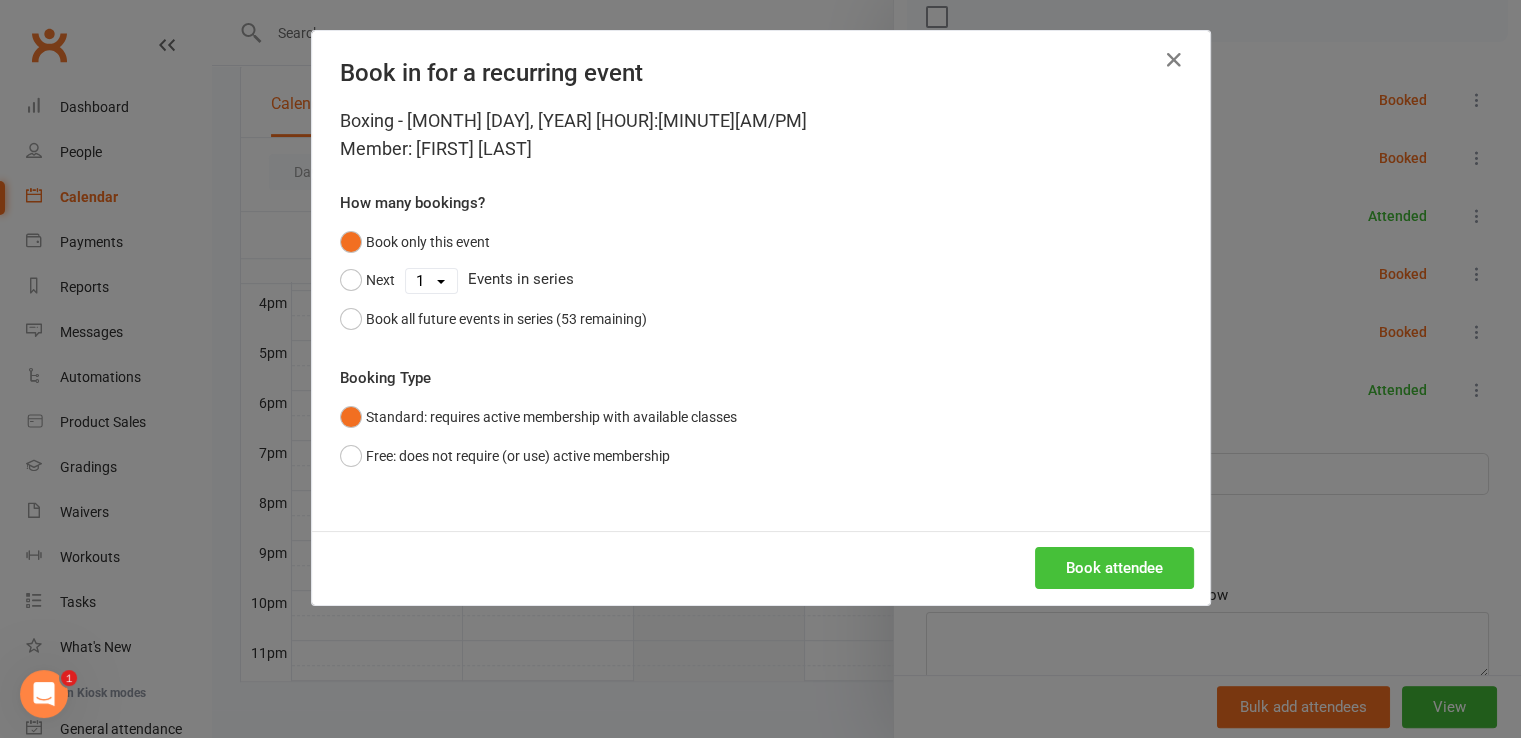 click on "Book attendee" at bounding box center (1114, 568) 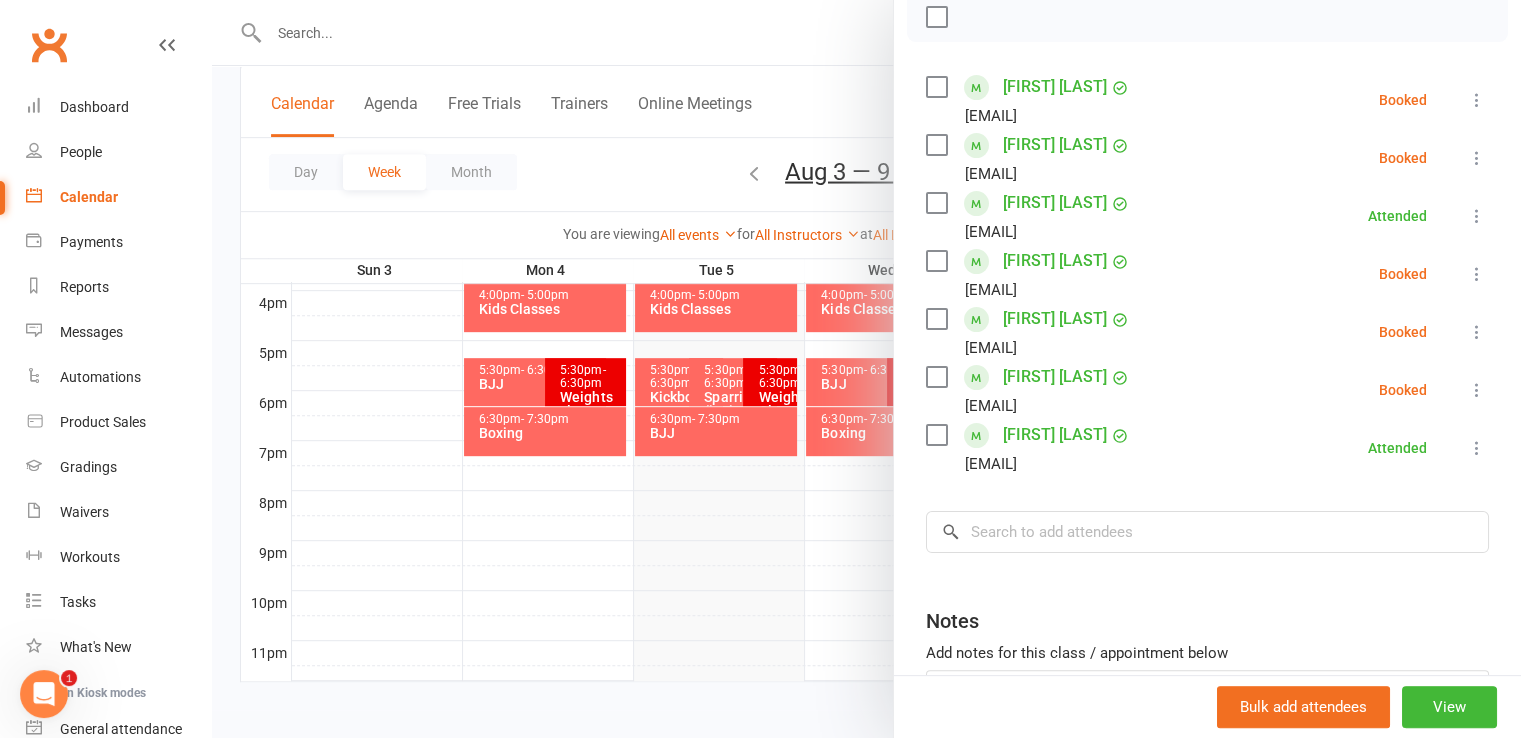 click at bounding box center (936, 17) 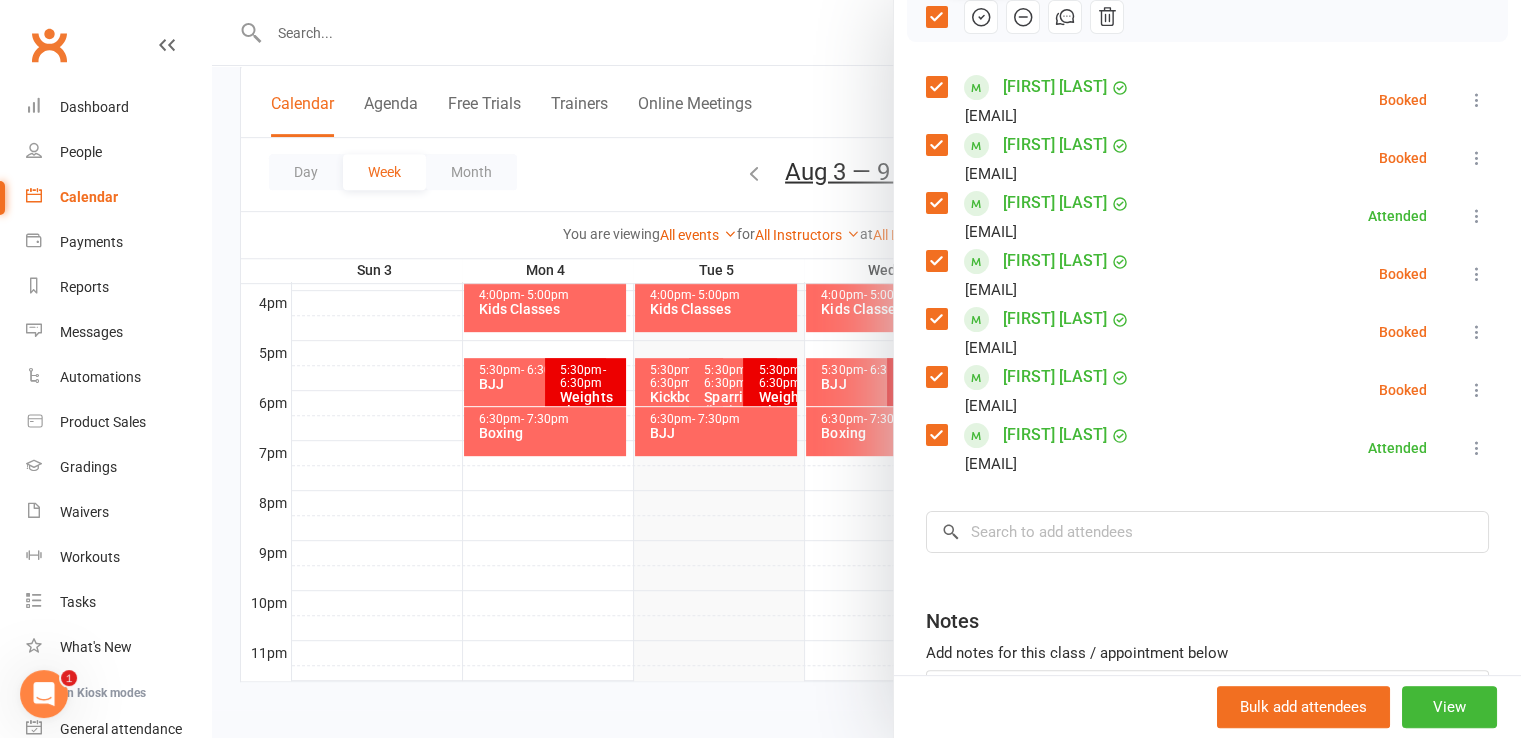 click 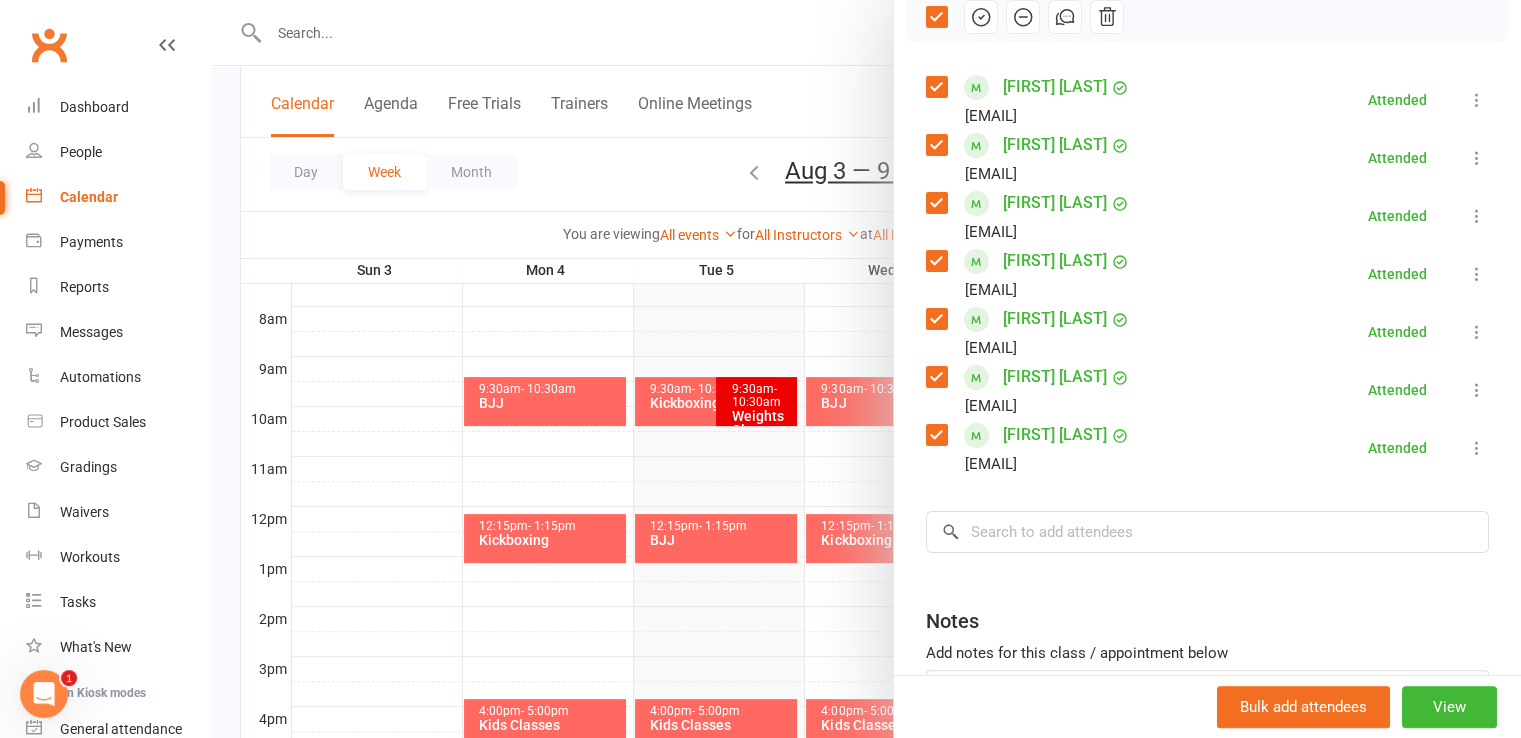 scroll, scrollTop: 0, scrollLeft: 0, axis: both 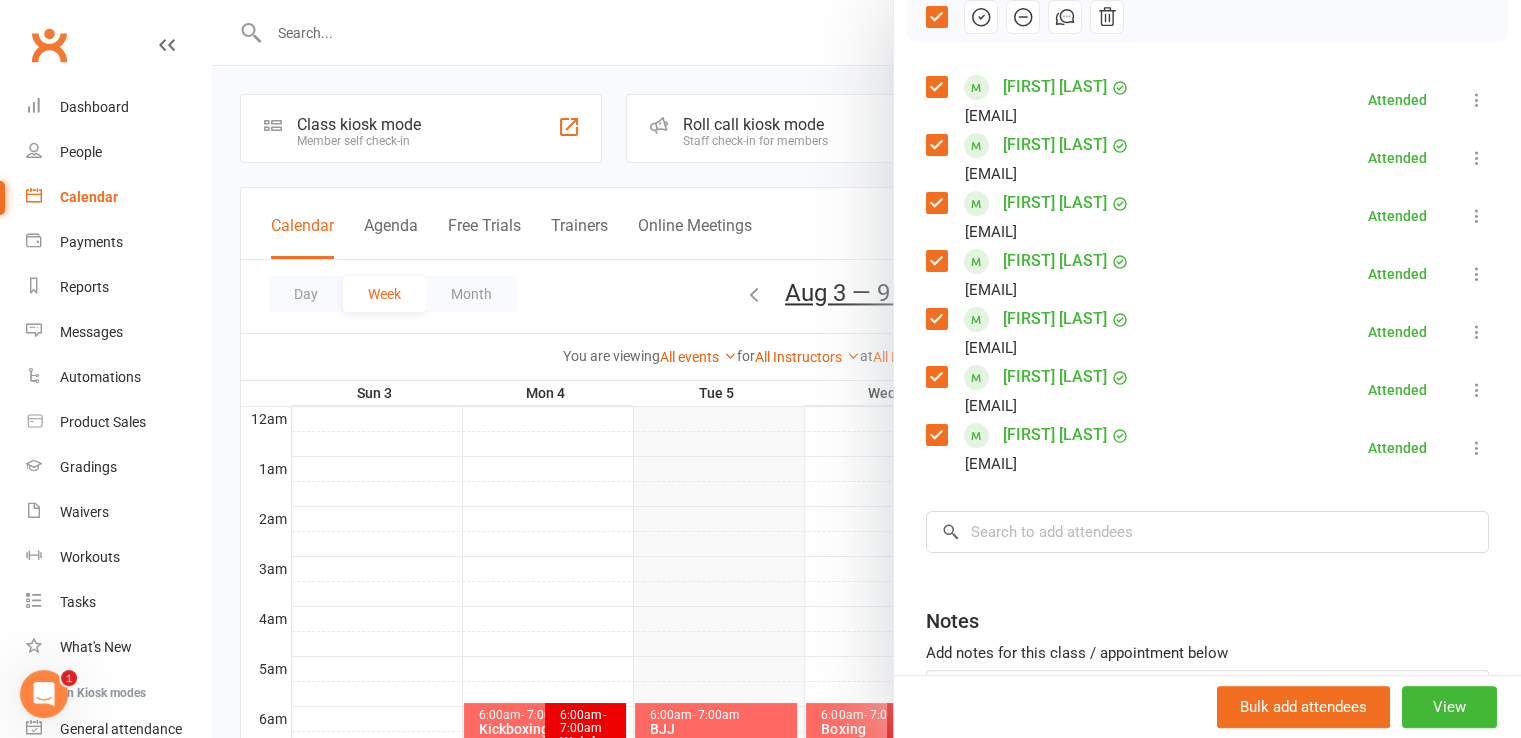 click at bounding box center (866, 369) 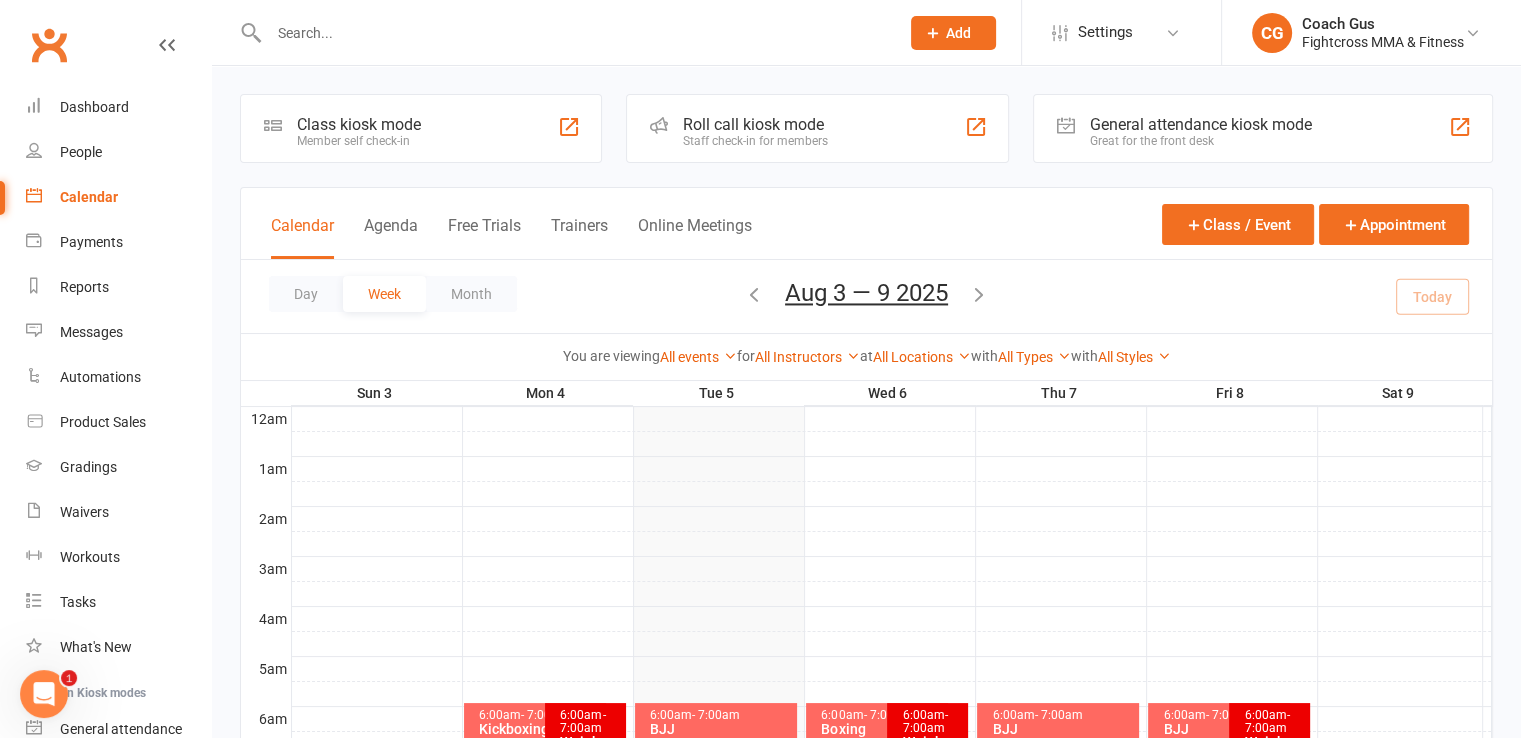 click on "- 7:00am" at bounding box center (716, 715) 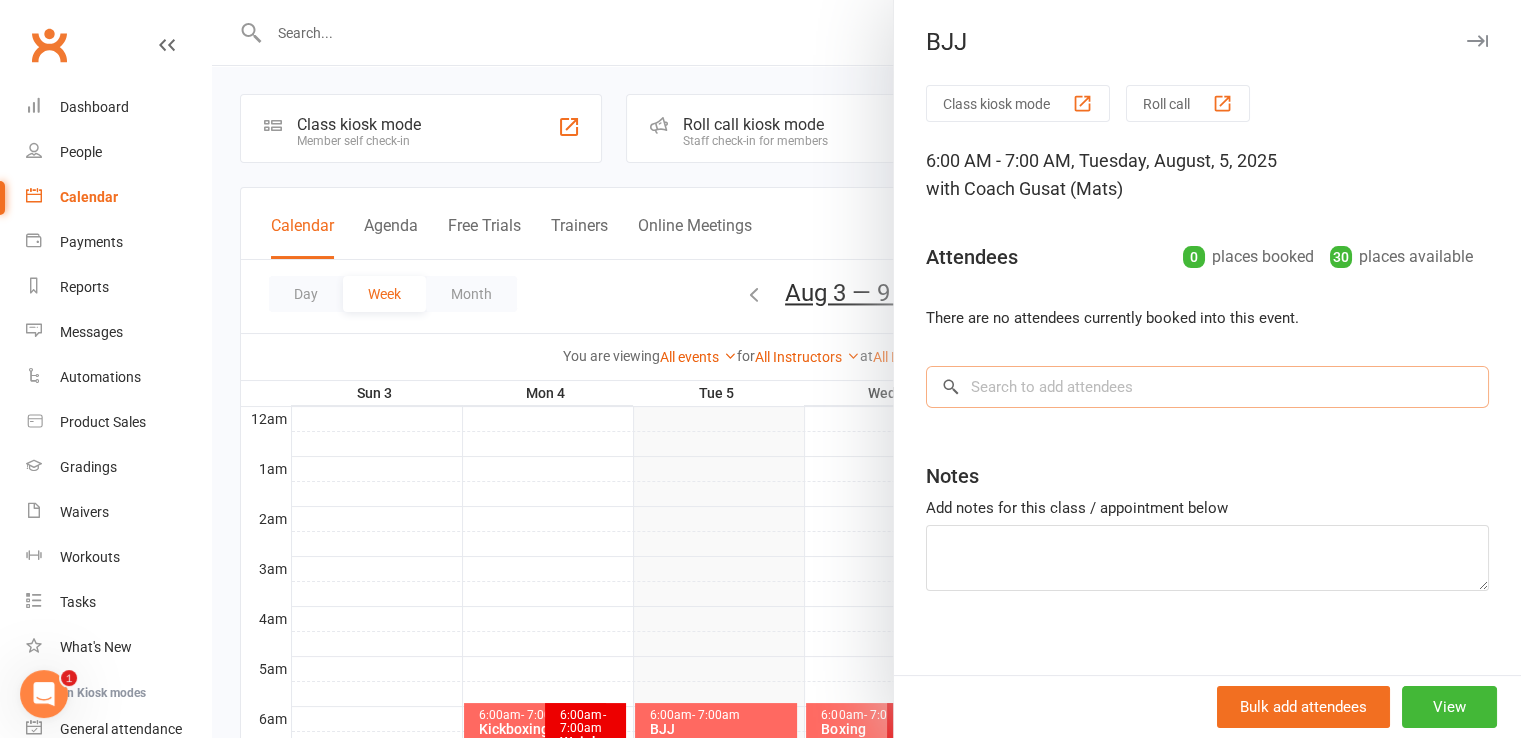 click at bounding box center (1207, 387) 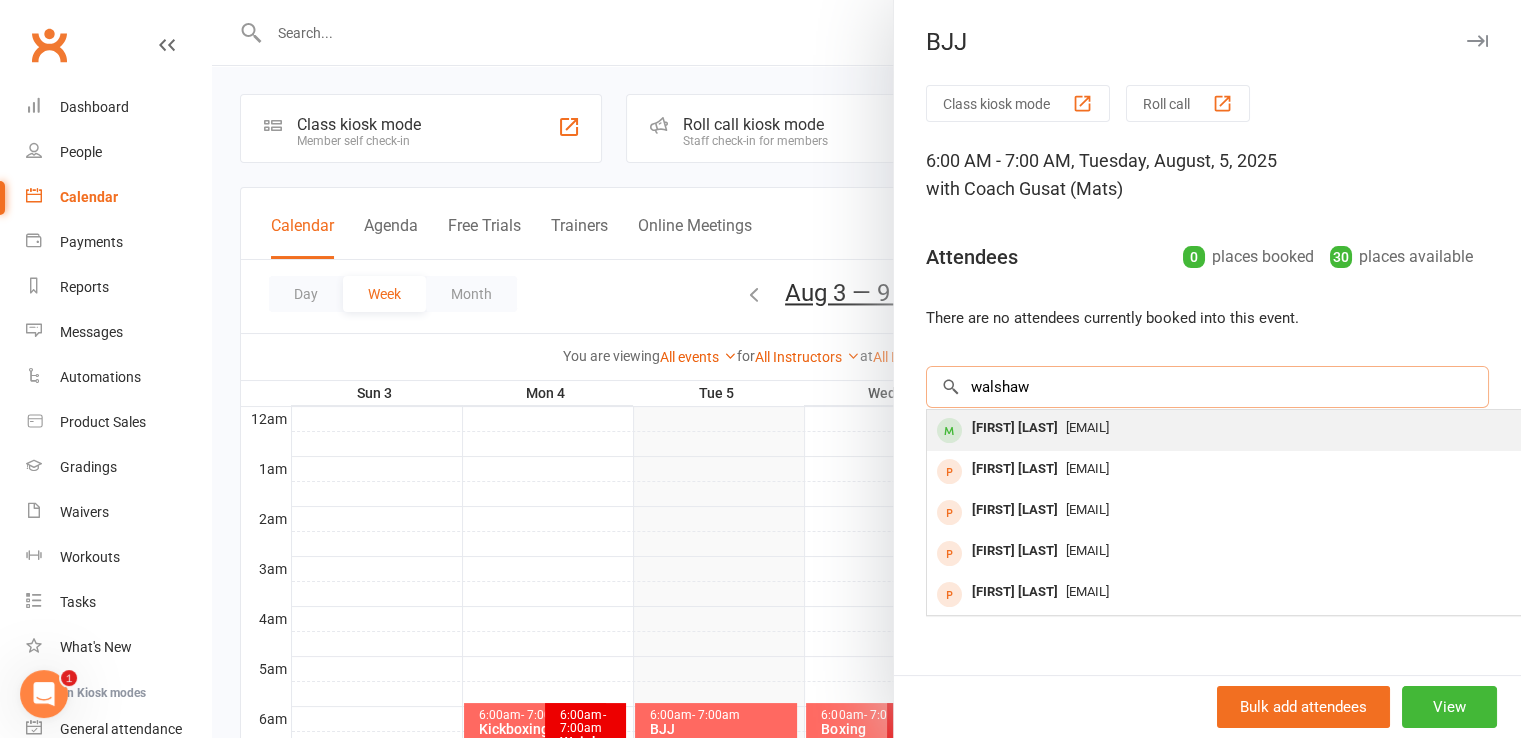 type on "walshaw" 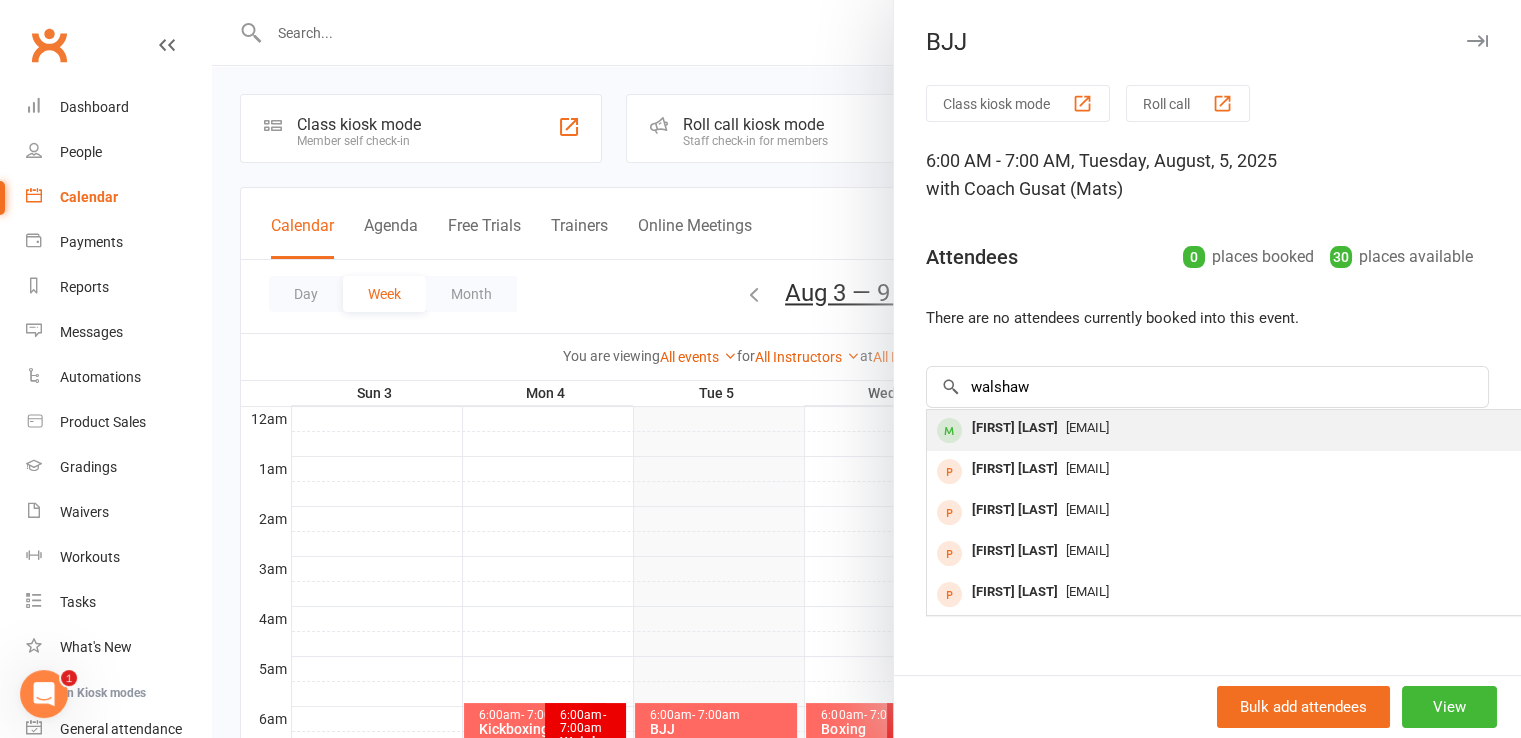 click on "[EMAIL]" at bounding box center (1087, 427) 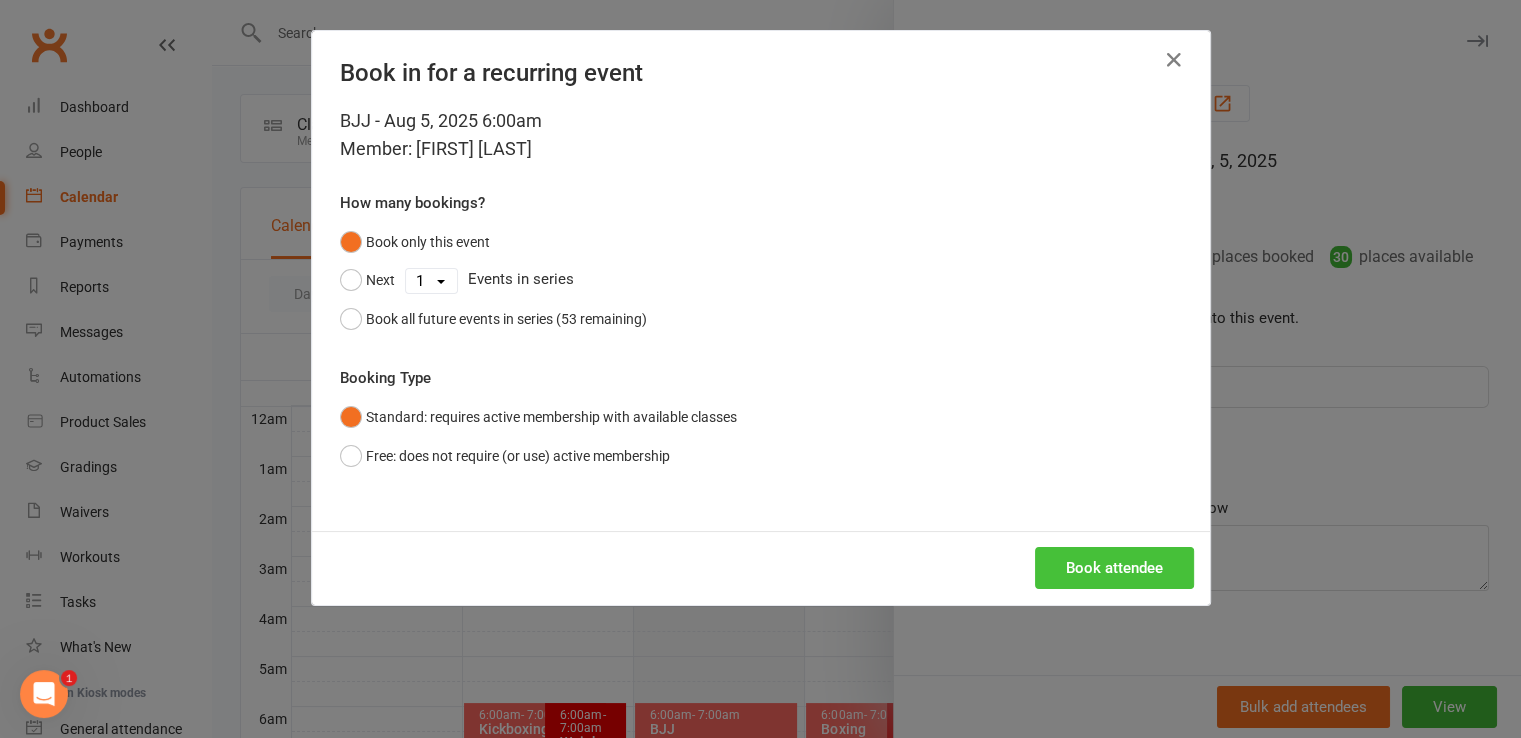 click on "Book attendee" at bounding box center [1114, 568] 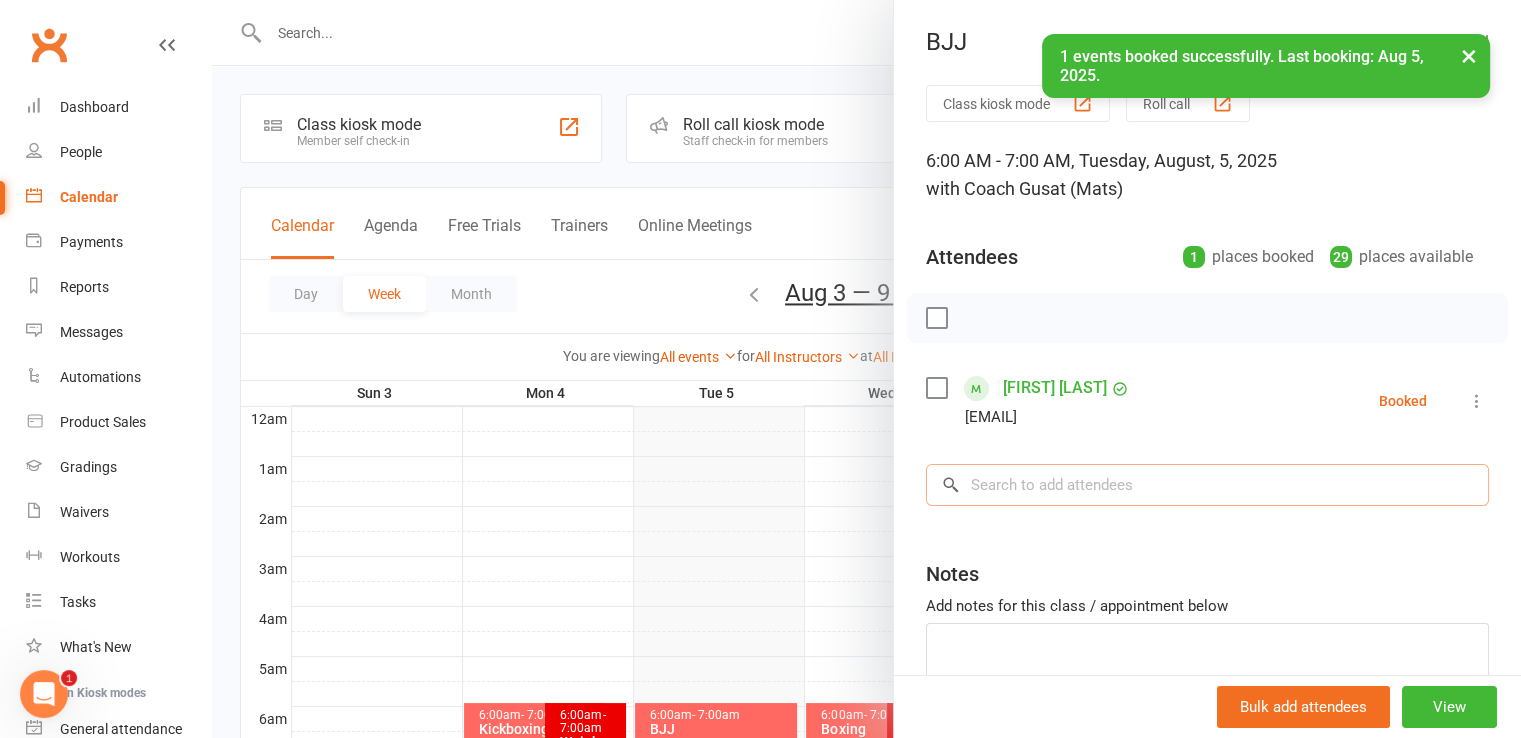 click at bounding box center [1207, 485] 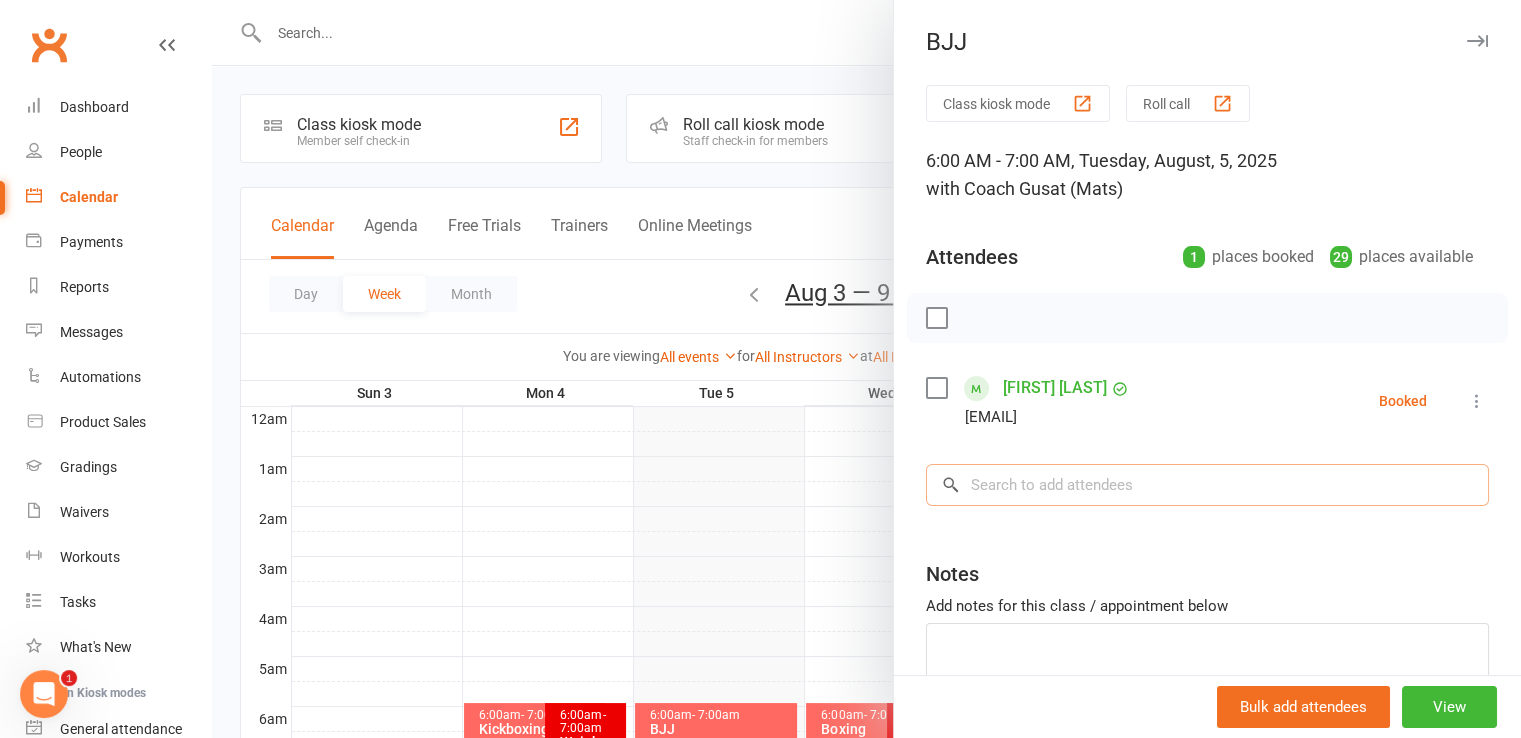 click at bounding box center [1207, 485] 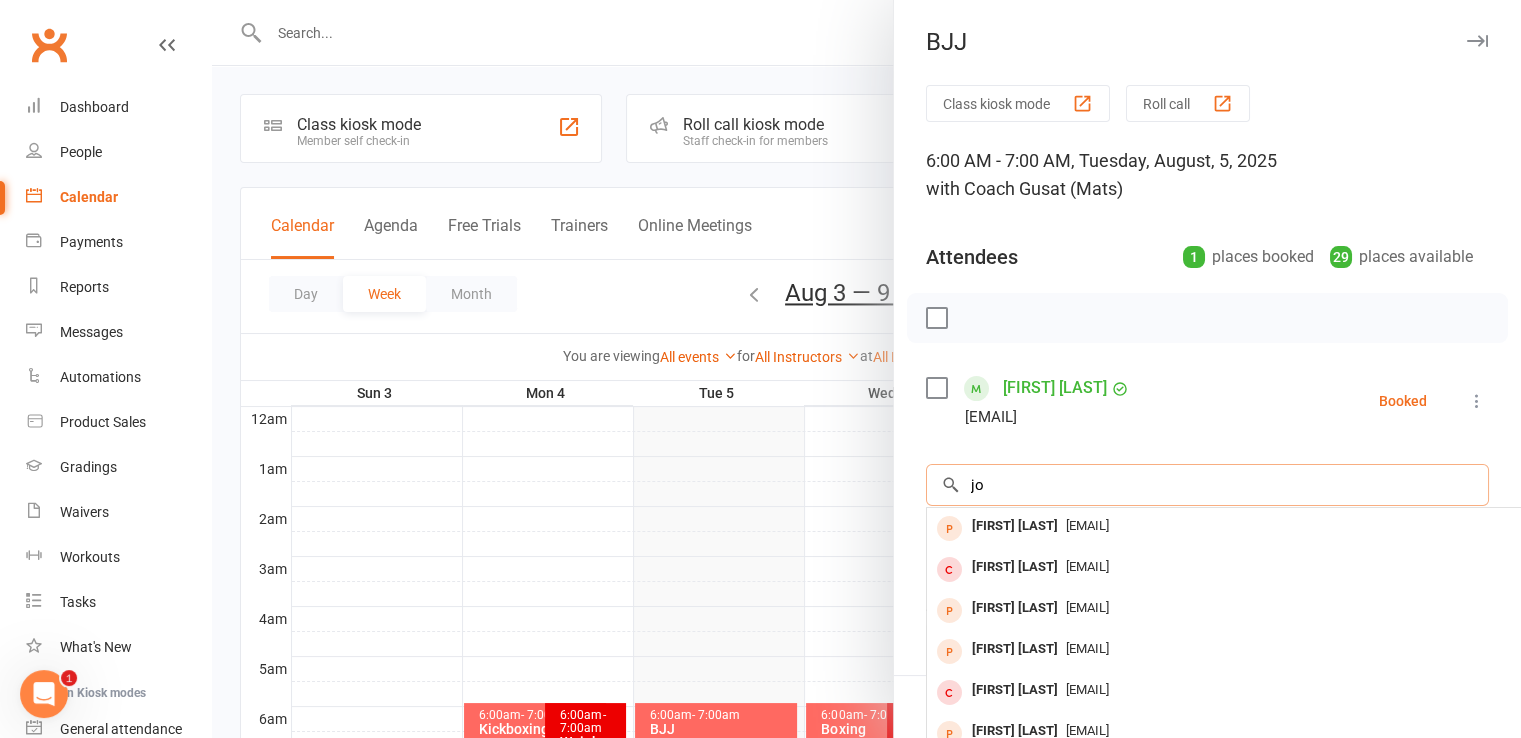 type on "j" 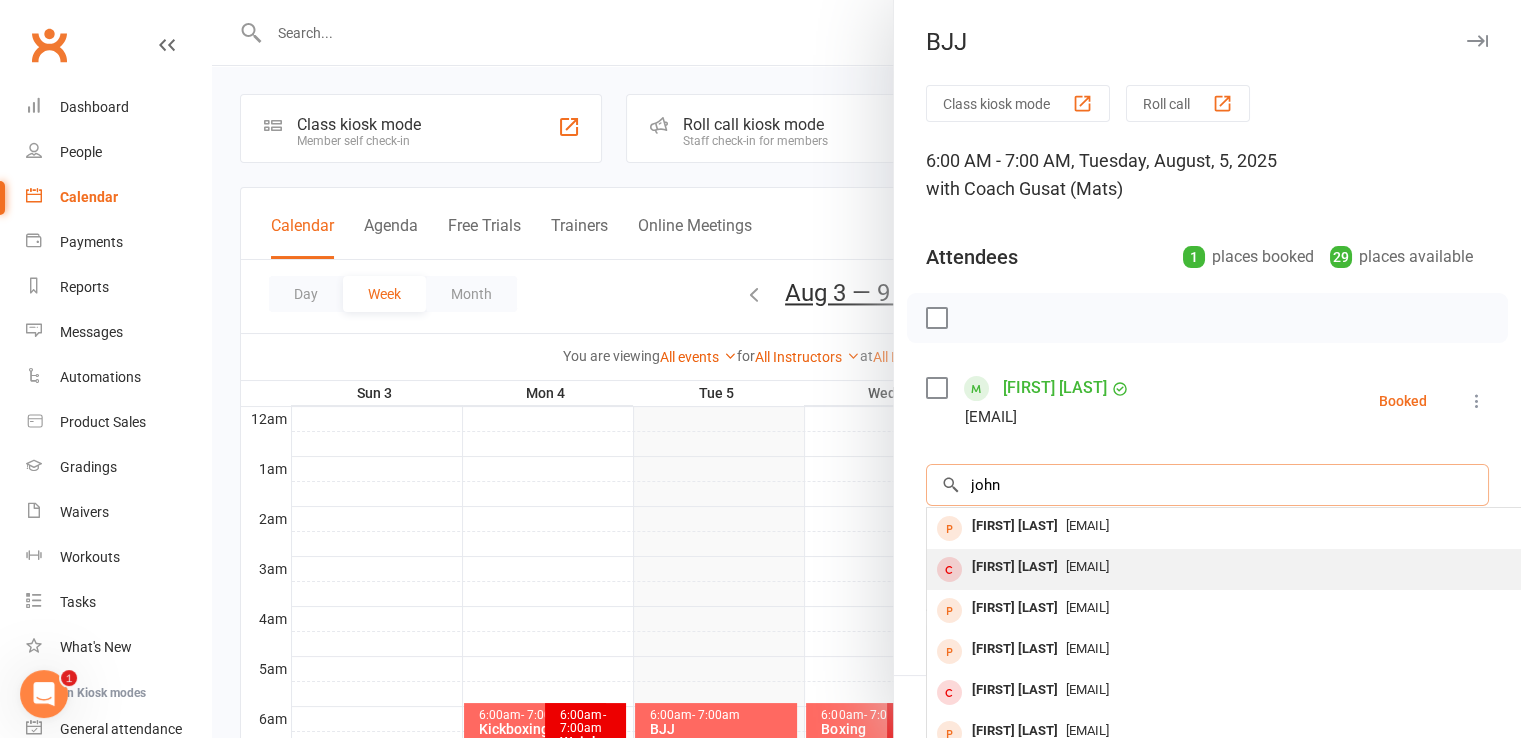 type on "john" 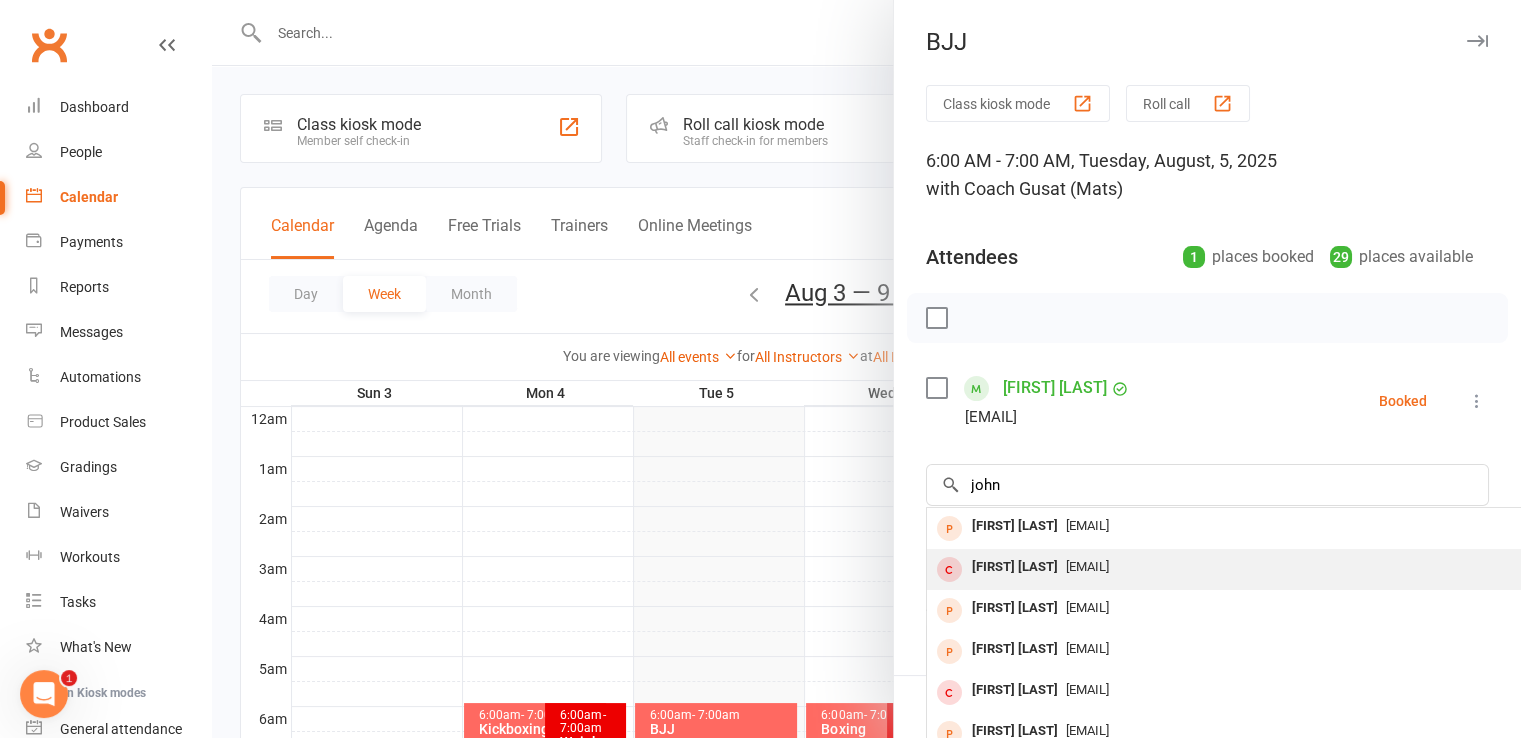 click on "[FIRST] [LAST]" at bounding box center (1015, 567) 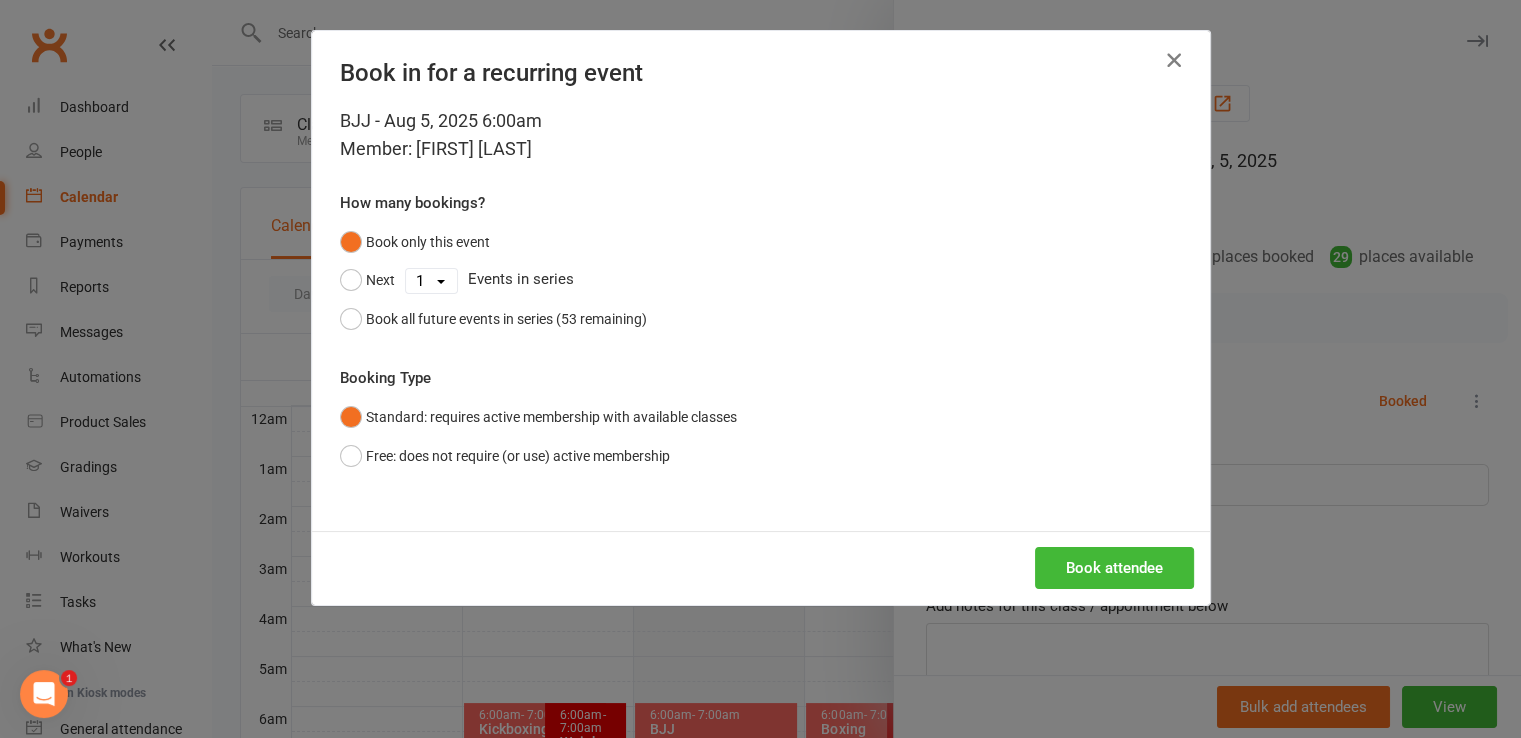 click at bounding box center (1174, 60) 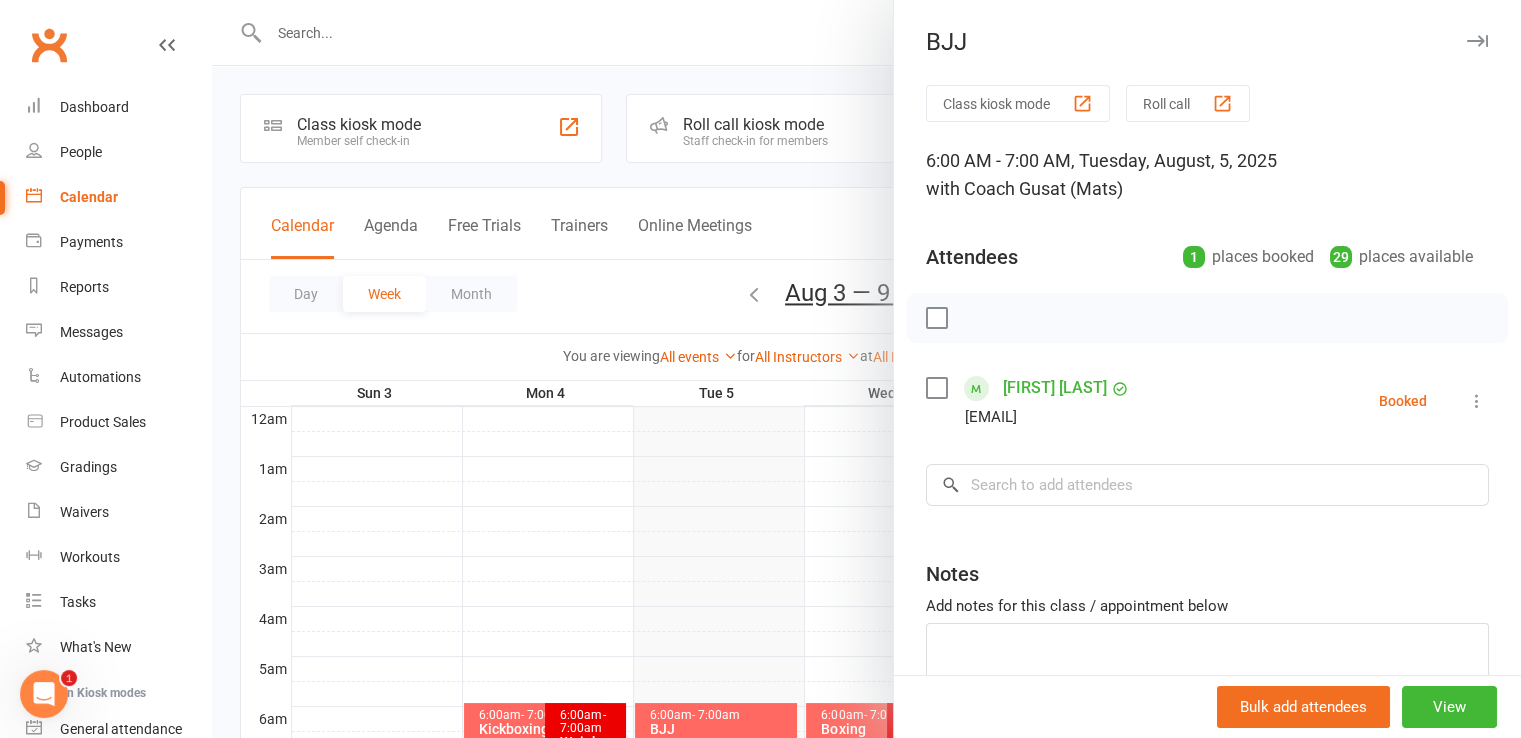 click at bounding box center [866, 369] 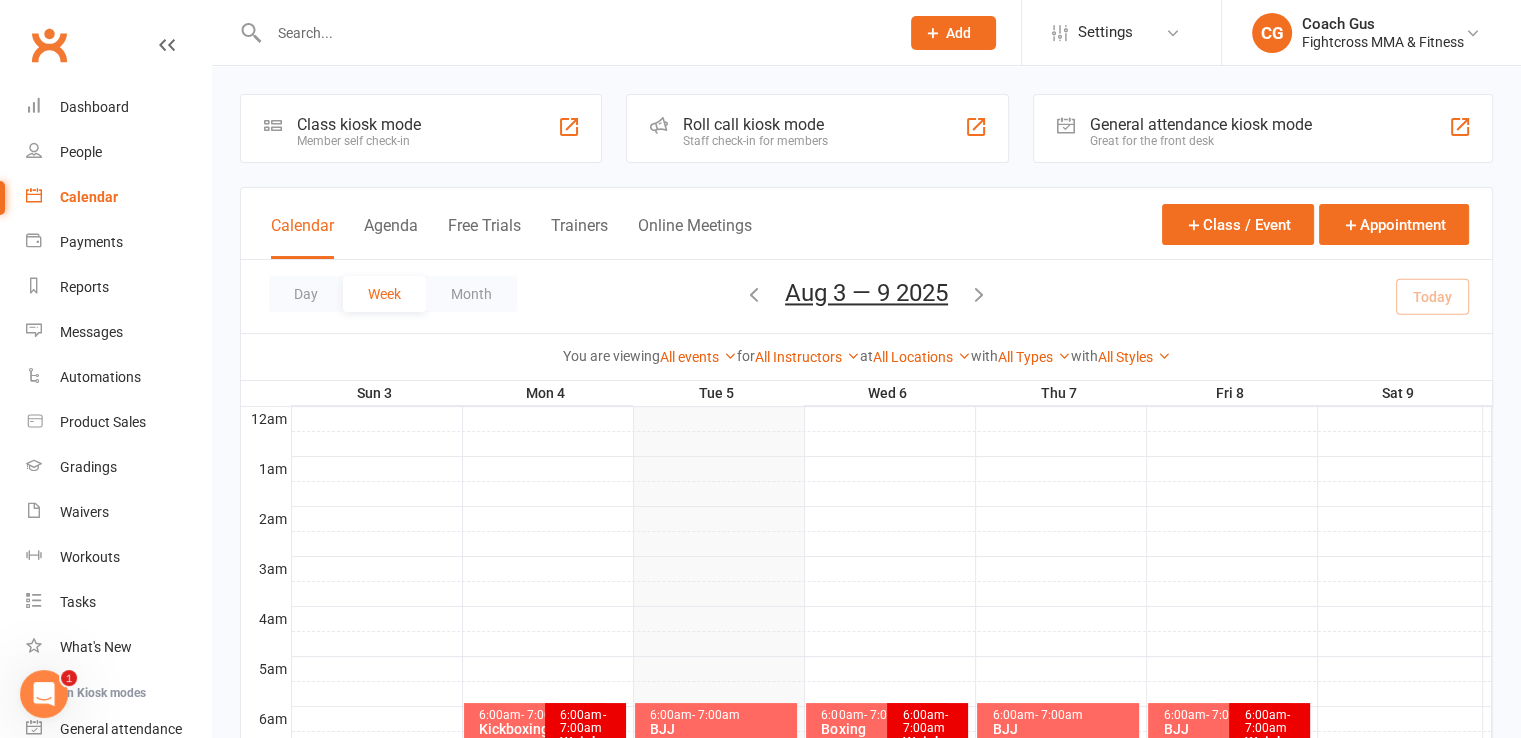 click at bounding box center (574, 33) 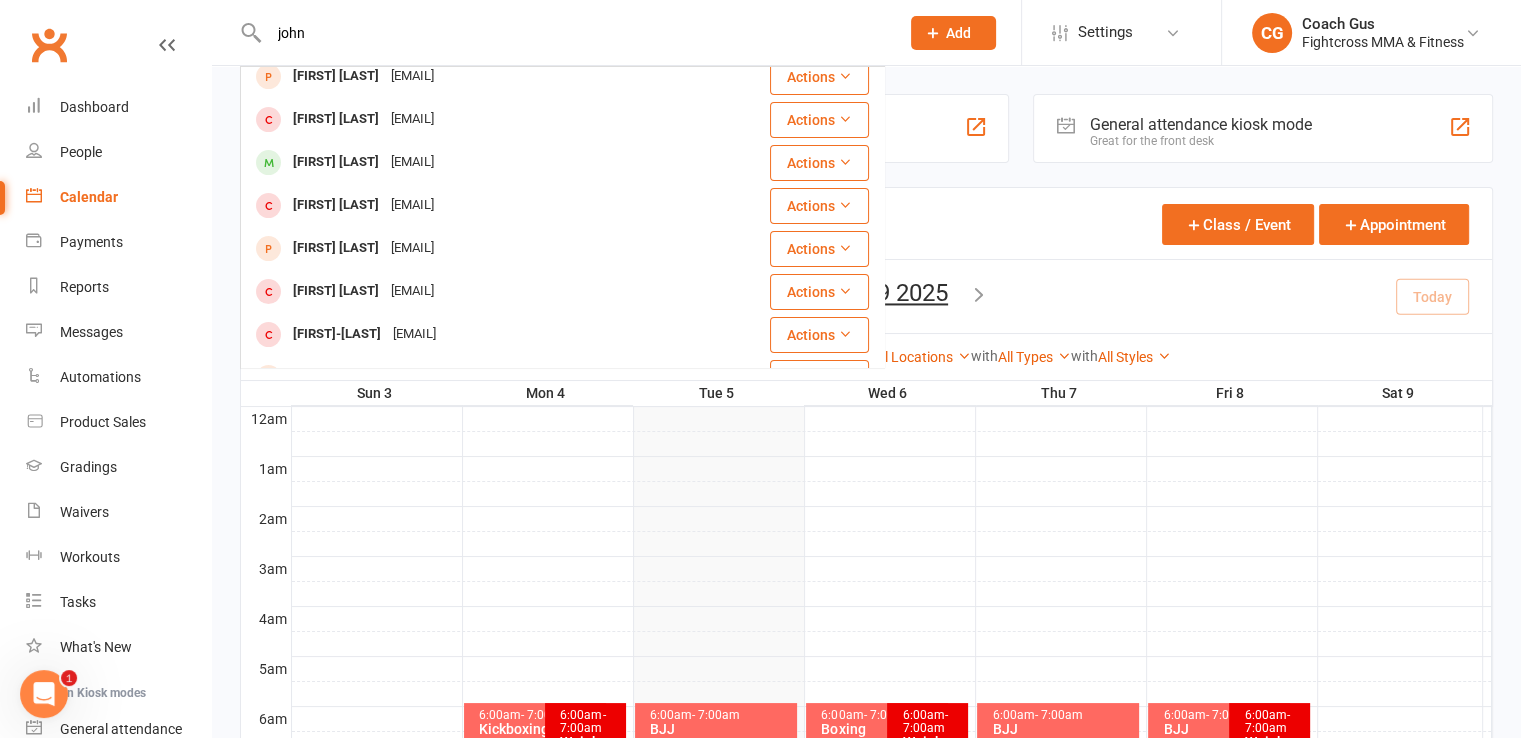 scroll, scrollTop: 559, scrollLeft: 0, axis: vertical 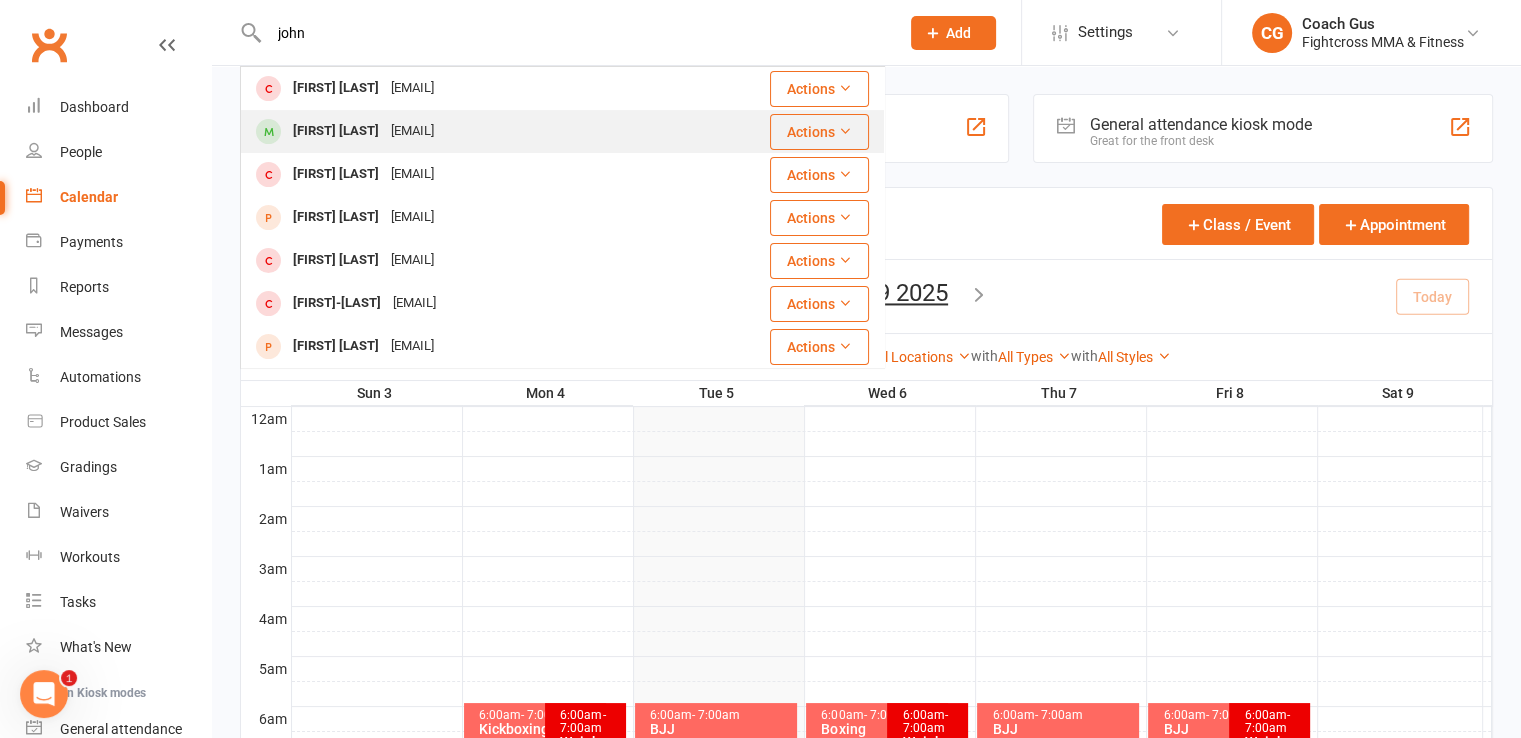 type on "john" 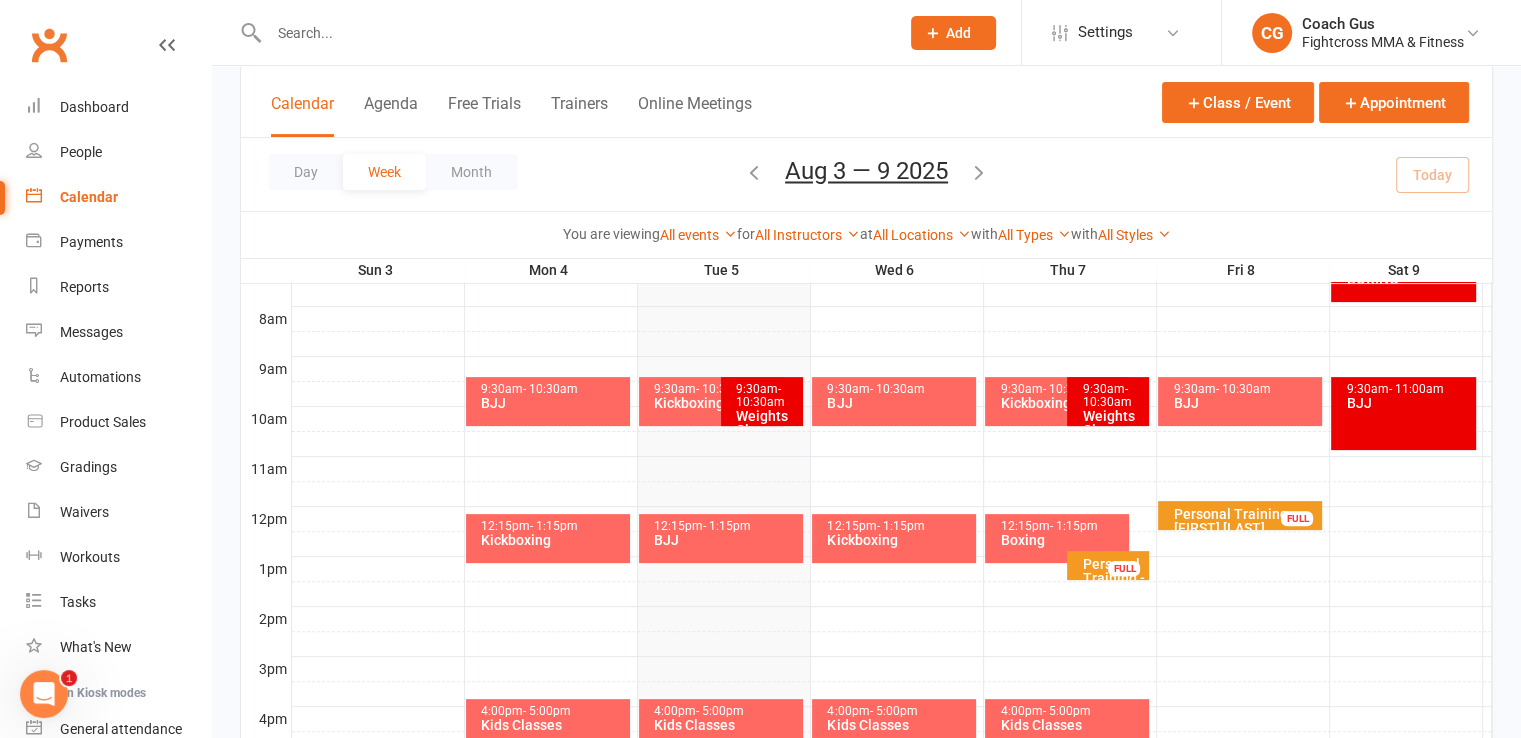 scroll, scrollTop: 0, scrollLeft: 0, axis: both 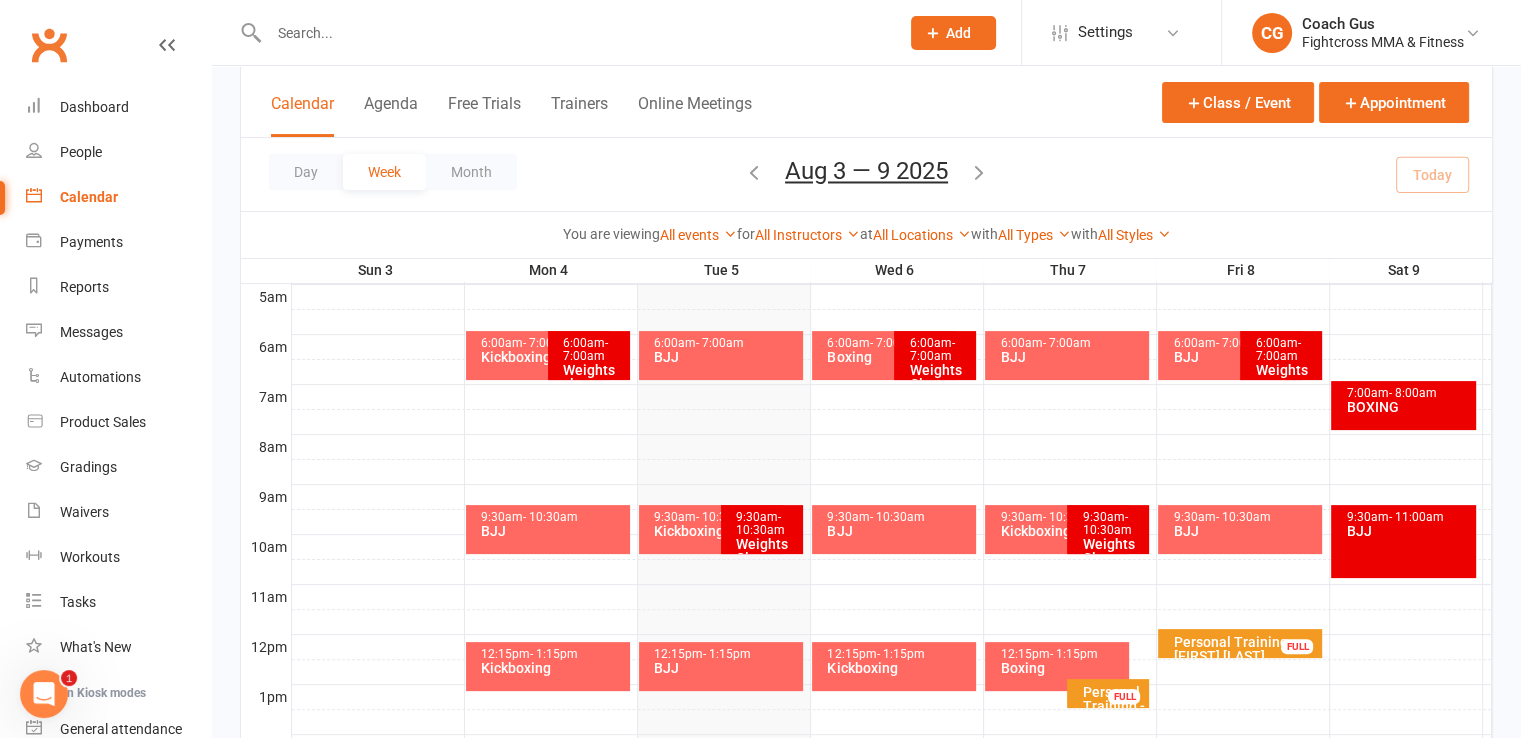 click on "6:00am  - 7:00am BJJ" at bounding box center [721, 355] 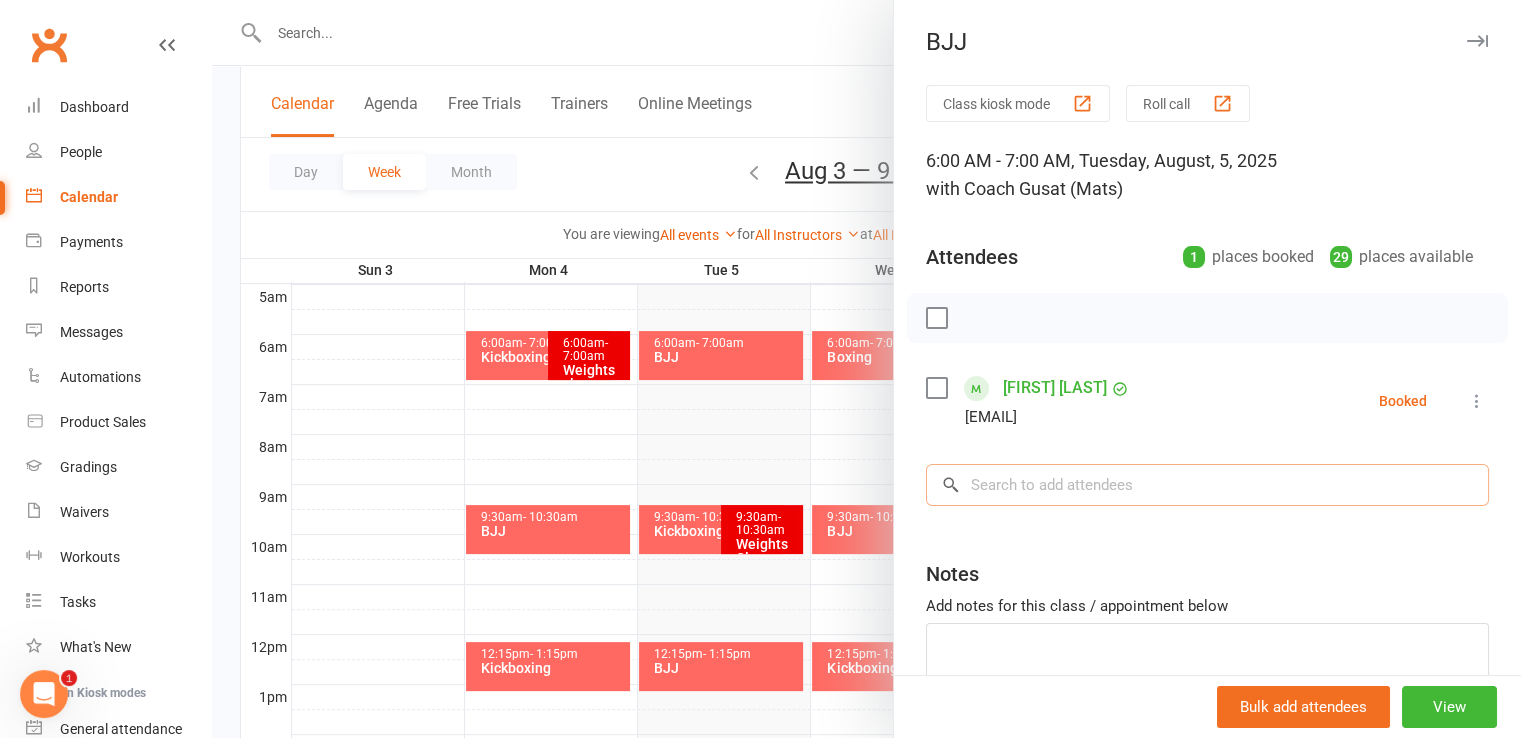 click at bounding box center [1207, 485] 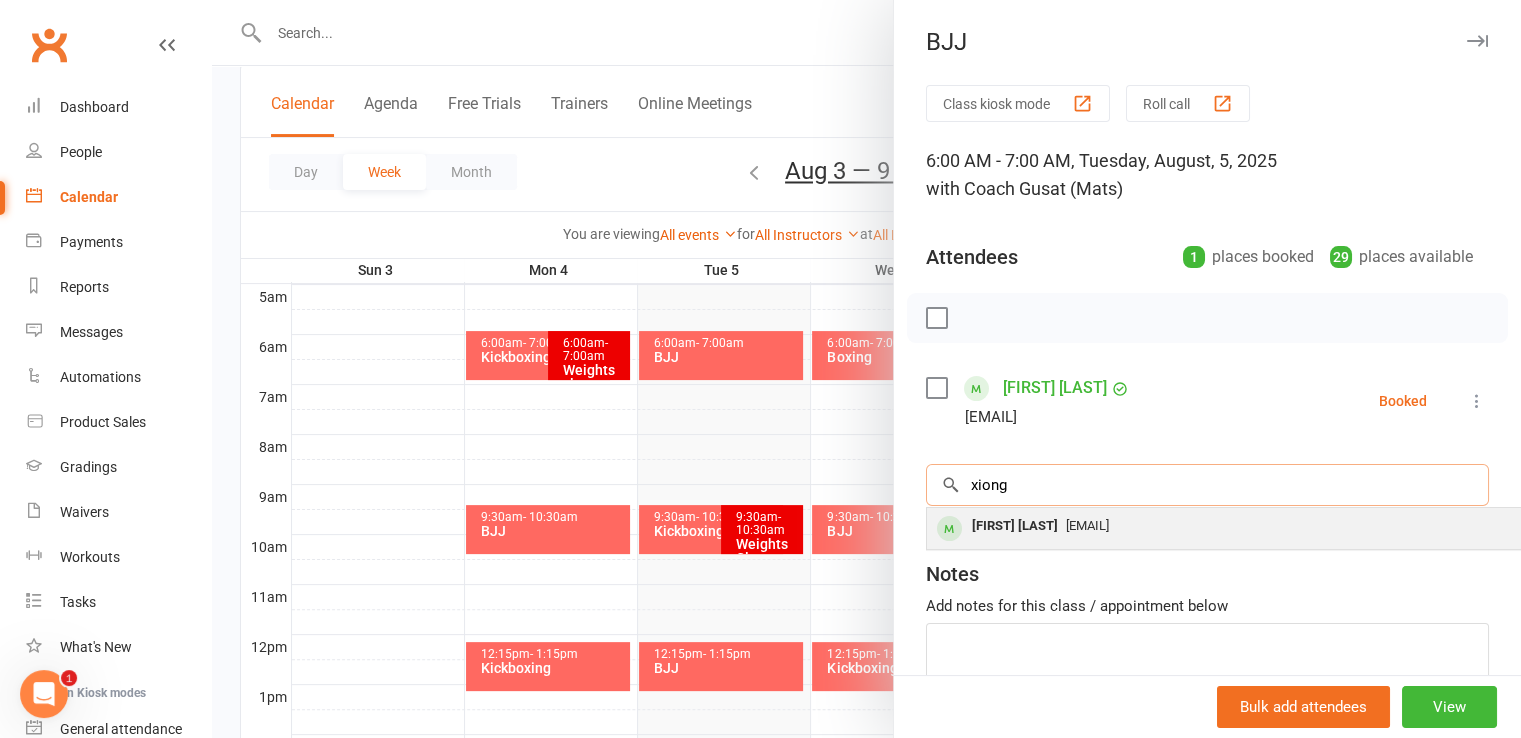 type on "xiong" 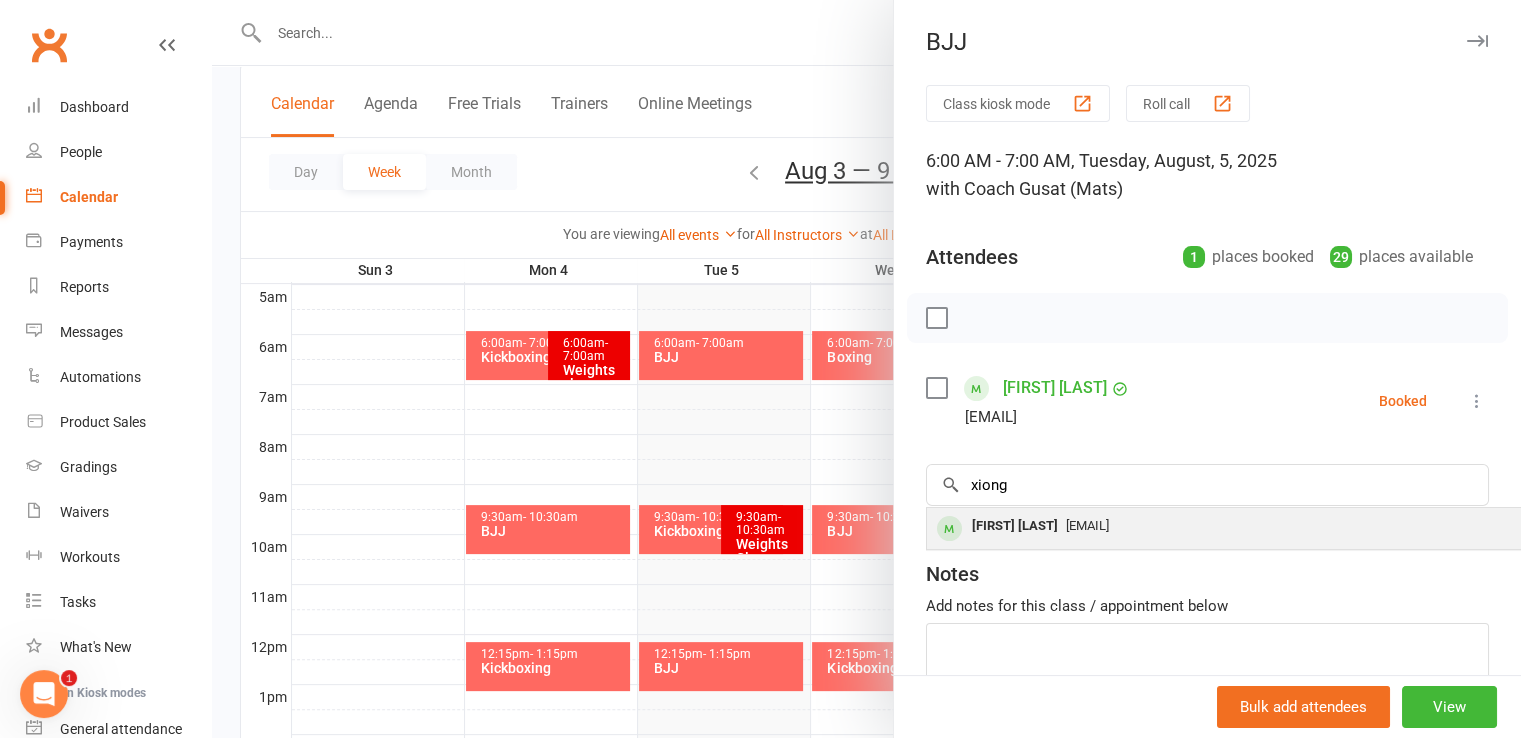 click on "[FIRST] [LAST]" at bounding box center [1015, 526] 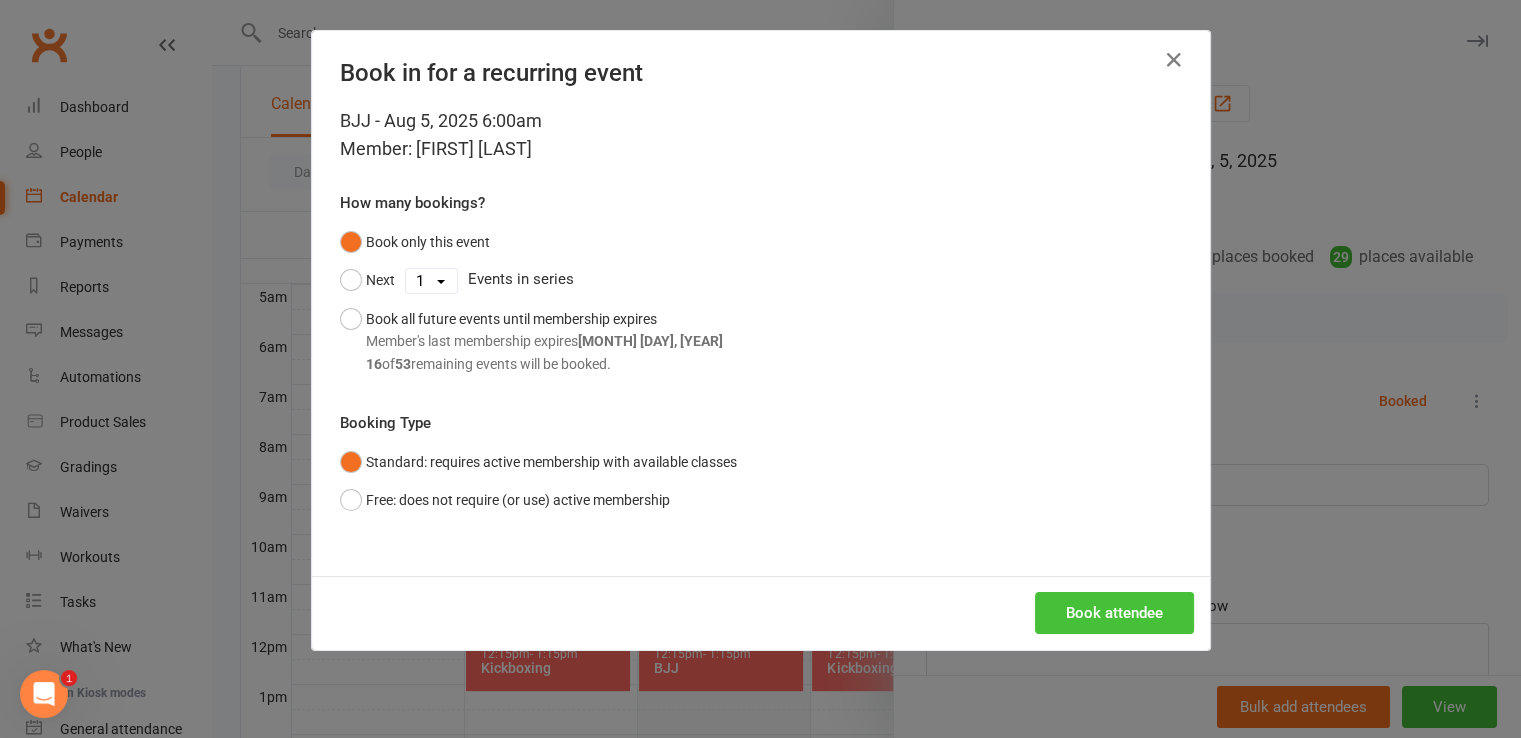 click on "Book attendee" at bounding box center [1114, 613] 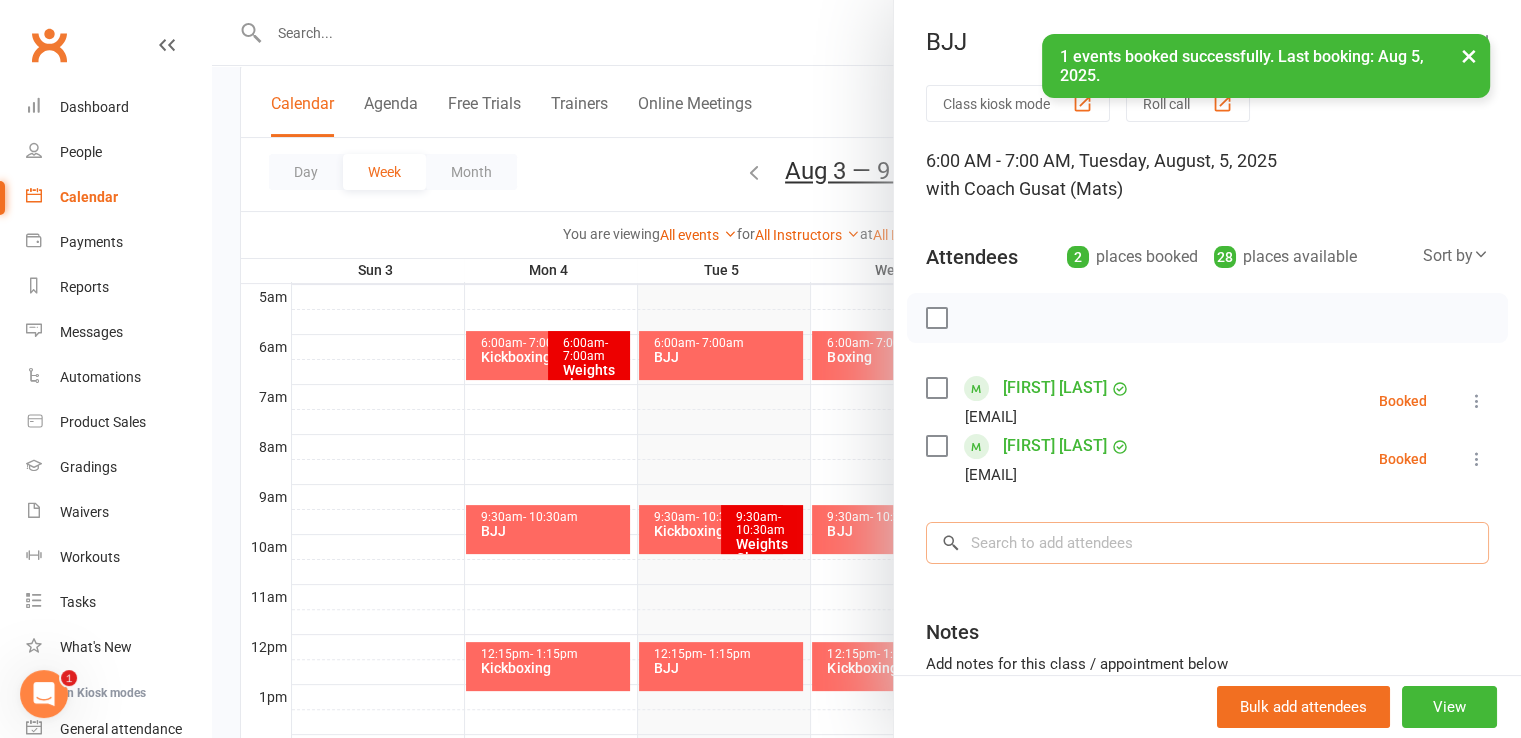 click at bounding box center (1207, 543) 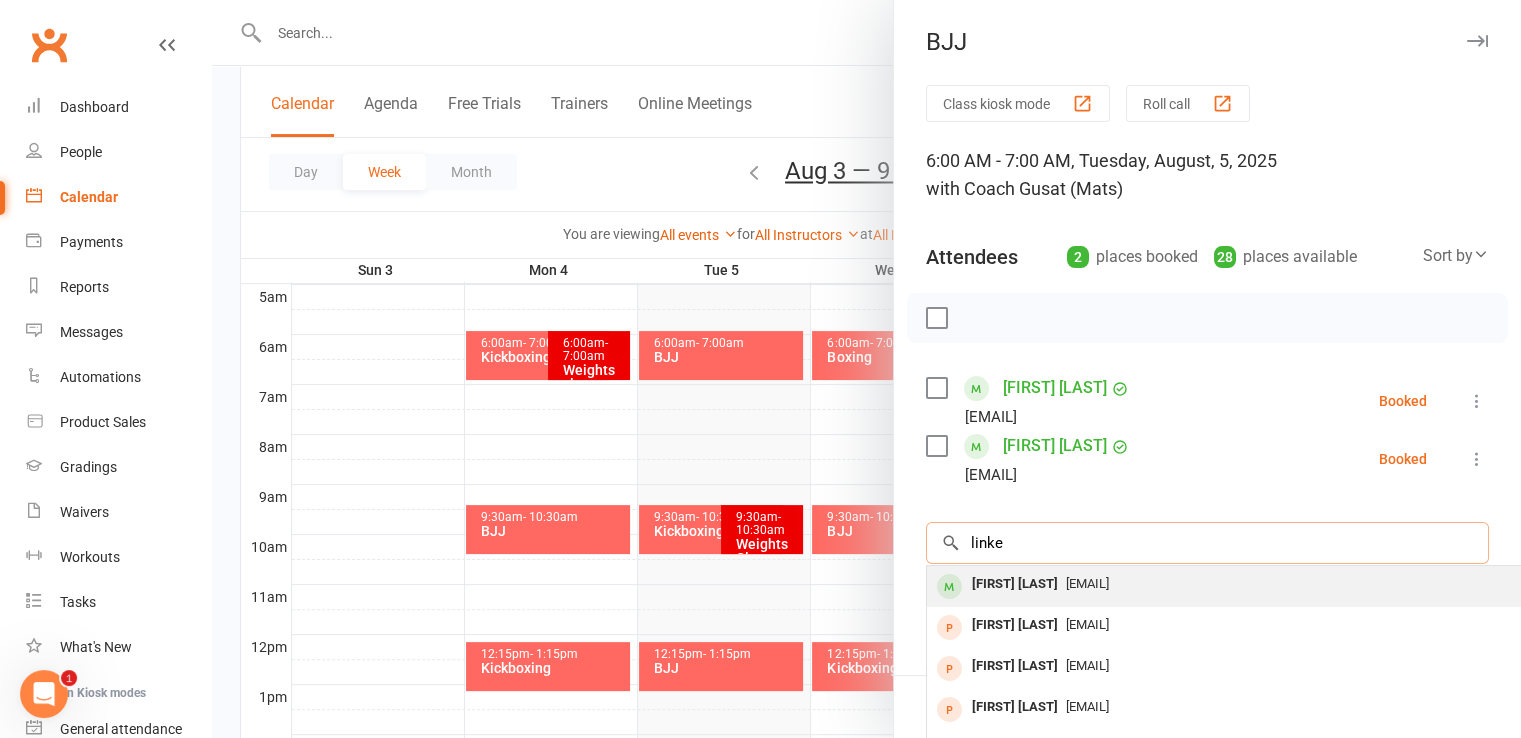type on "linke" 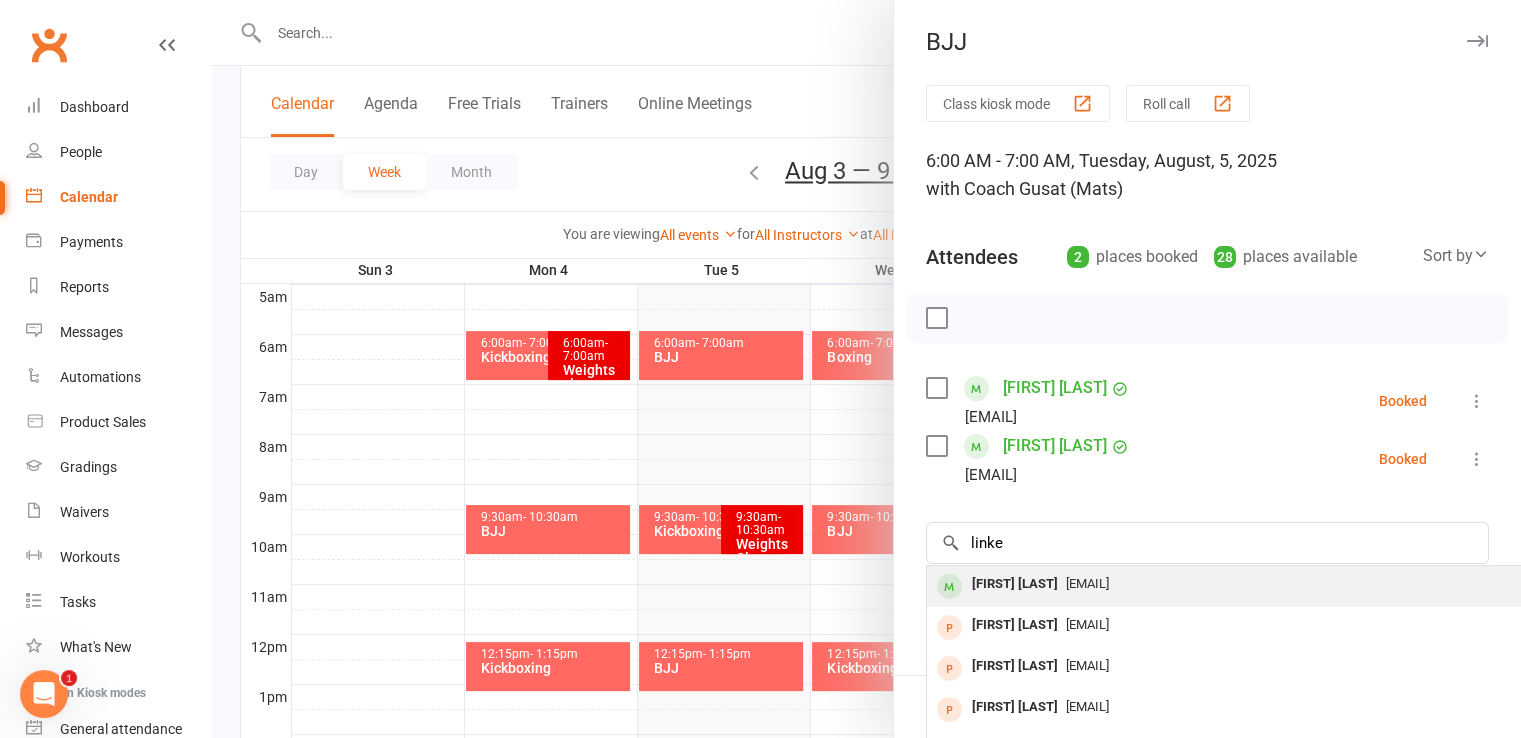 click on "[FIRST] [LAST]" at bounding box center (1015, 584) 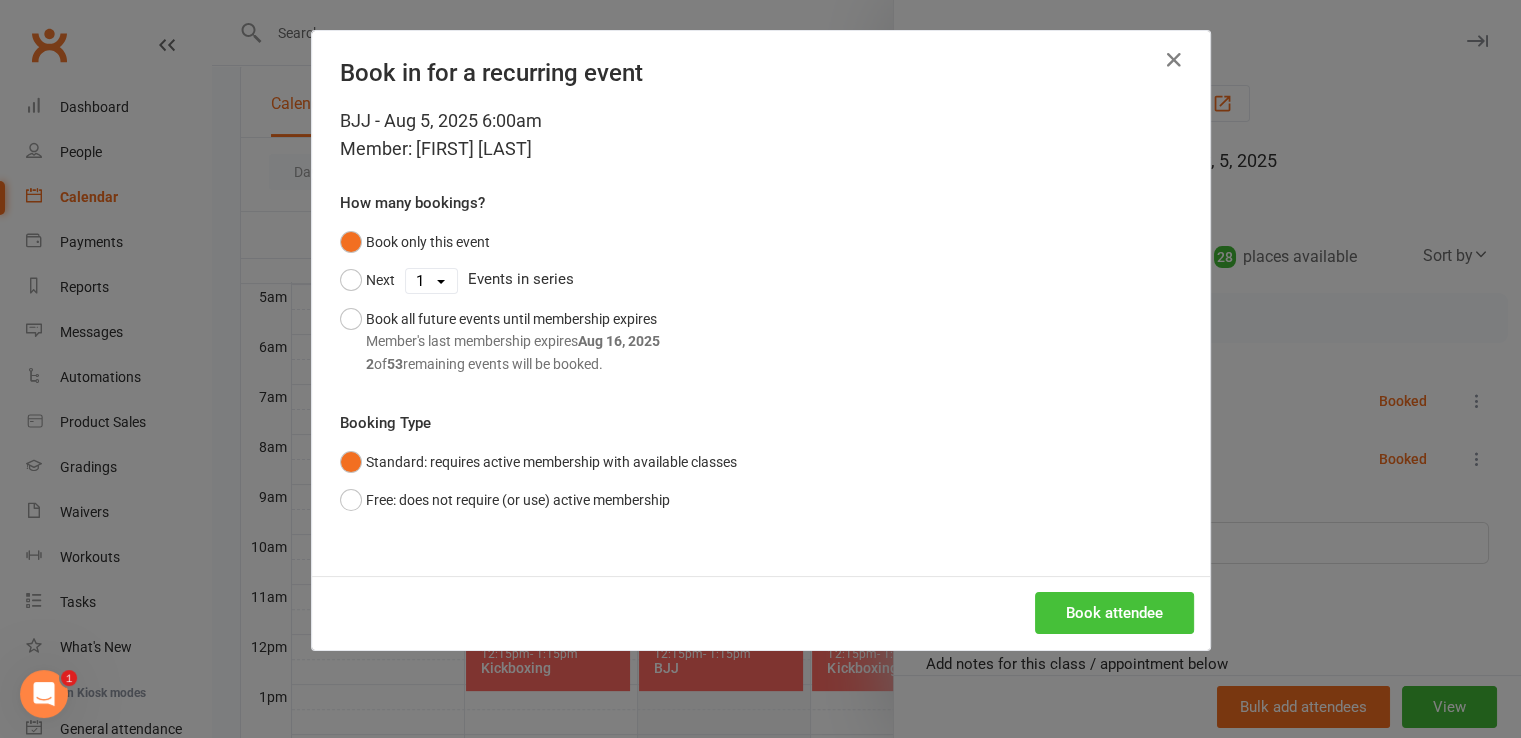 click on "Book attendee" at bounding box center (1114, 613) 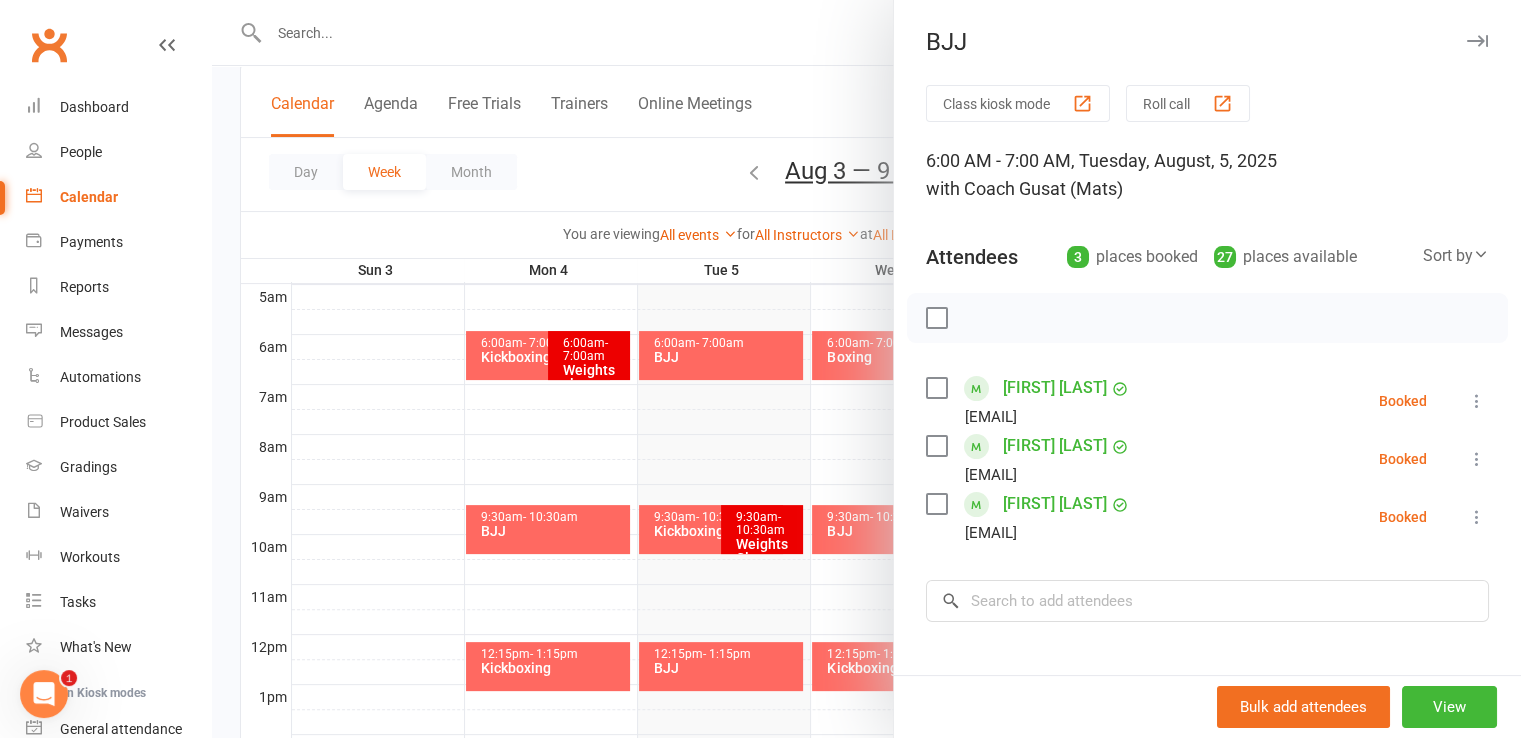click at bounding box center [936, 318] 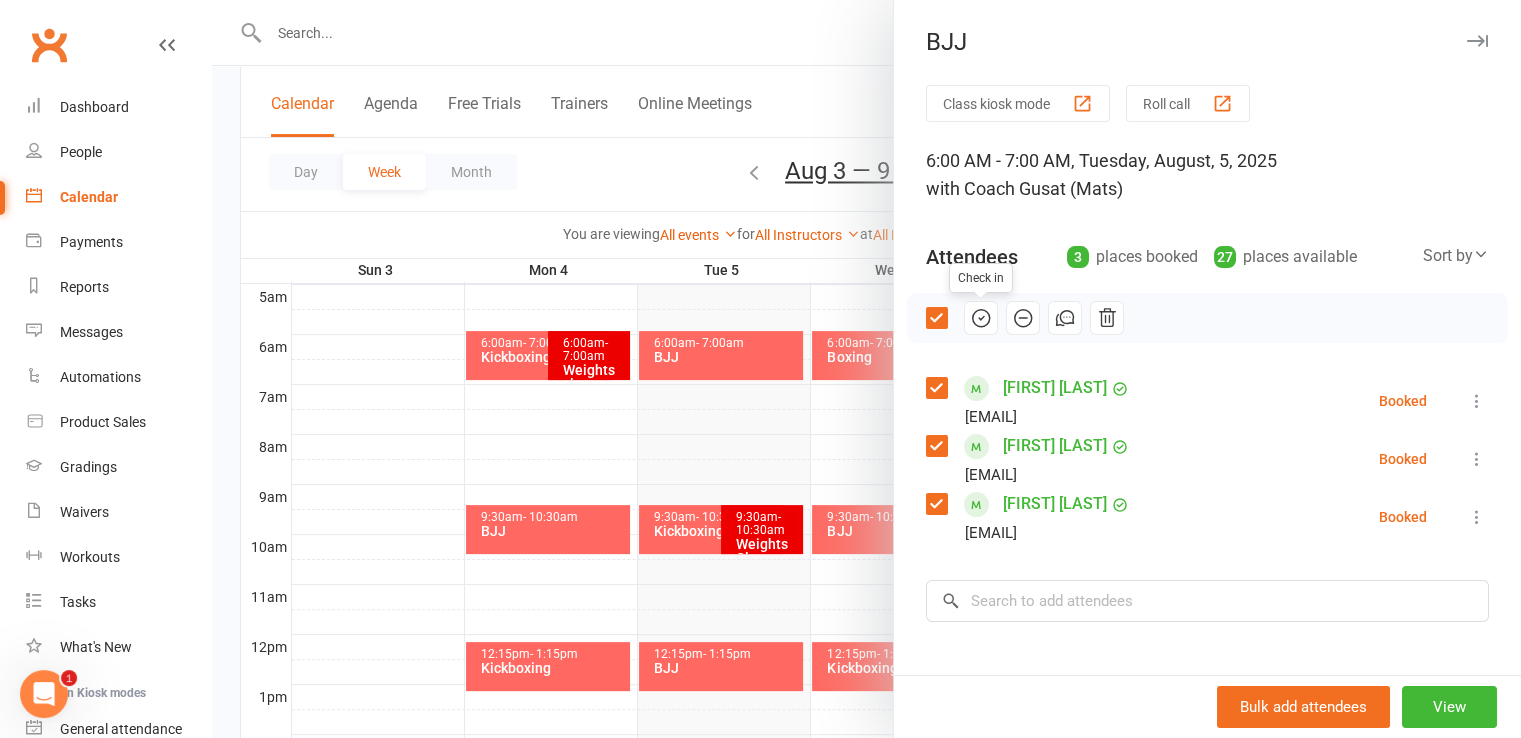 click 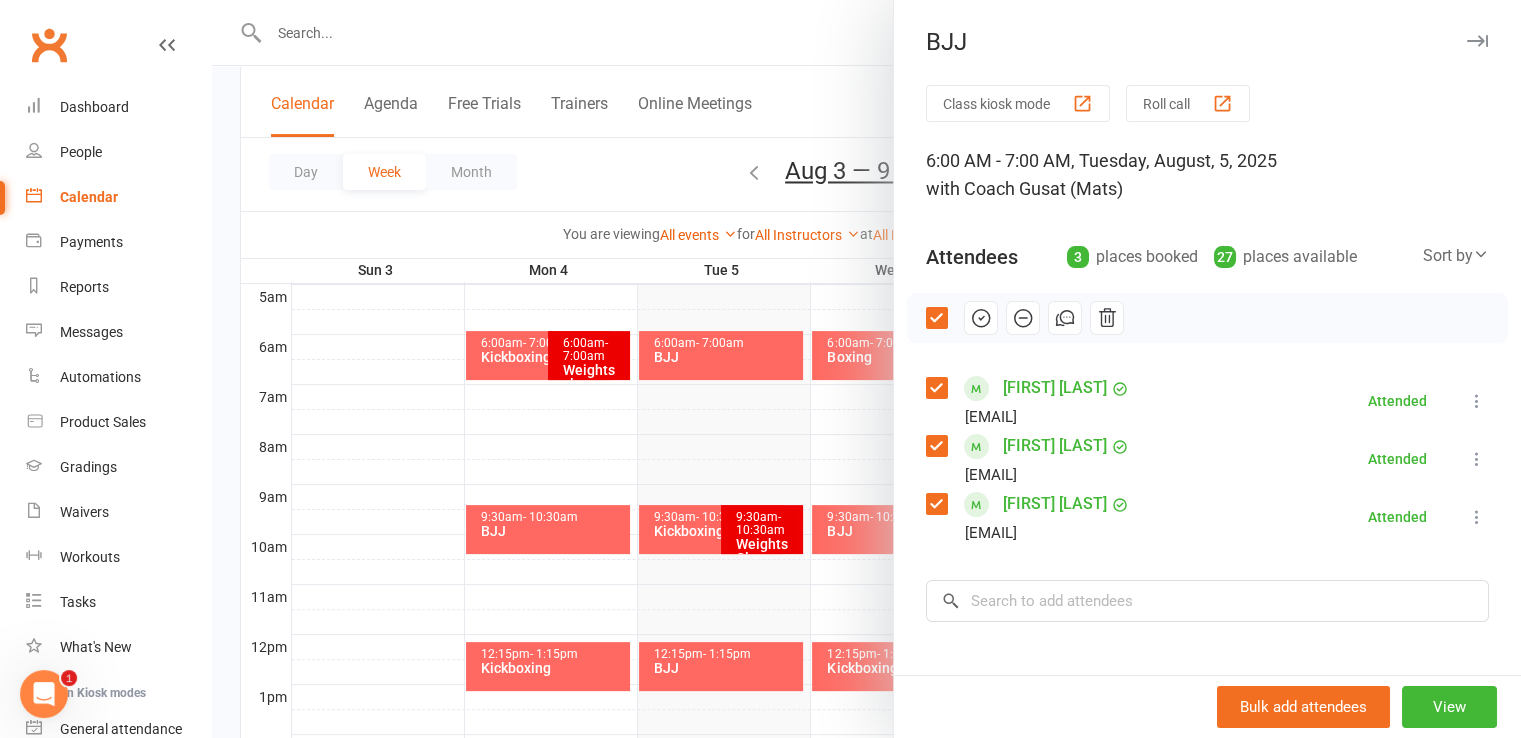 click at bounding box center (866, 369) 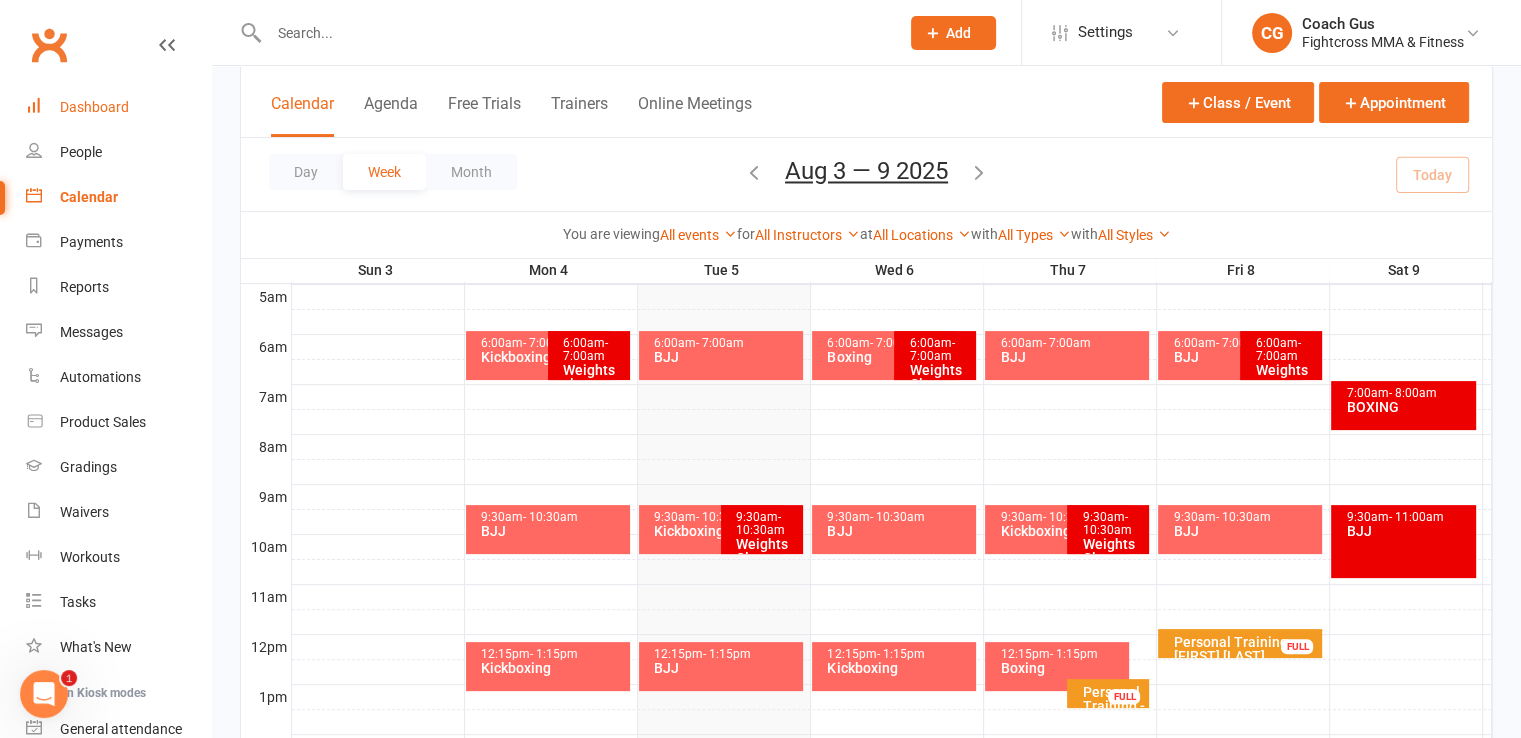 click on "Dashboard" at bounding box center (94, 107) 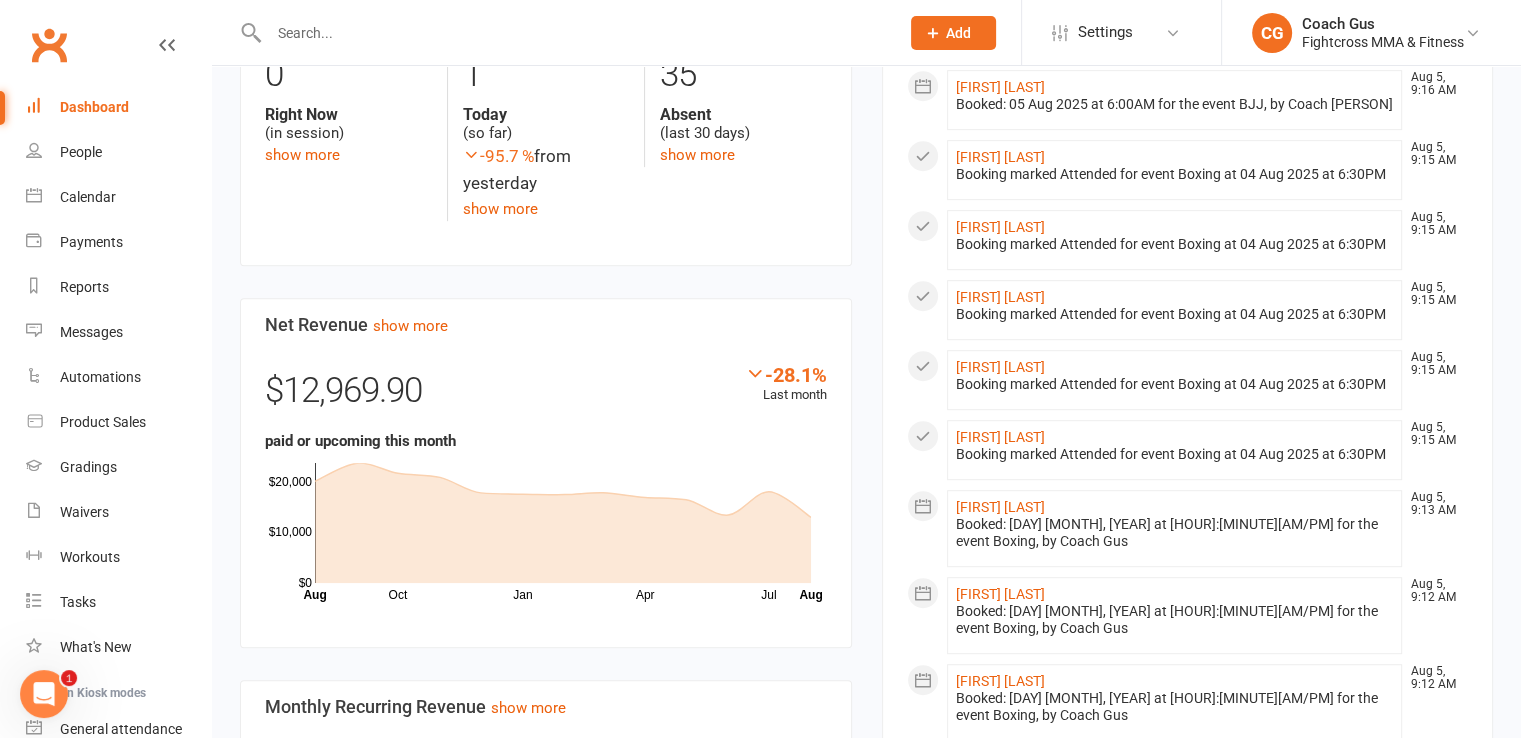scroll, scrollTop: 0, scrollLeft: 0, axis: both 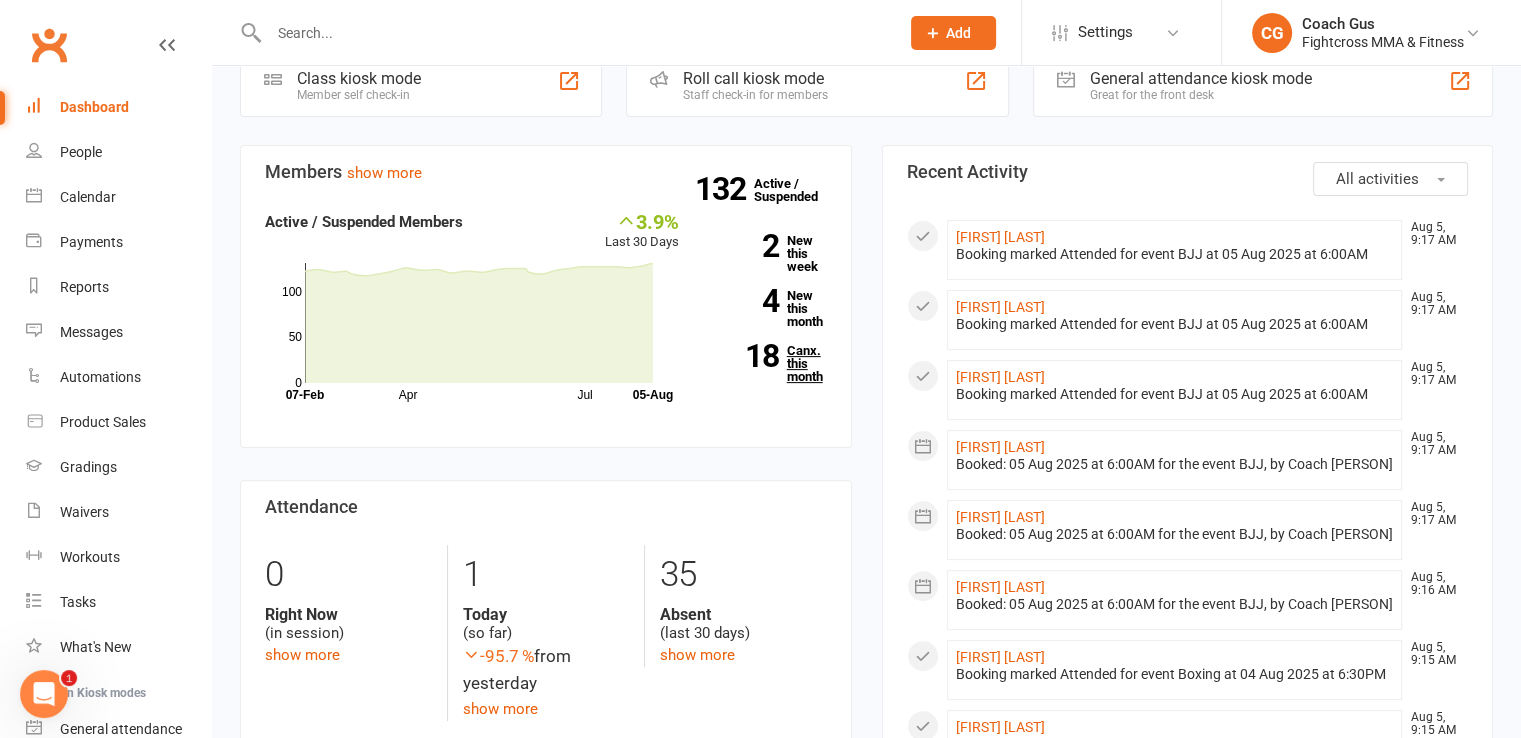 click on "18 Canx. this month" at bounding box center [768, 363] 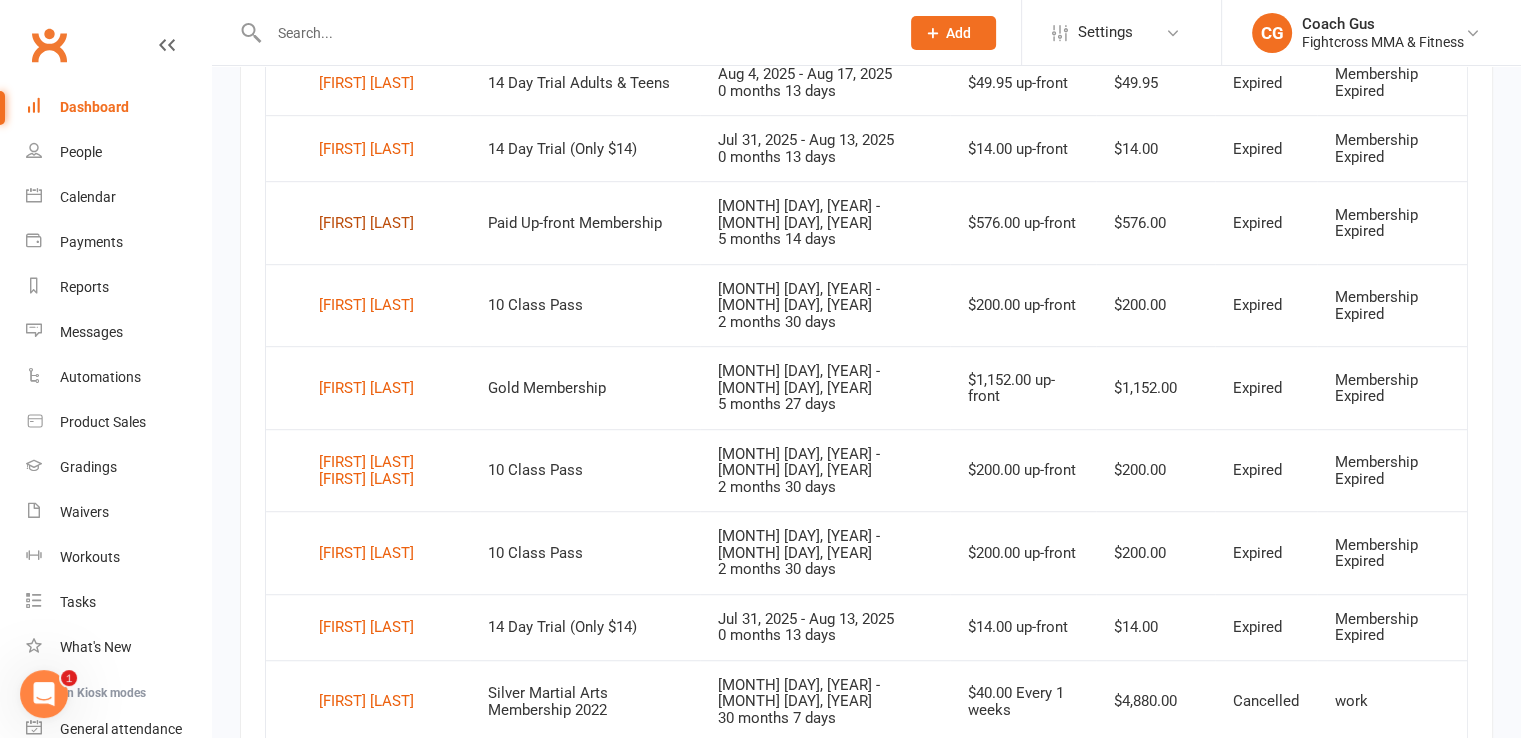 scroll, scrollTop: 1647, scrollLeft: 0, axis: vertical 